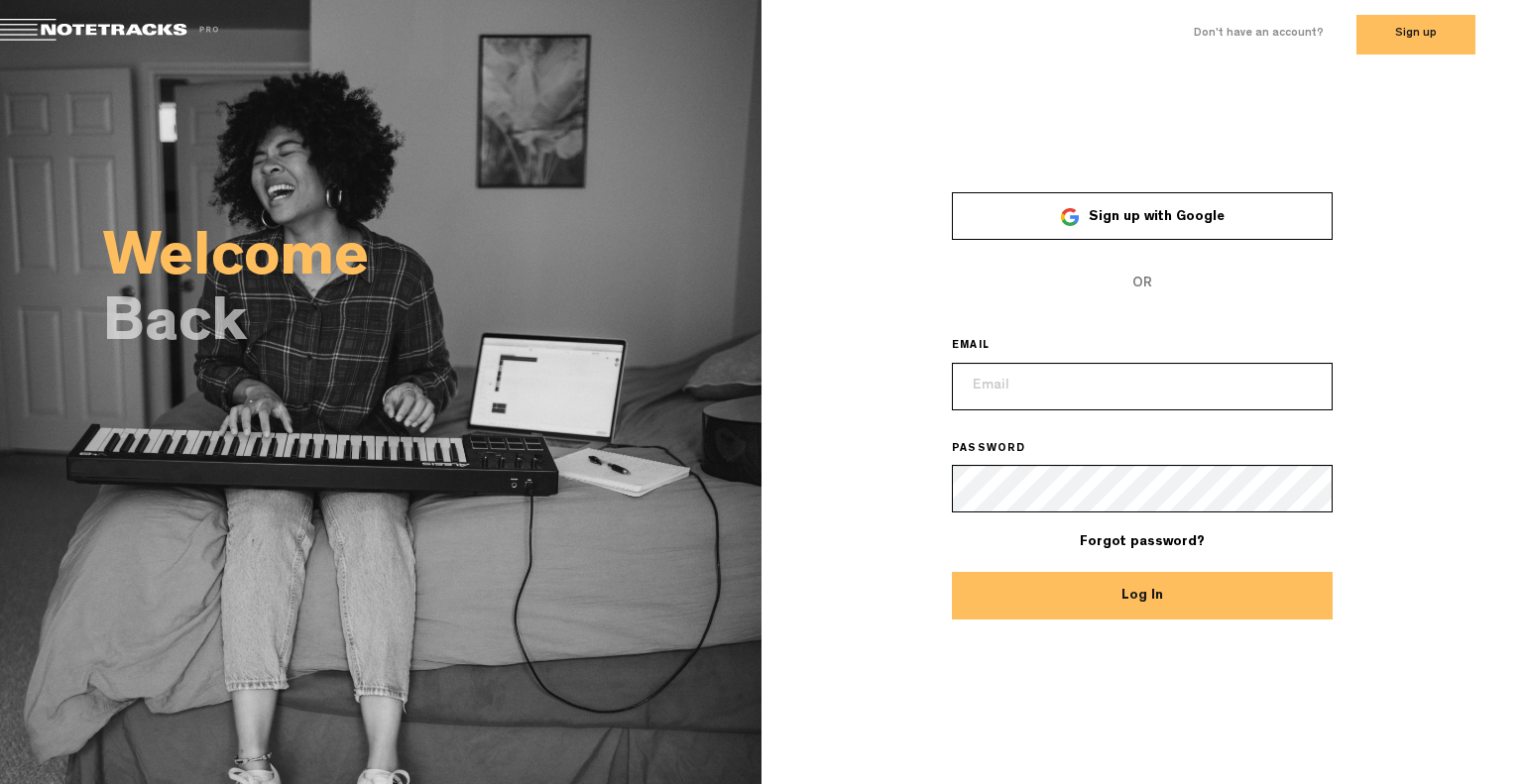 scroll, scrollTop: 0, scrollLeft: 0, axis: both 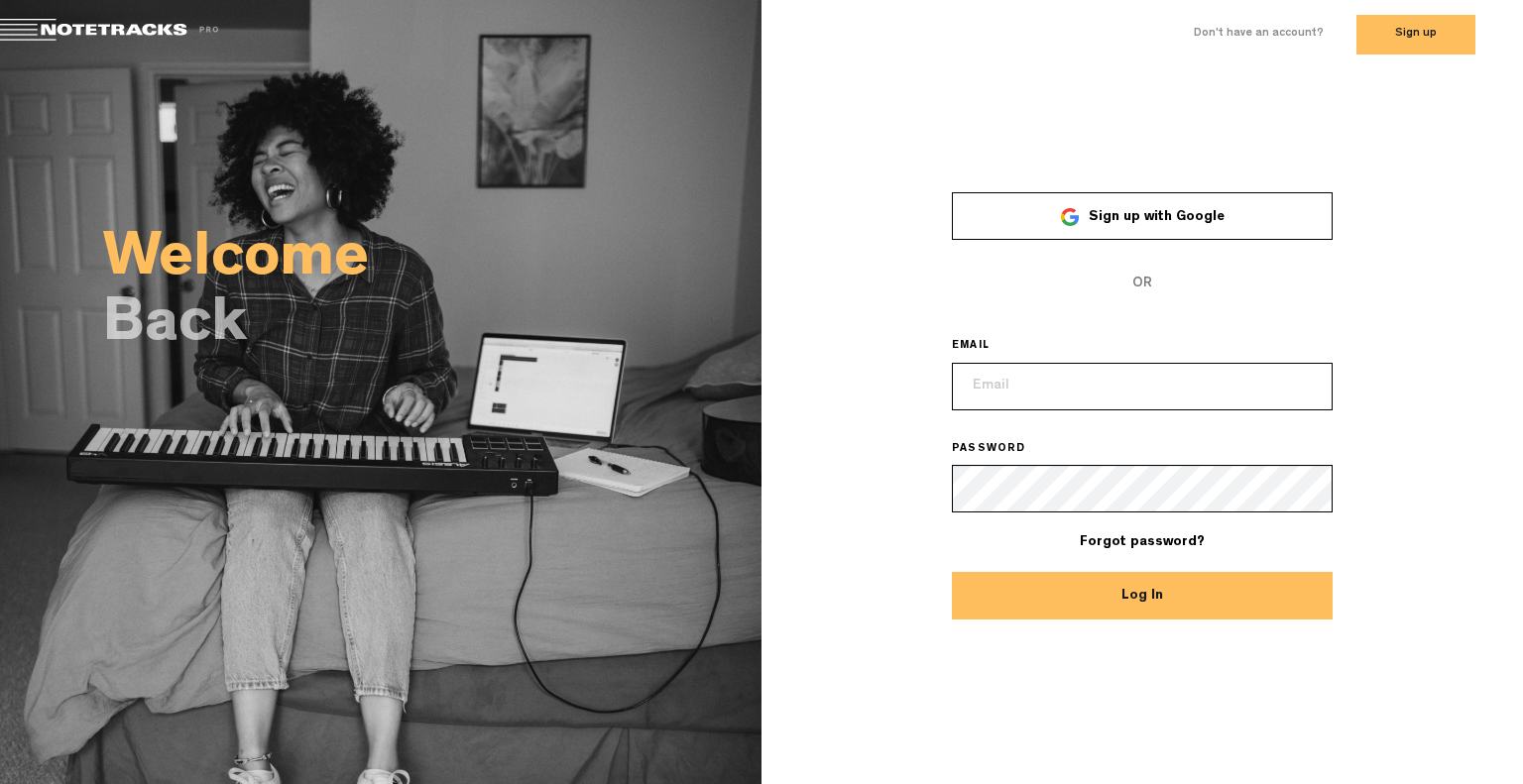 type on "russ.francis@[EXAMPLE.COM]" 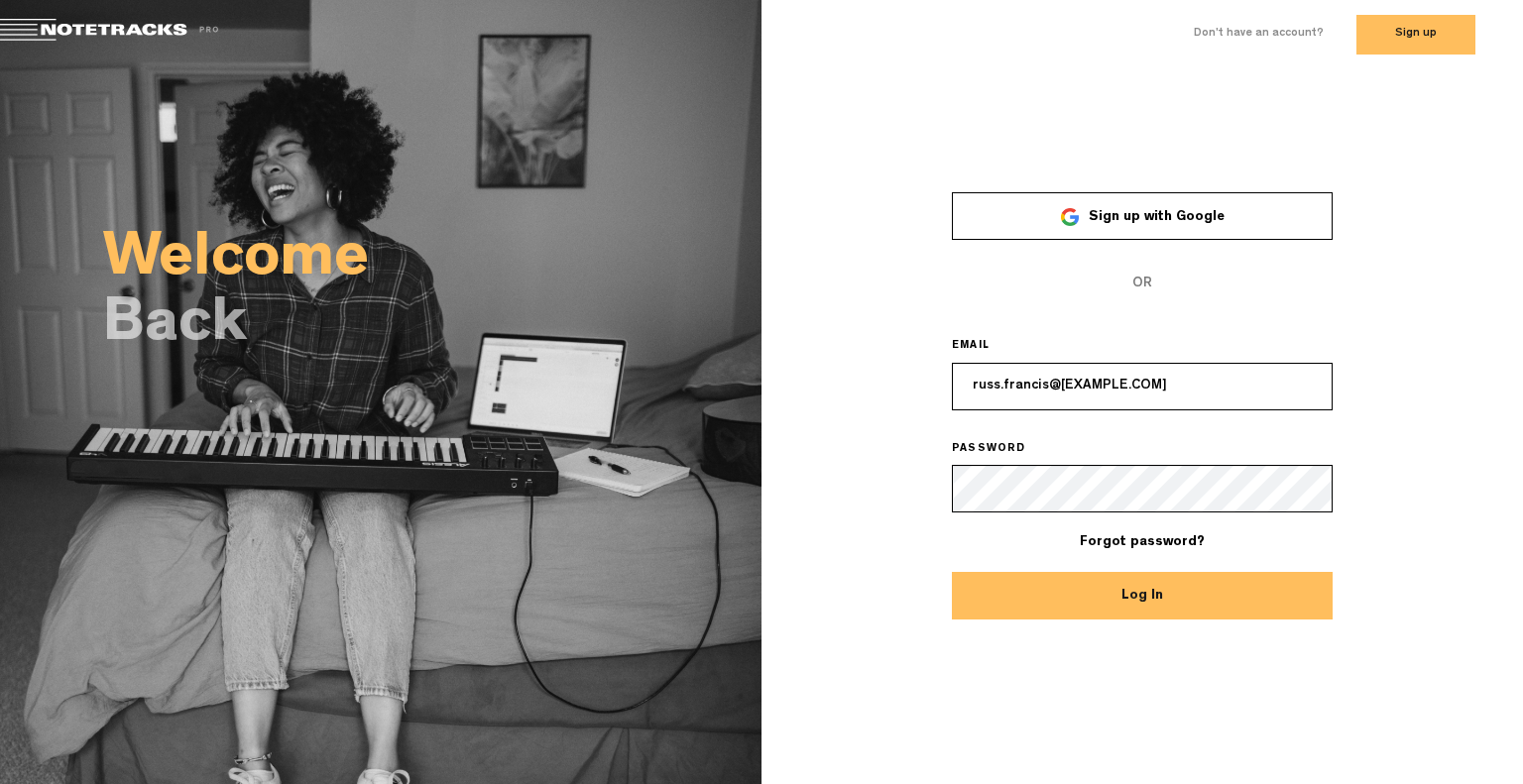 click on "Log In" at bounding box center (1142, 596) 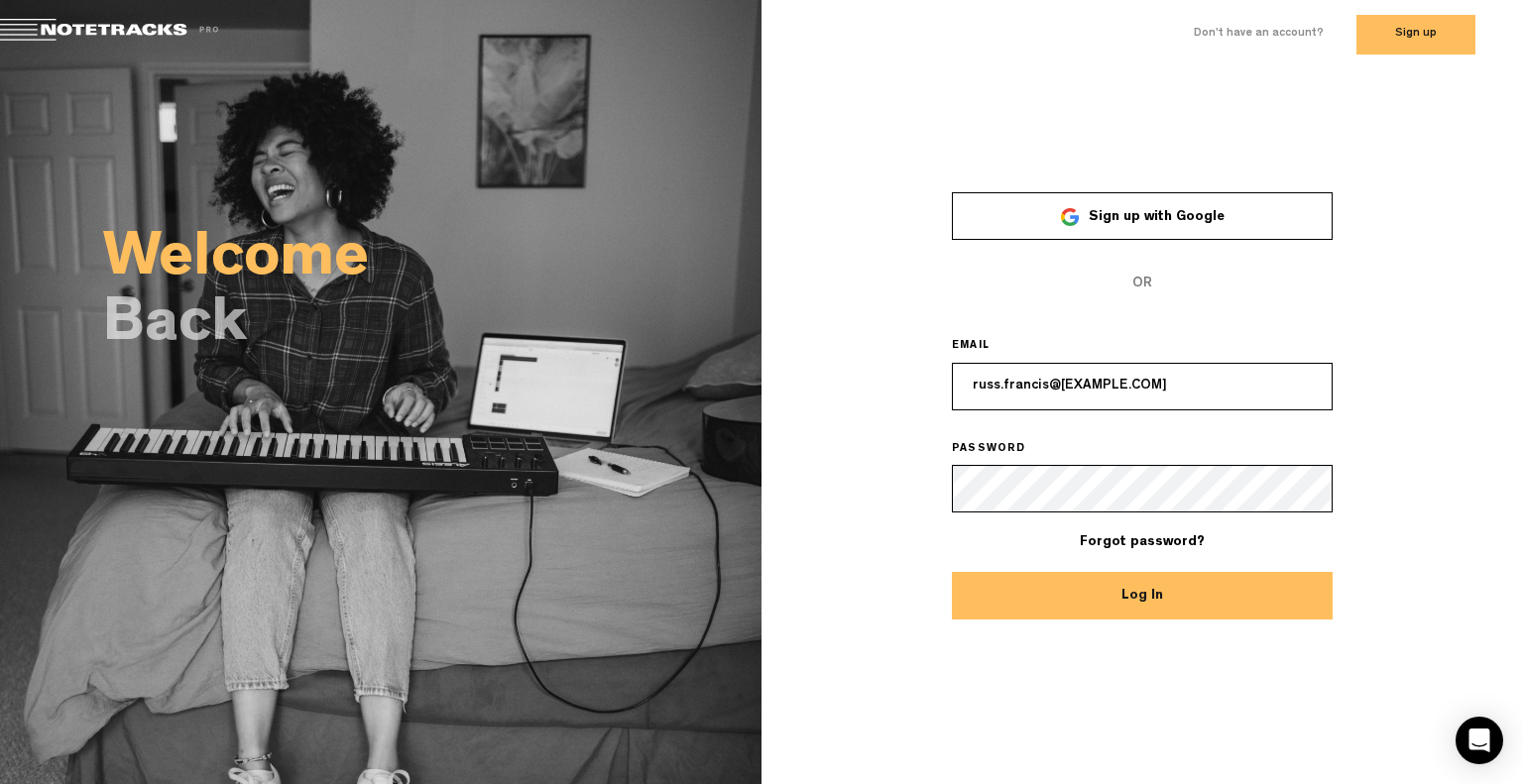 click on "Don't have an account?
Sign up" at bounding box center [762, 35] 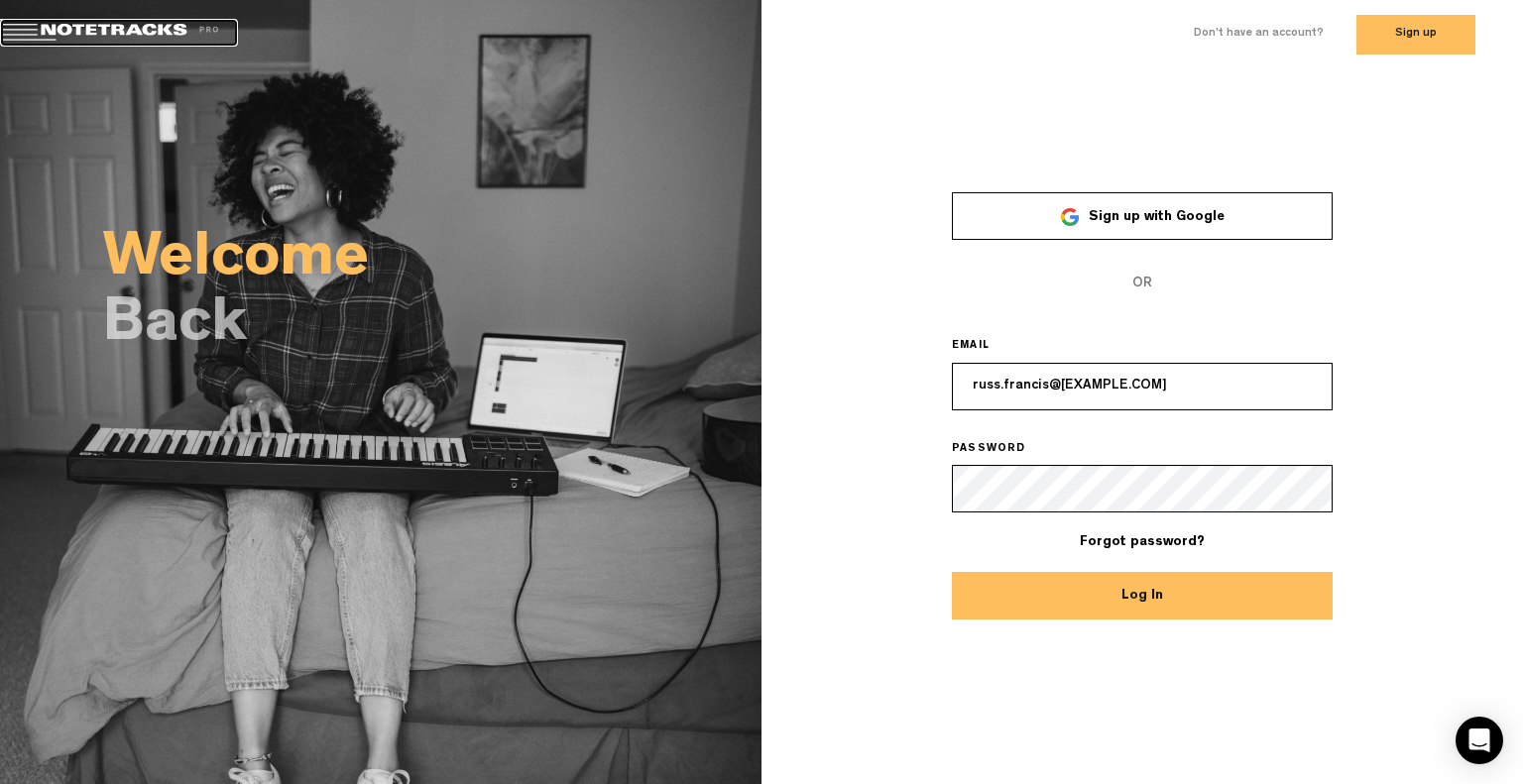 click at bounding box center (119, 33) 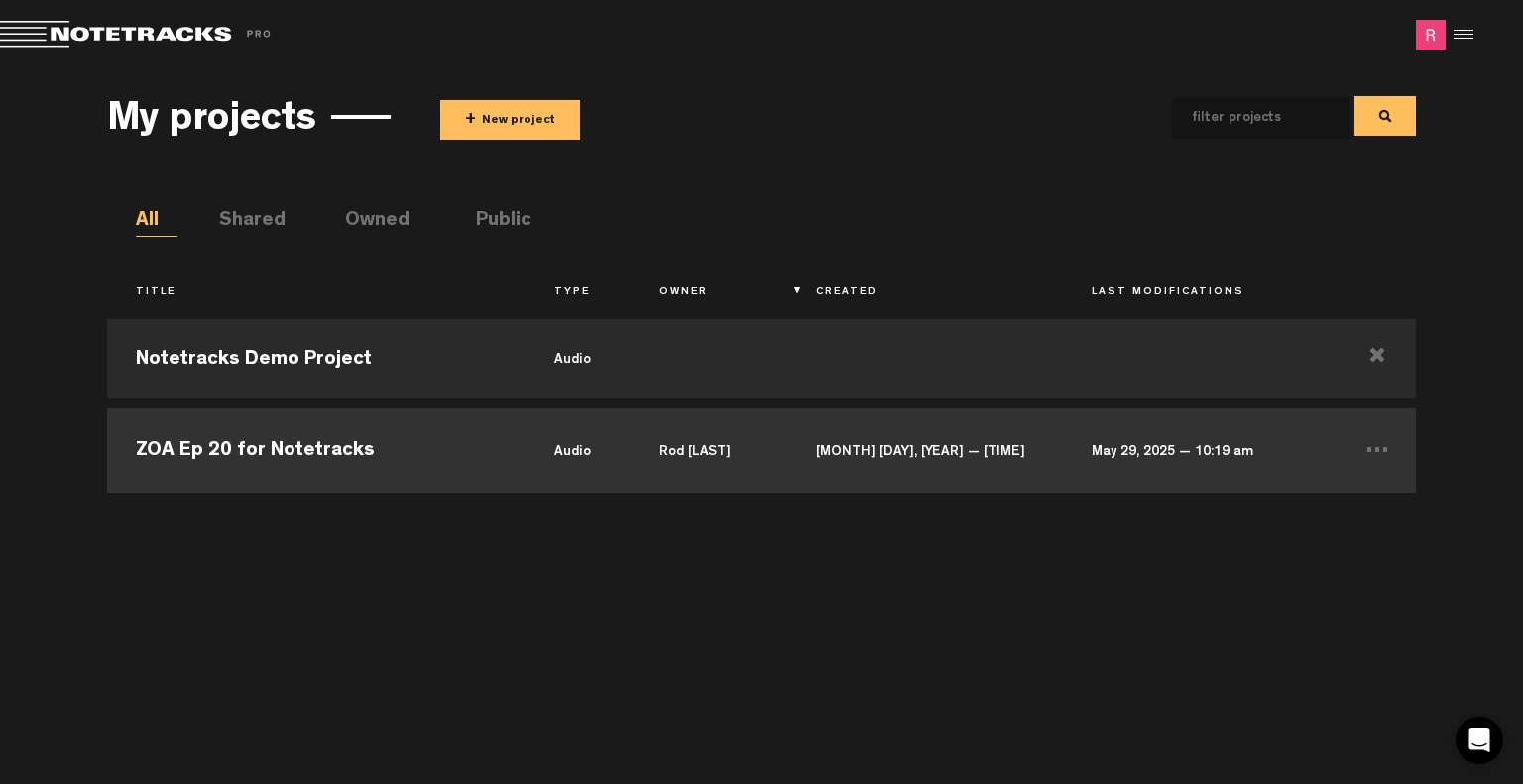 click on "ZOA Ep 20 for Notetracks" at bounding box center [316, 448] 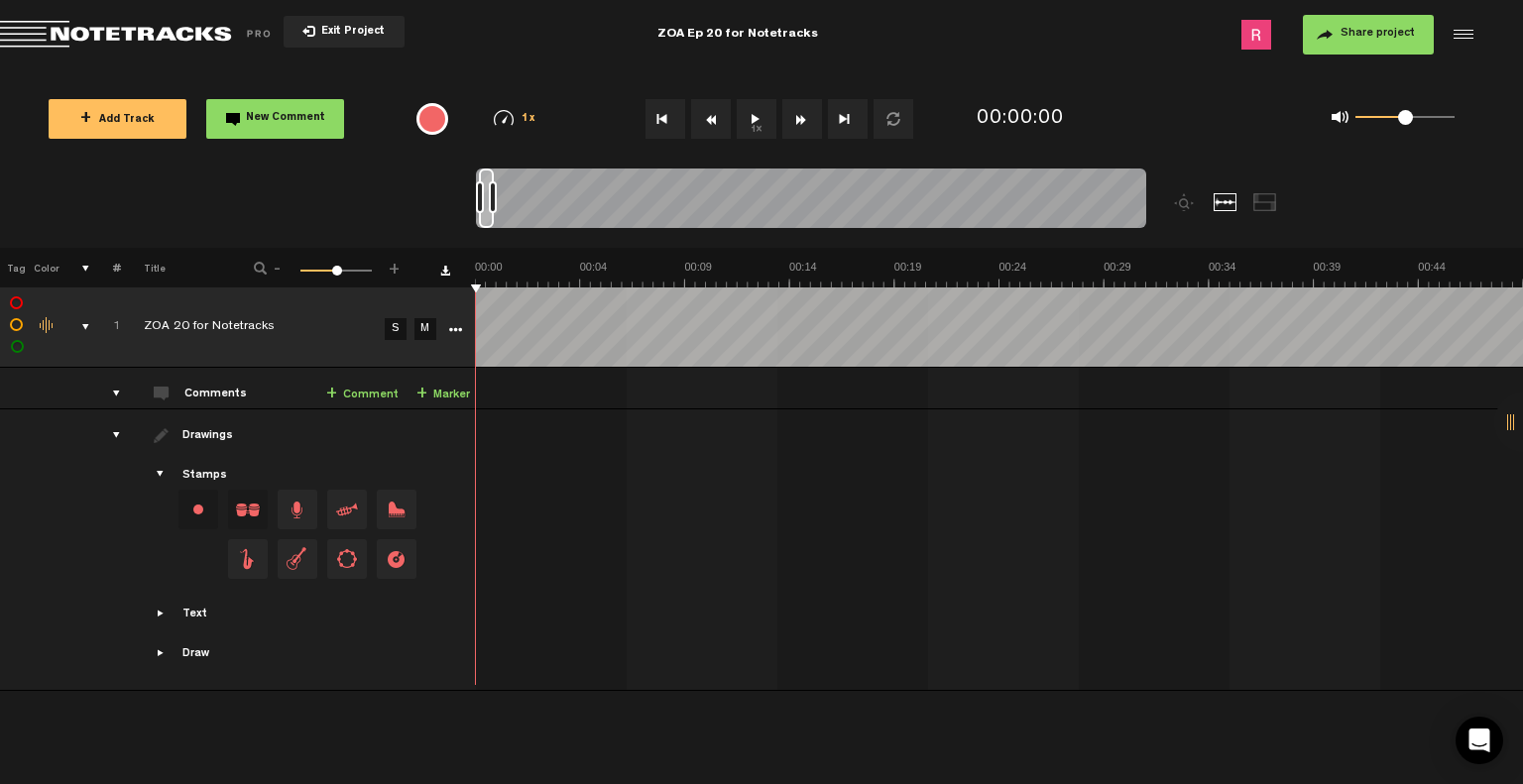 click on "1x" at bounding box center (757, 119) 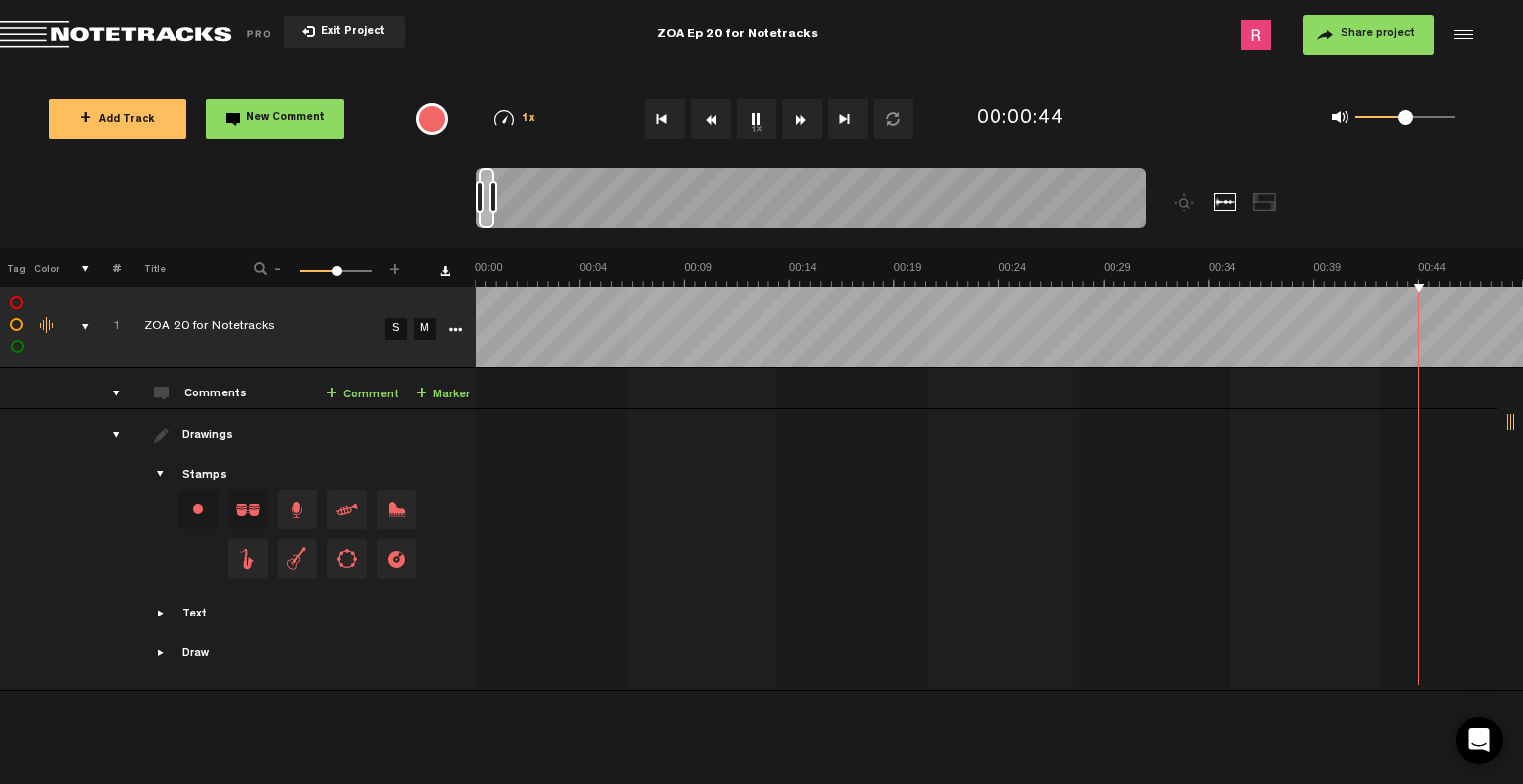 scroll, scrollTop: 0, scrollLeft: 418, axis: horizontal 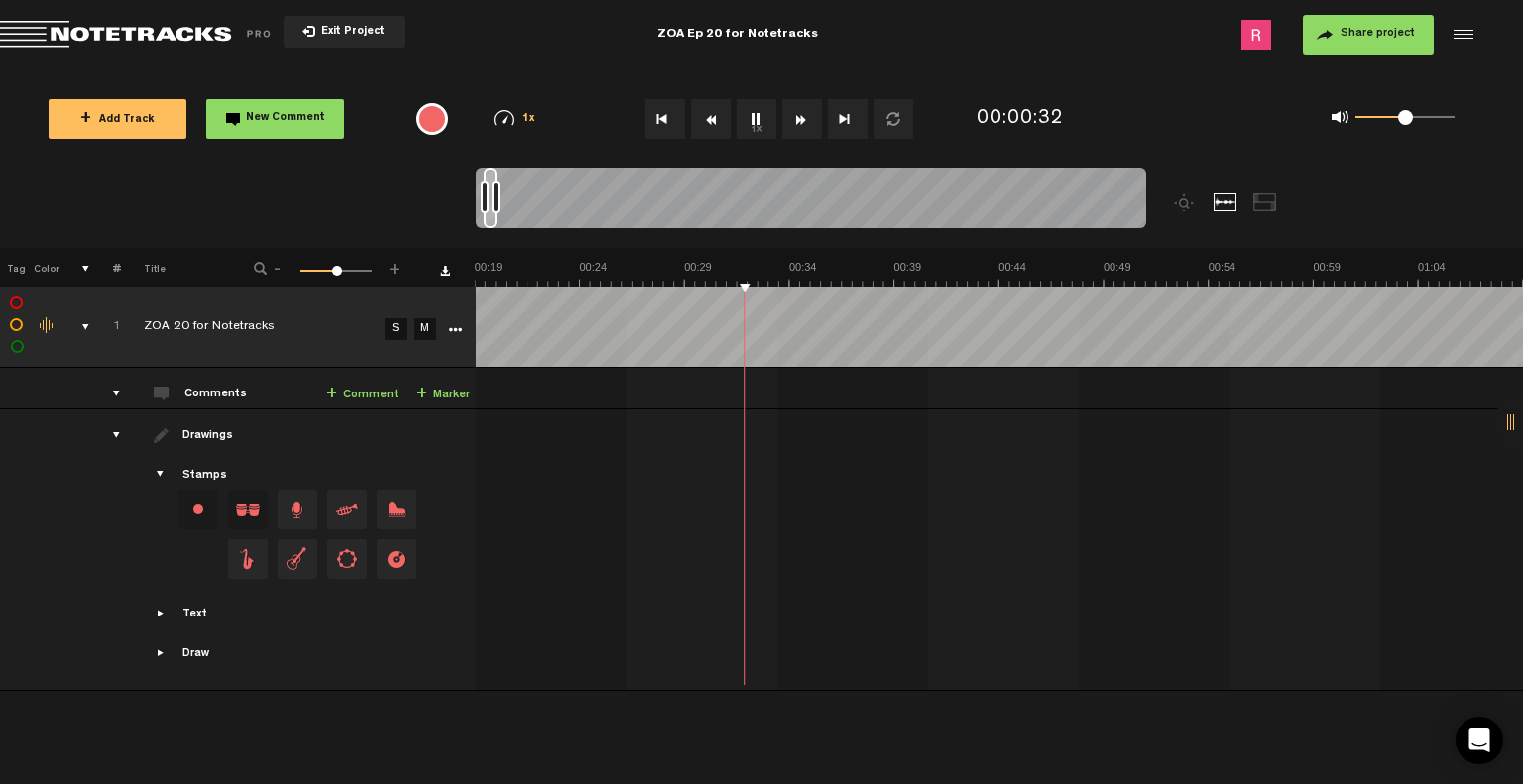 click on "1x" at bounding box center (757, 119) 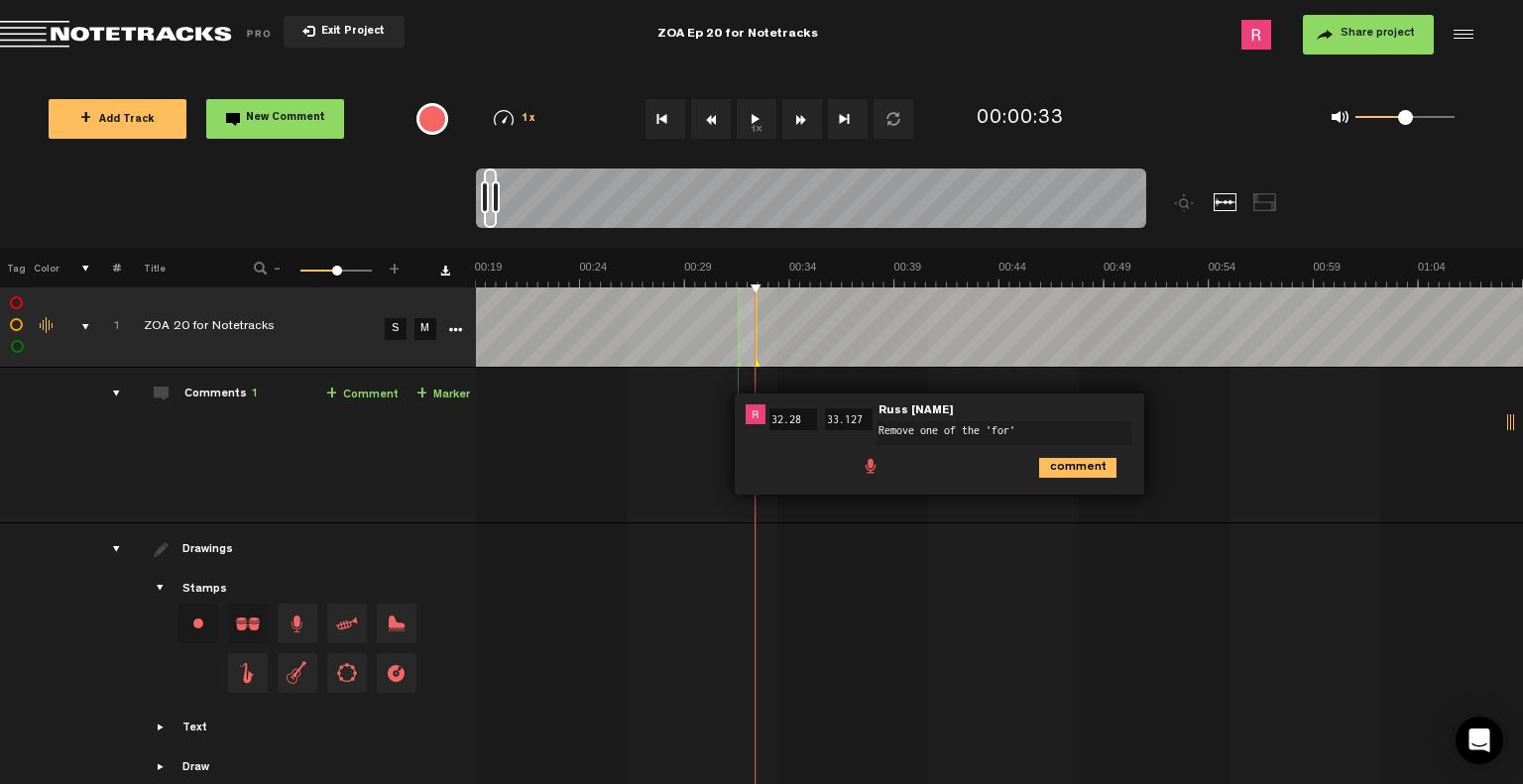 type on "Remove one of the 'for'" 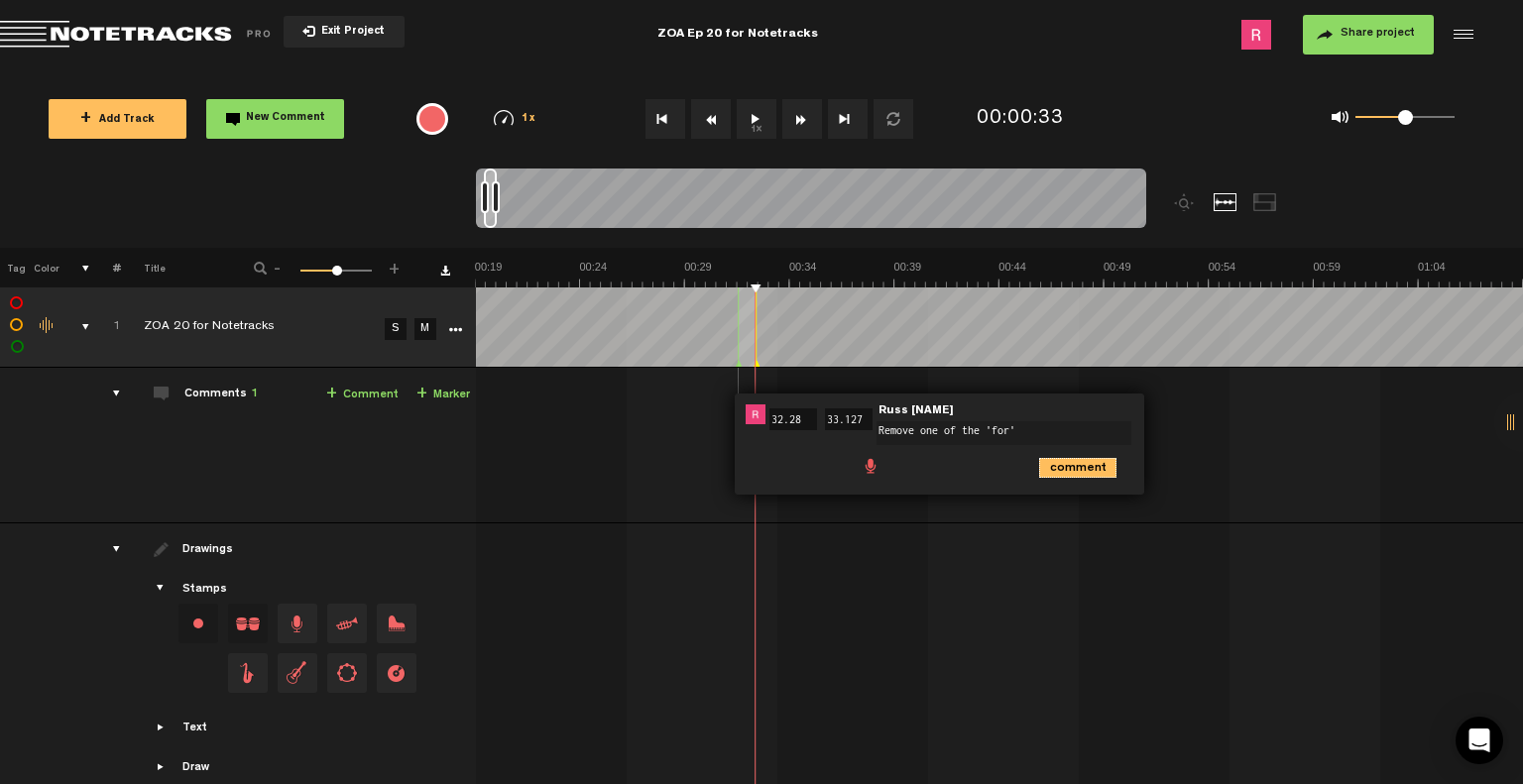 click on "comment" at bounding box center (942, 466) 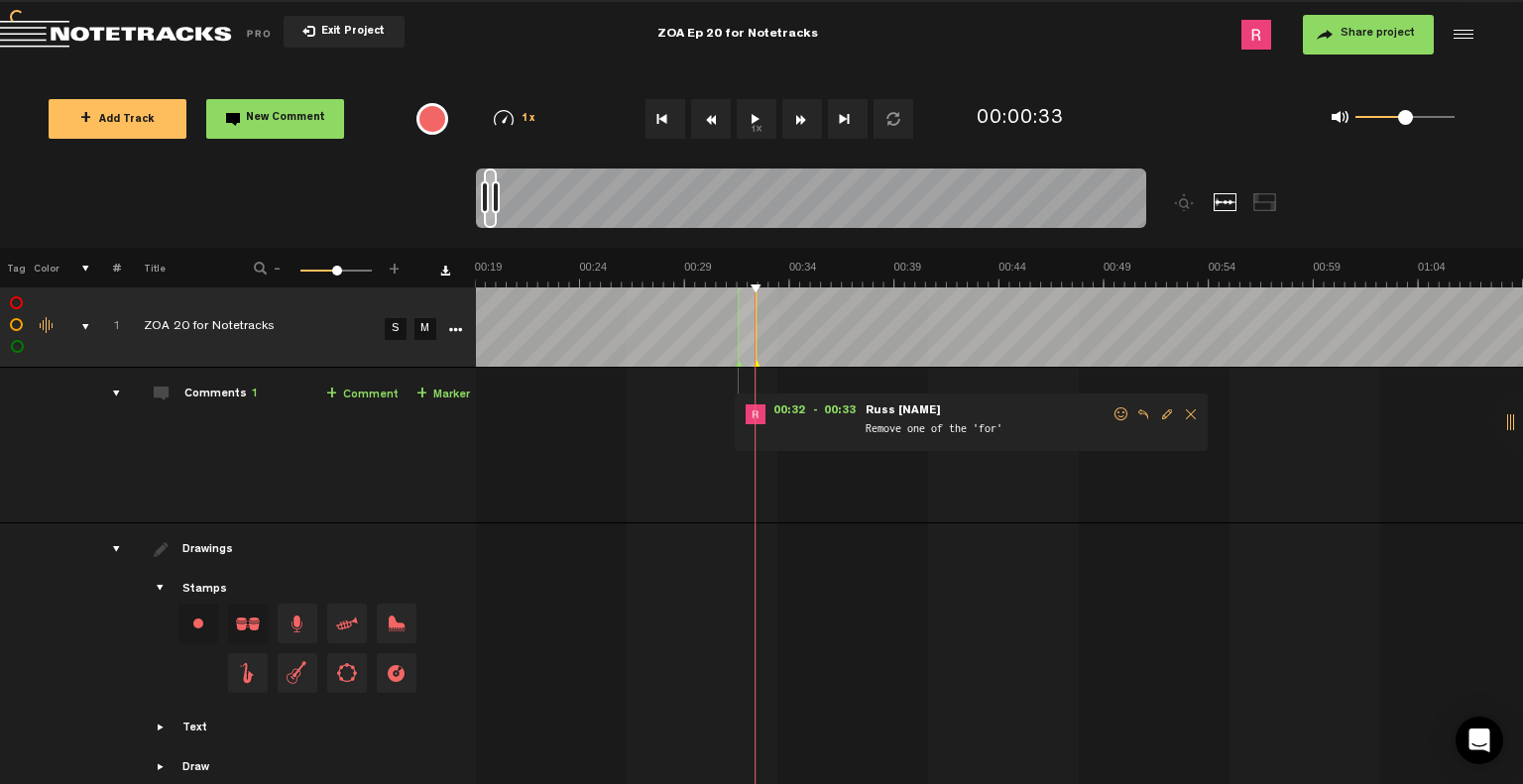 click on "1x" at bounding box center (757, 119) 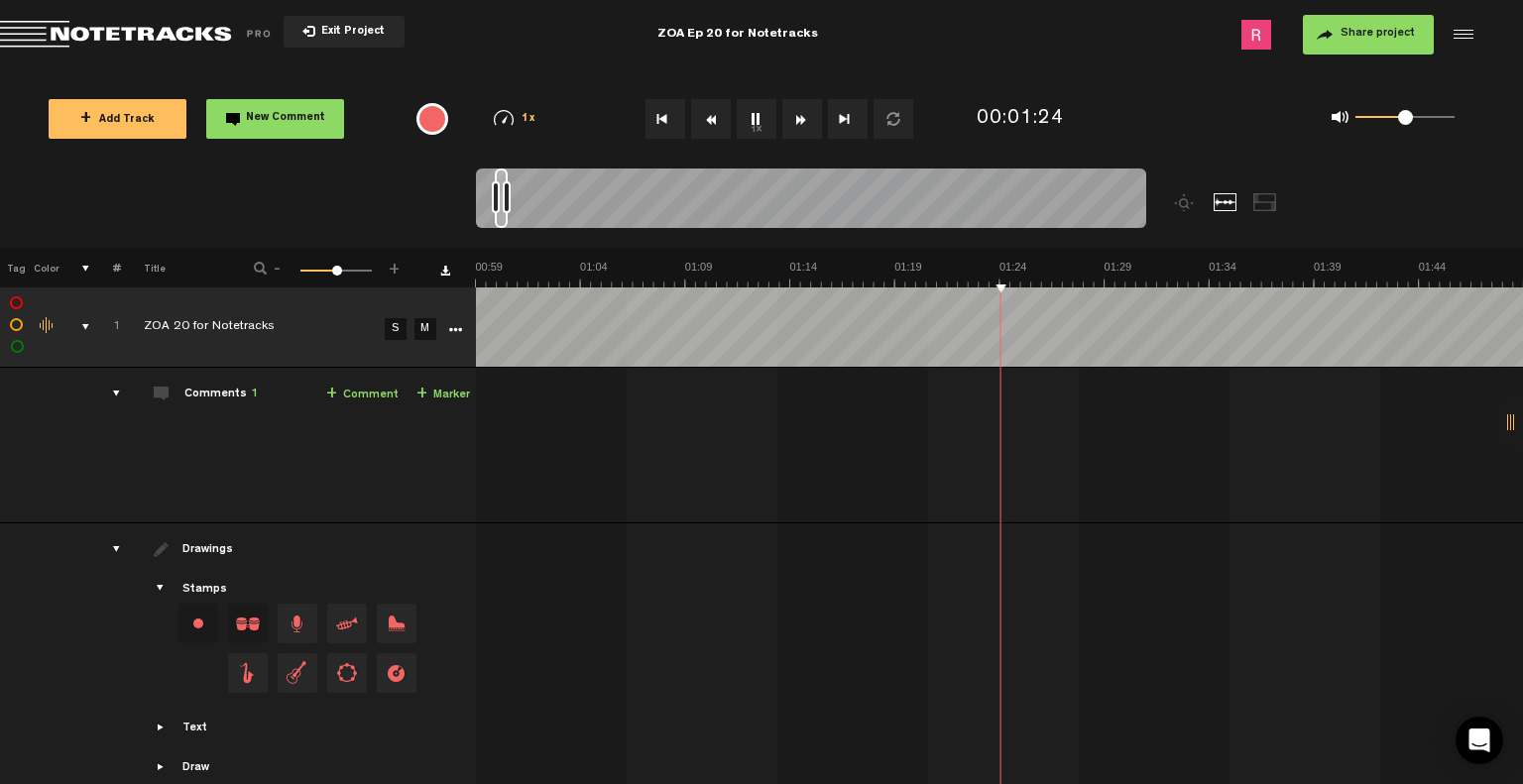scroll, scrollTop: 0, scrollLeft: 1257, axis: horizontal 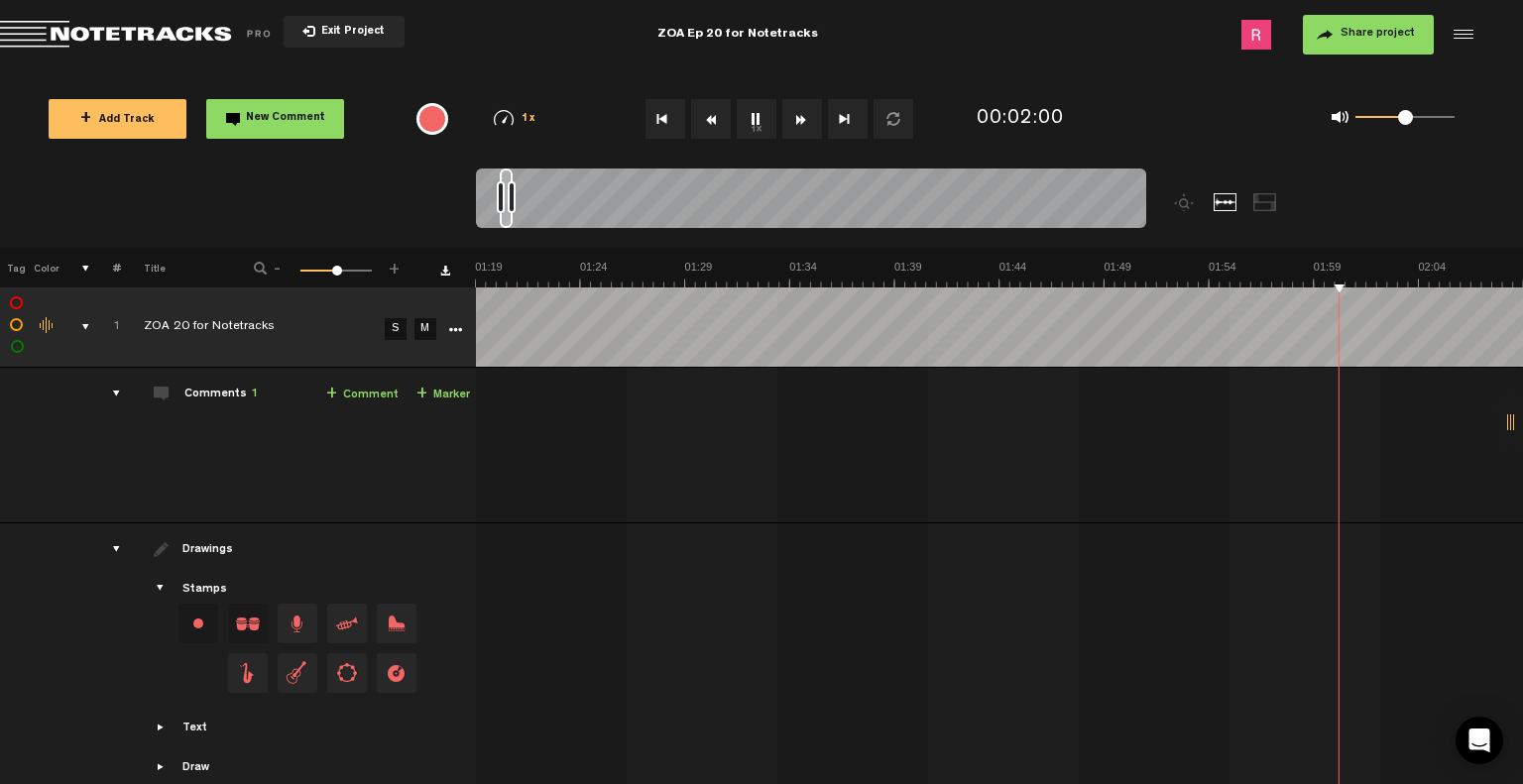 click on "1x" at bounding box center (757, 119) 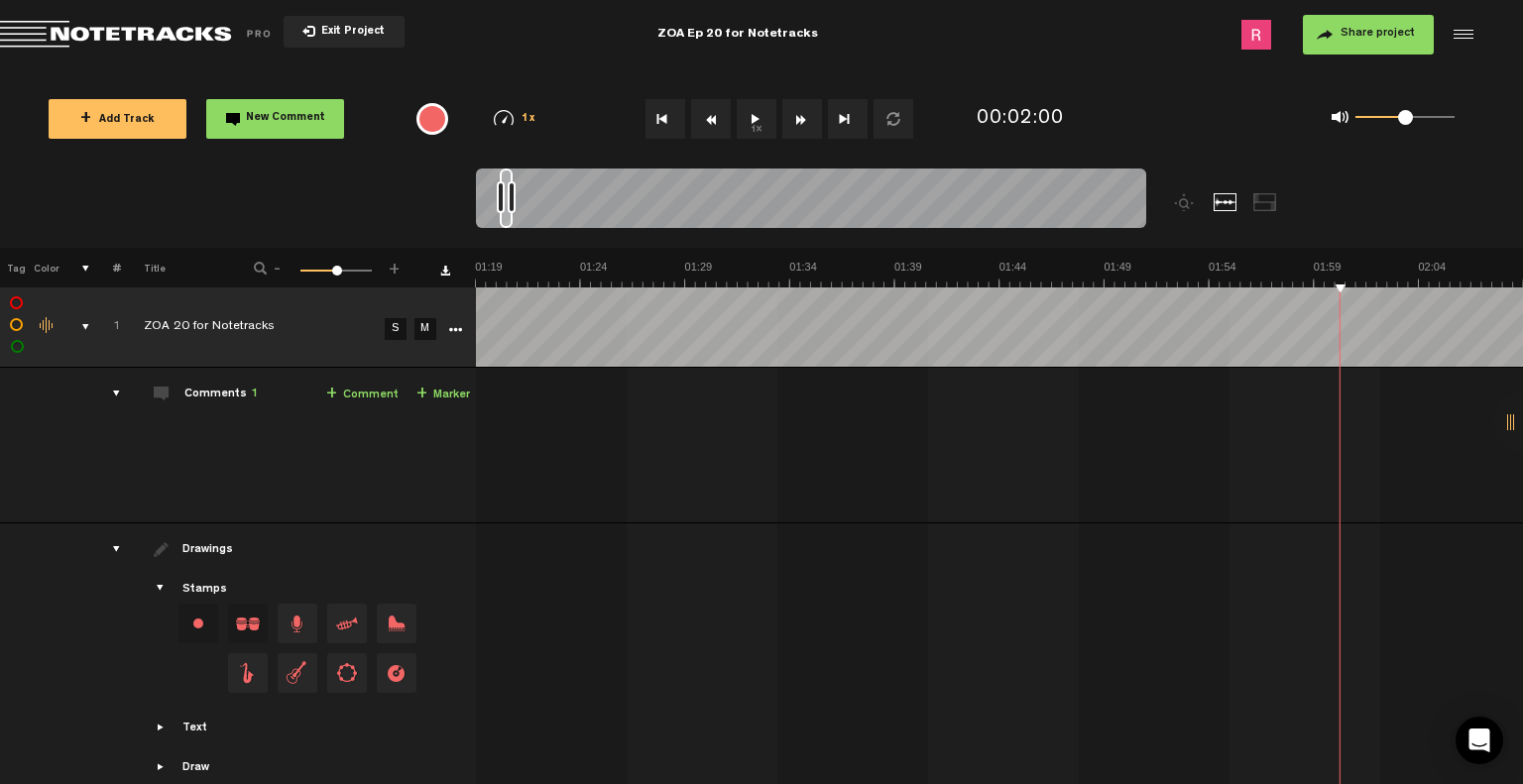 click on "1x" at bounding box center (757, 119) 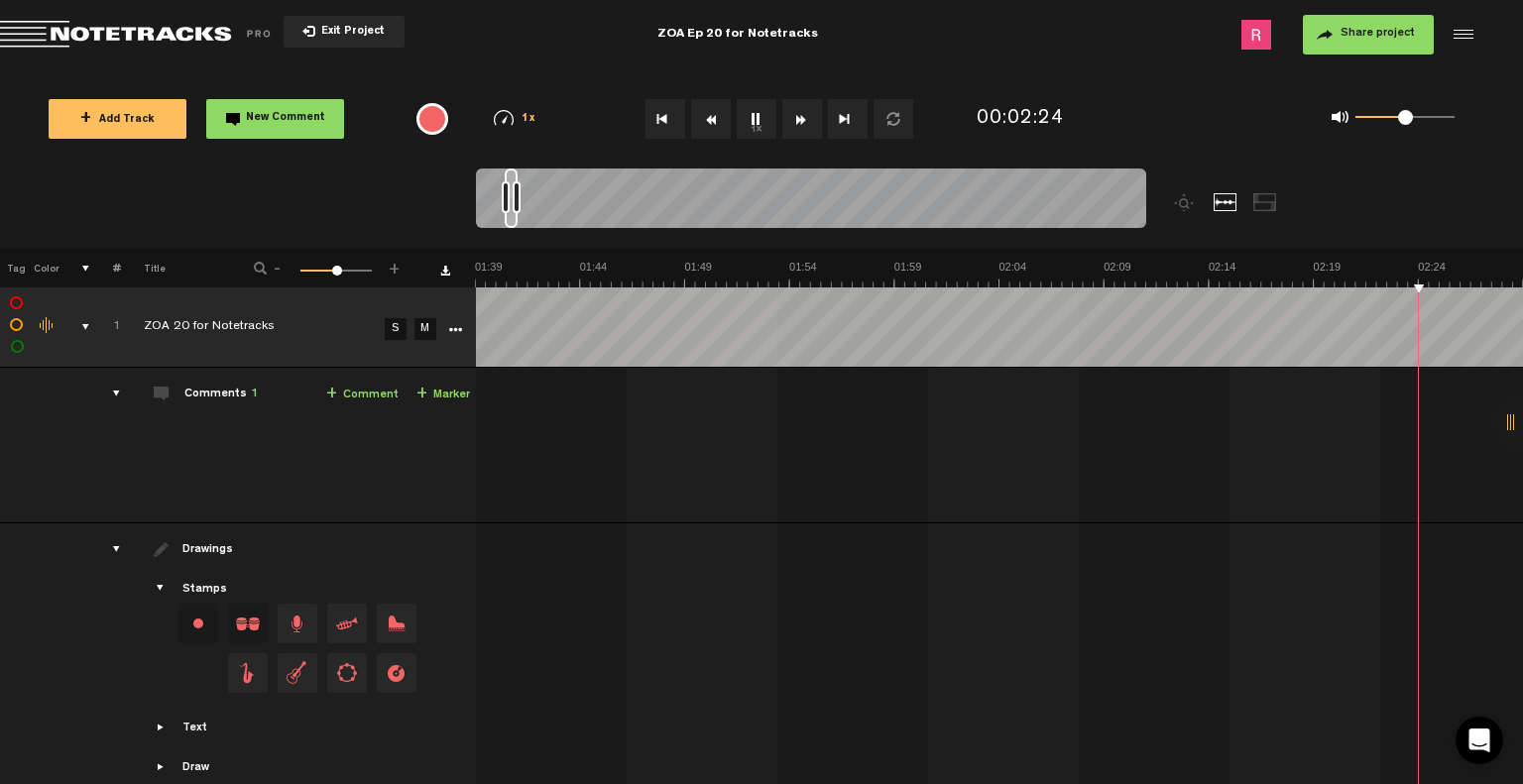 scroll, scrollTop: 0, scrollLeft: 2515, axis: horizontal 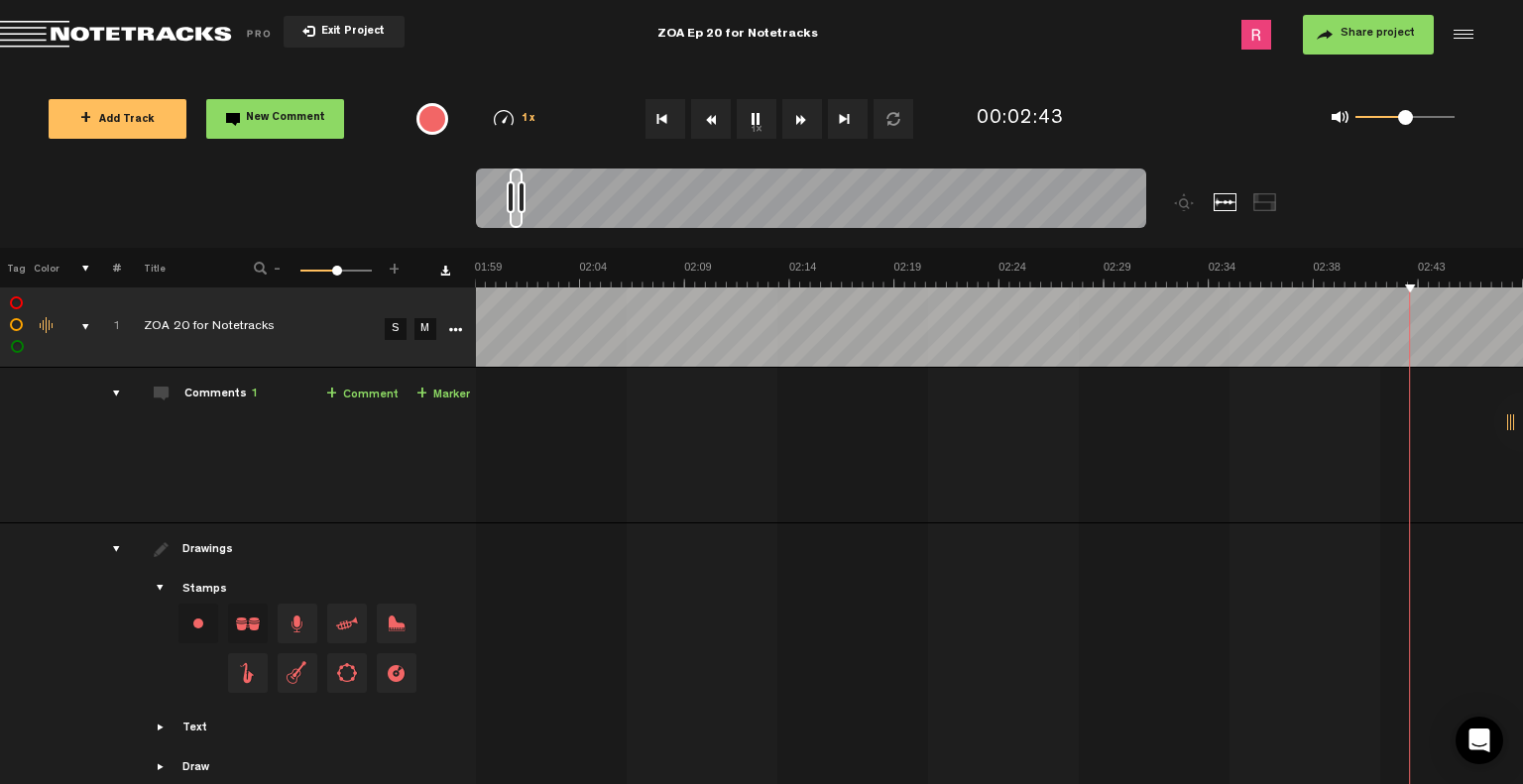 click on "1x" at bounding box center (757, 119) 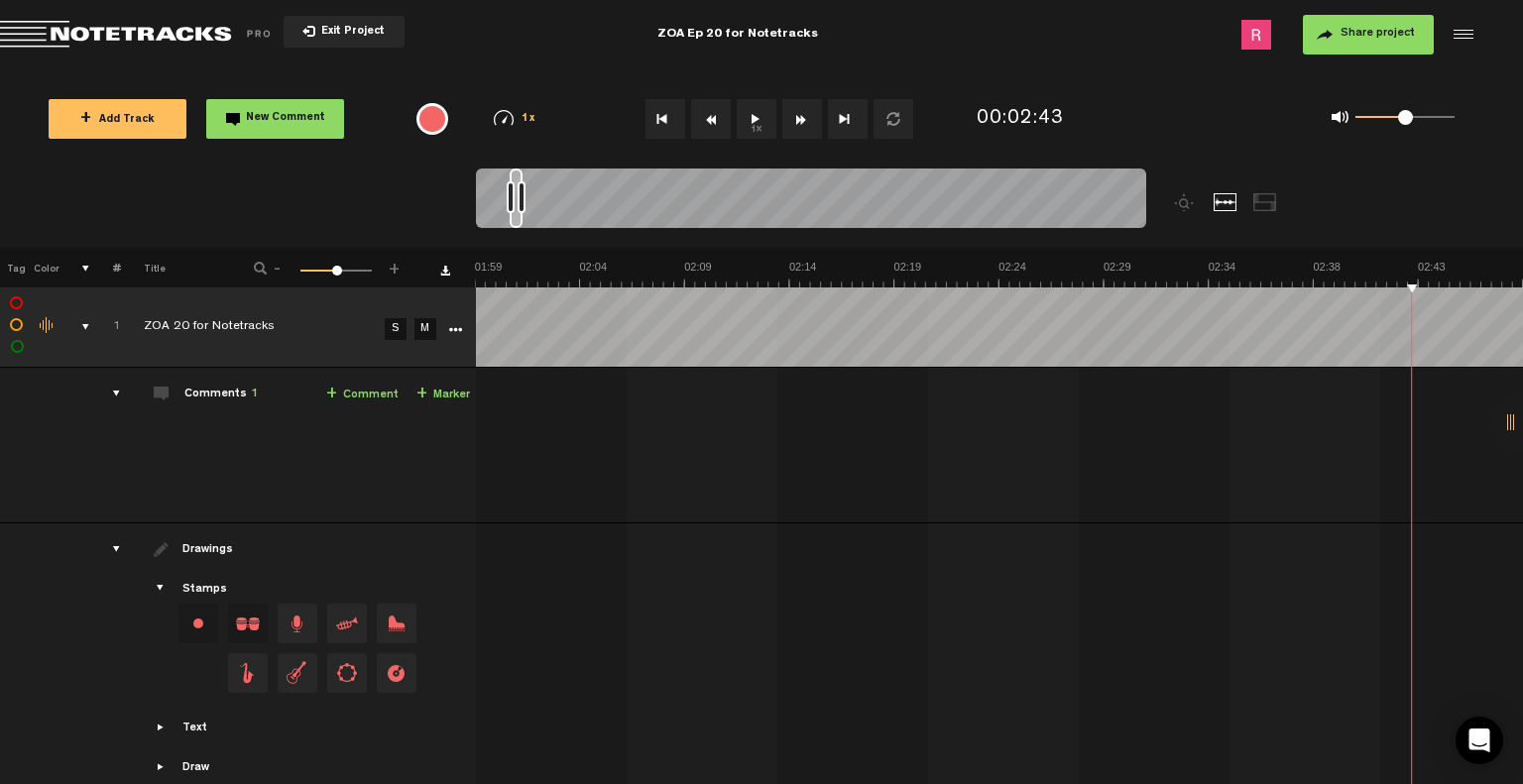 click on "1x" at bounding box center [757, 119] 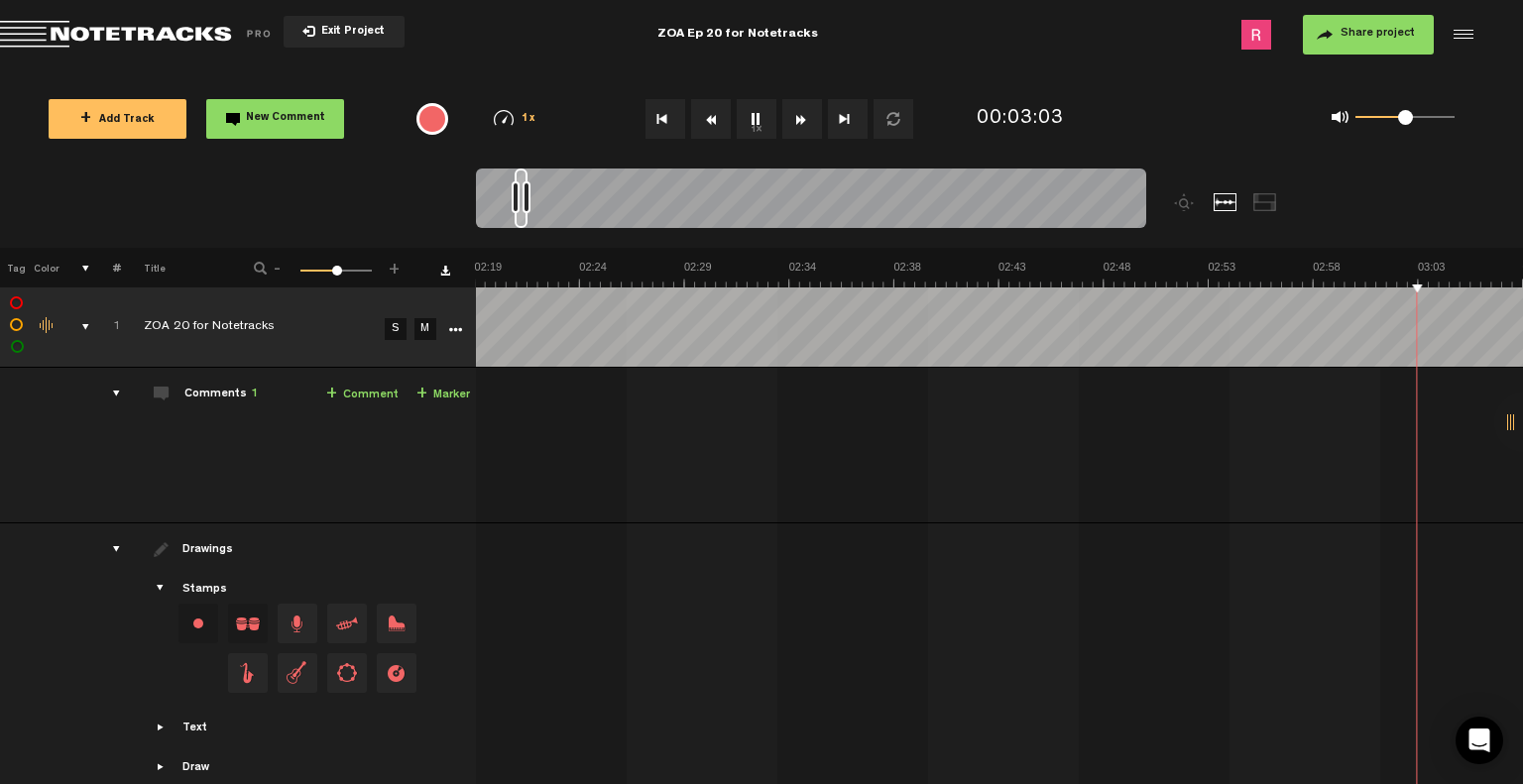 scroll, scrollTop: 0, scrollLeft: 3353, axis: horizontal 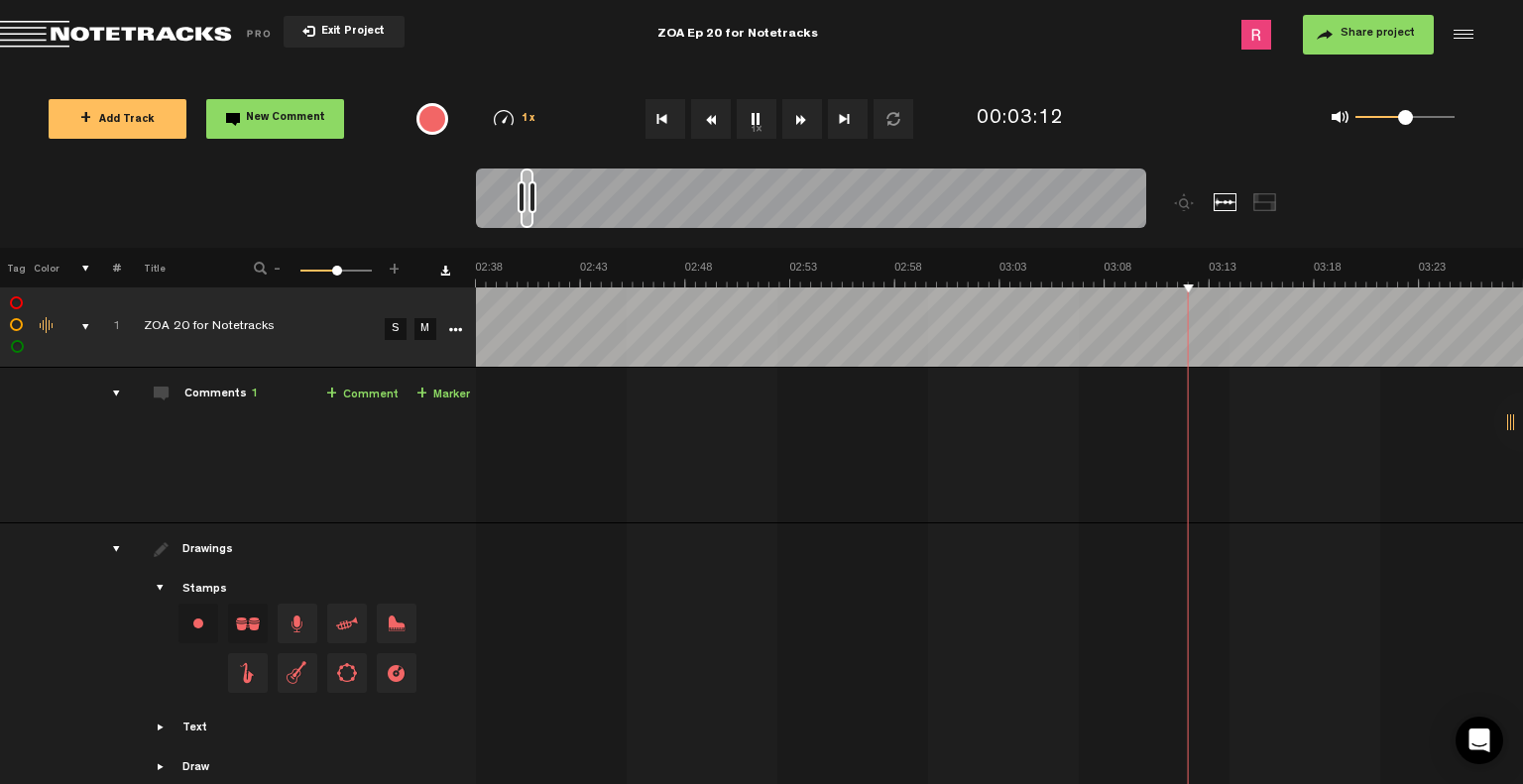 click on "1x" at bounding box center (757, 119) 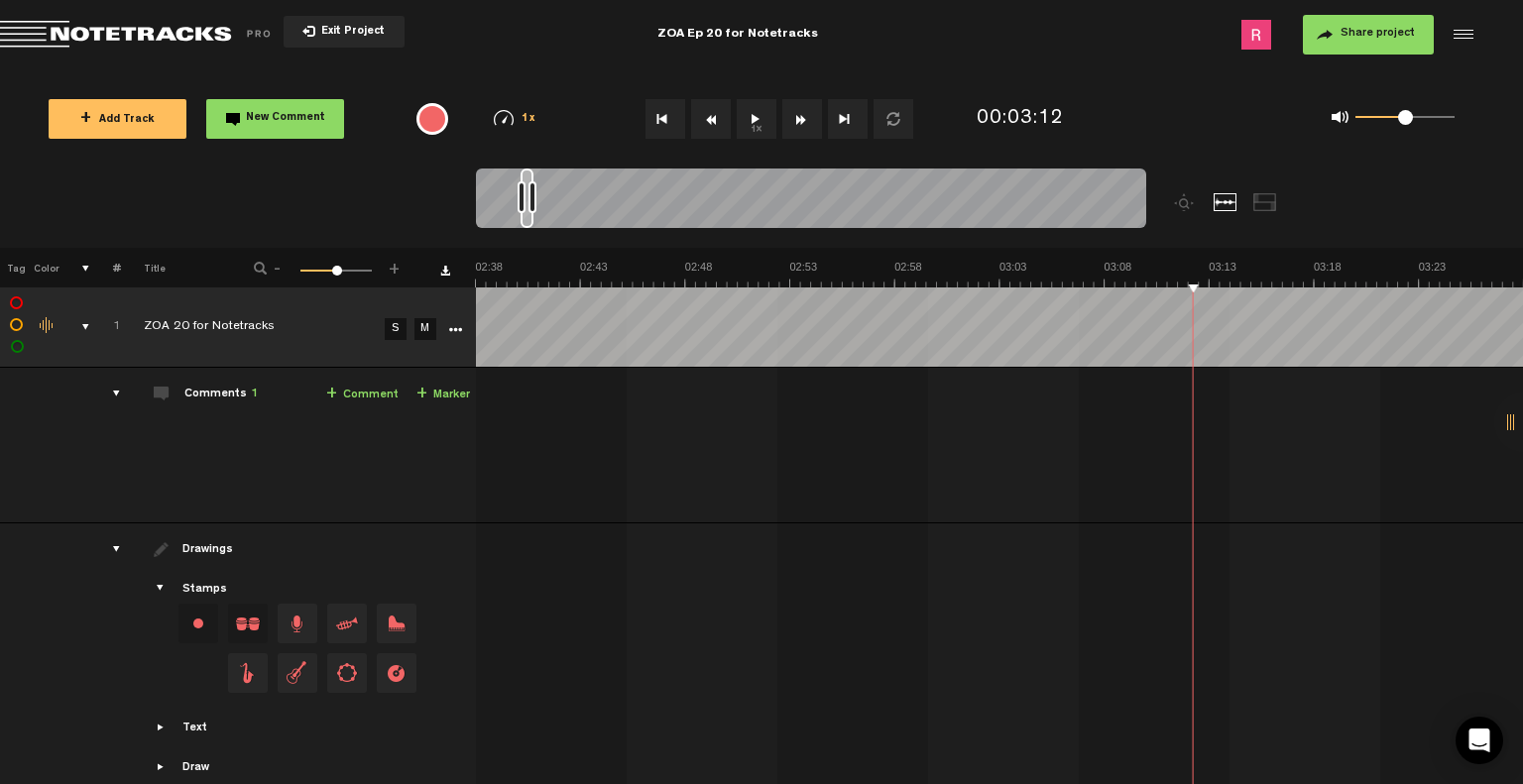 click on "1x" at bounding box center [757, 119] 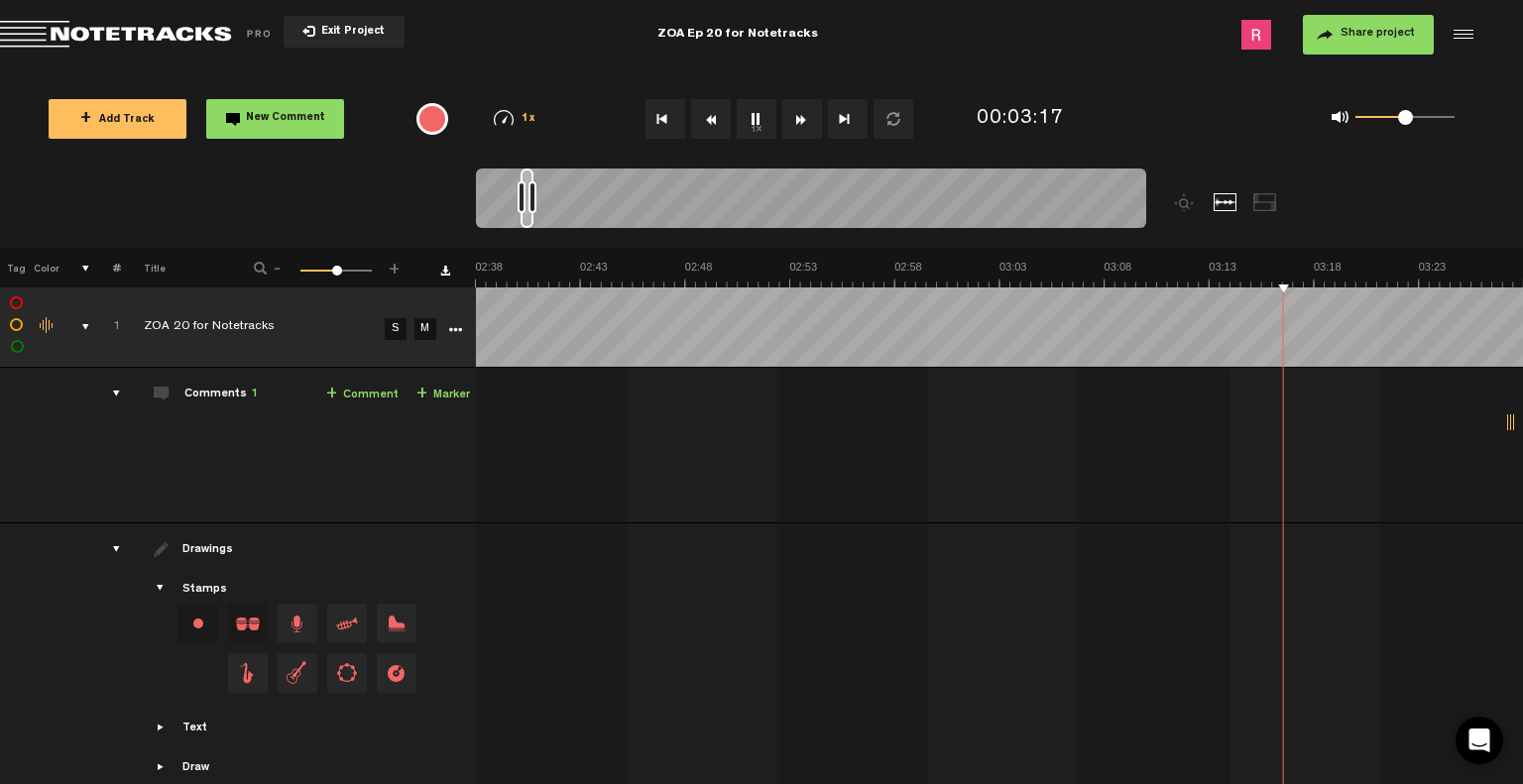 click on "0   1   0.5" at bounding box center [1405, 118] 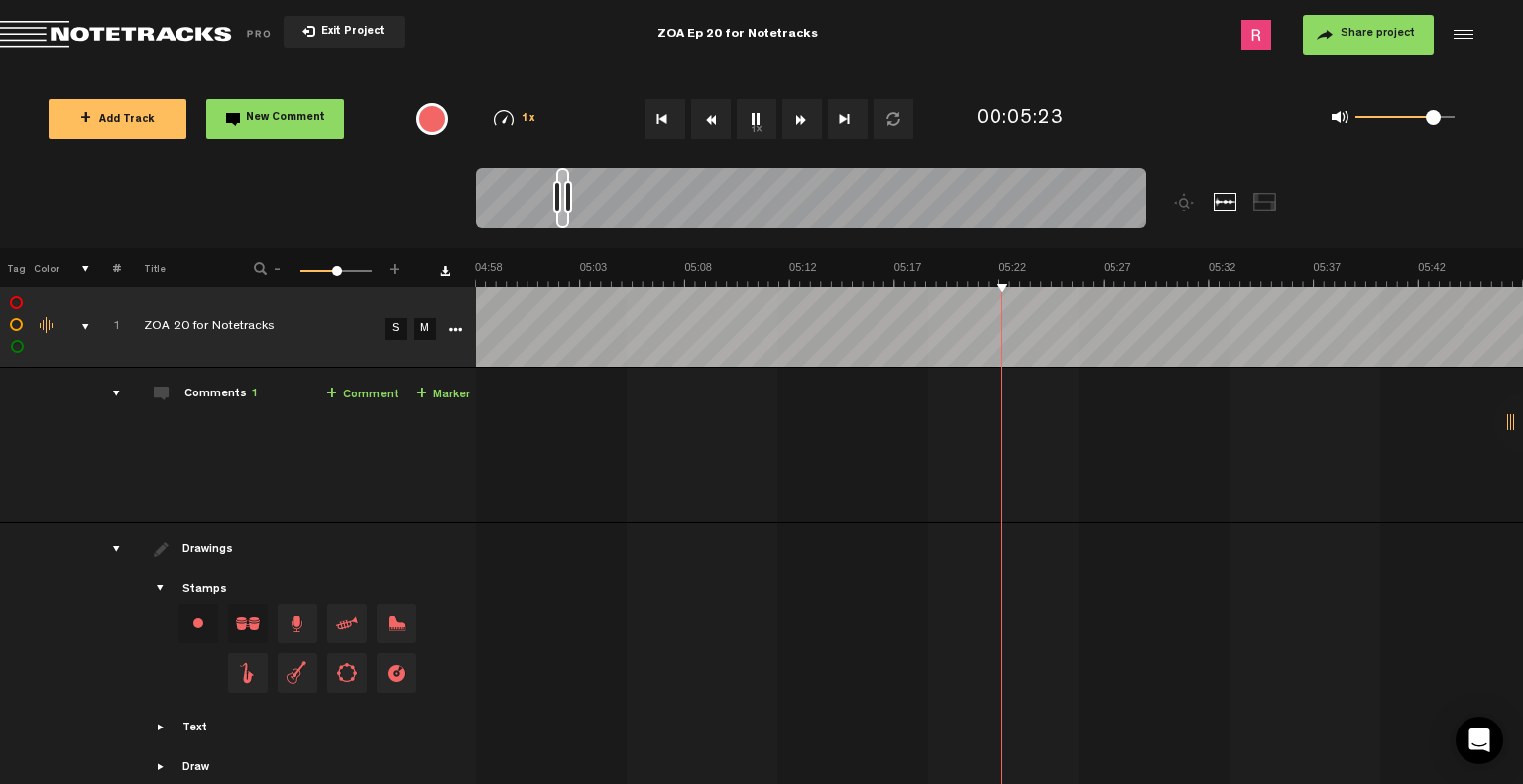 scroll, scrollTop: 0, scrollLeft: 6288, axis: horizontal 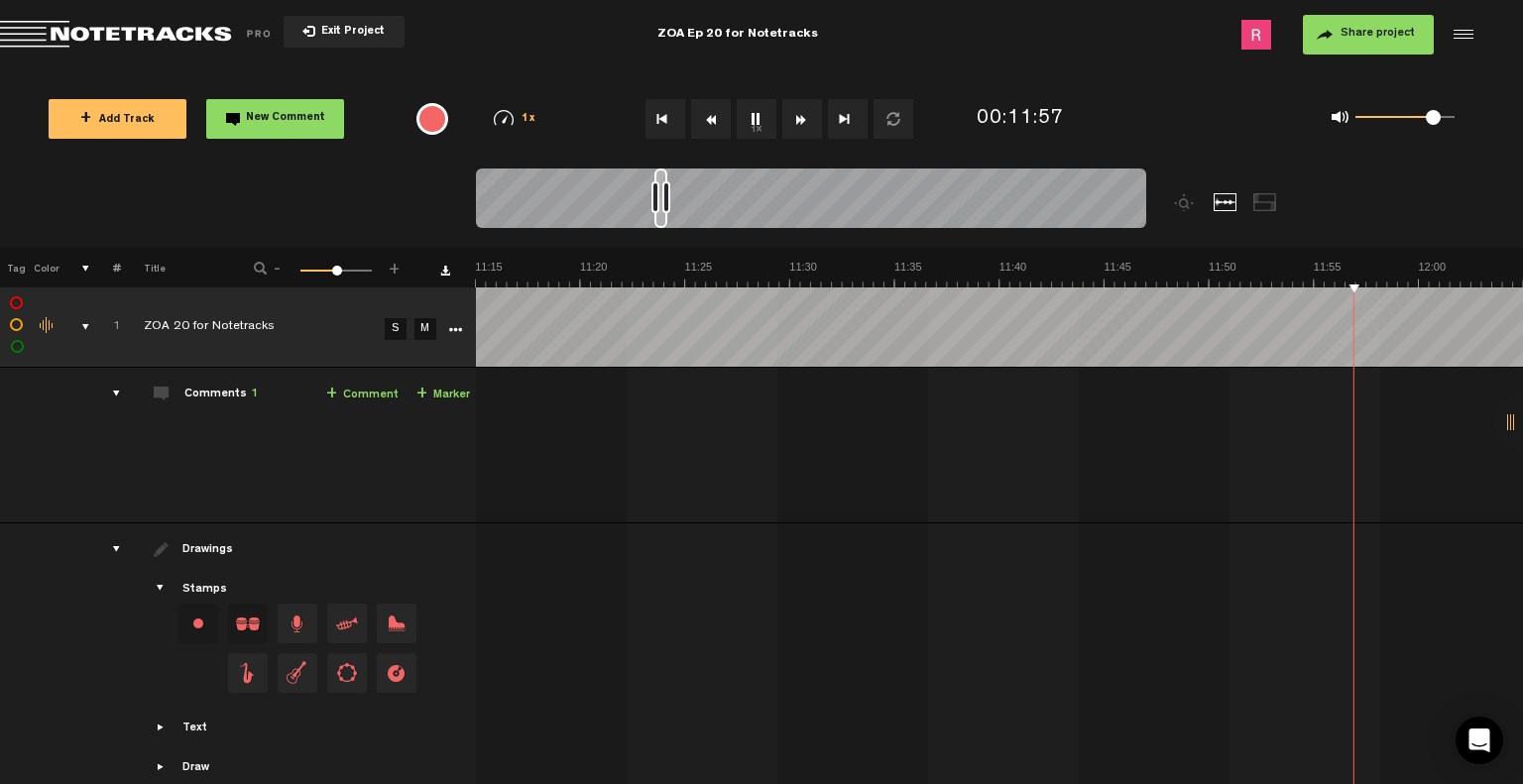 click on "1x" at bounding box center [757, 119] 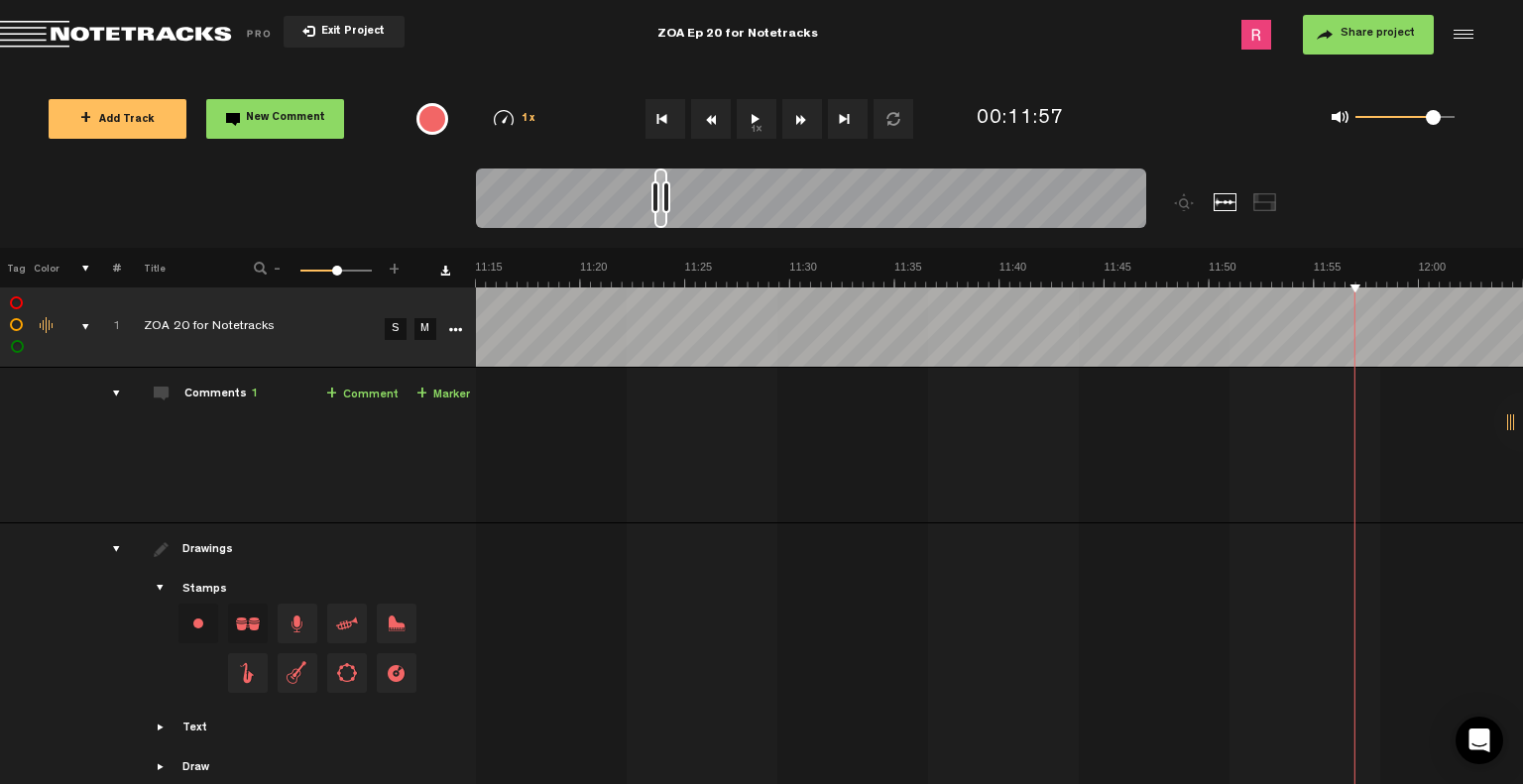click on "1x" at bounding box center (757, 119) 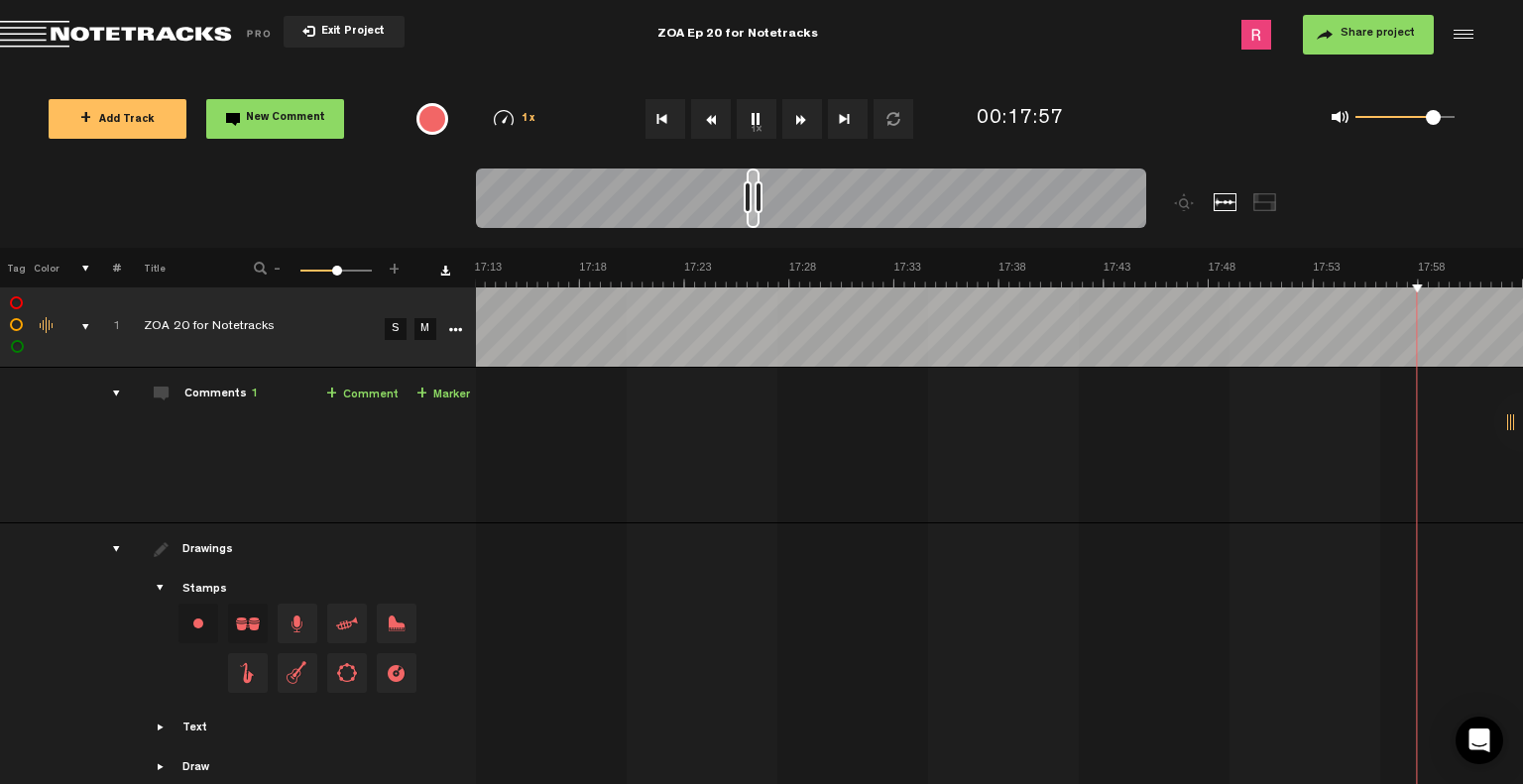 scroll, scrollTop: 0, scrollLeft: 22218, axis: horizontal 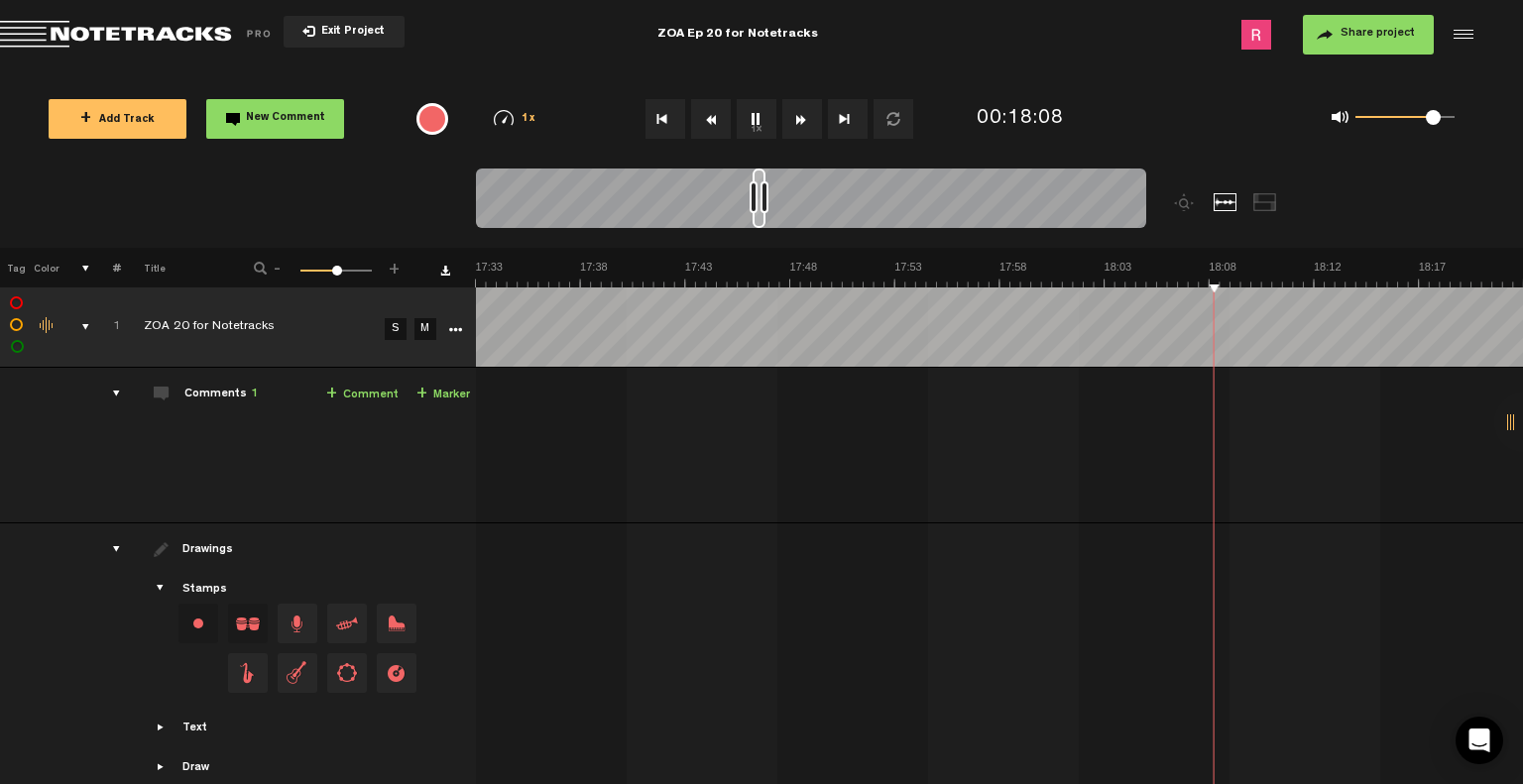 click on "1x" at bounding box center [757, 119] 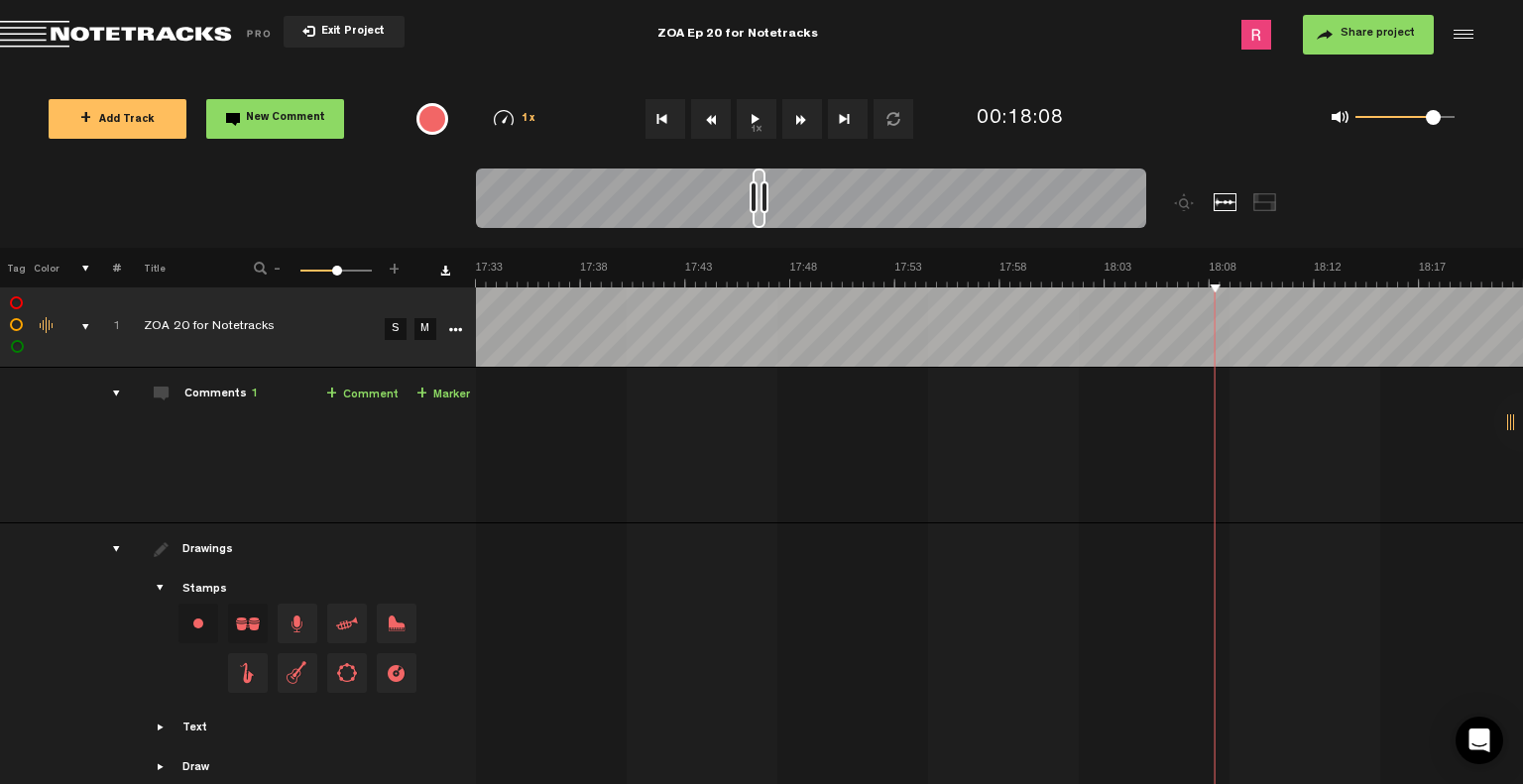 click on "1x" at bounding box center [757, 119] 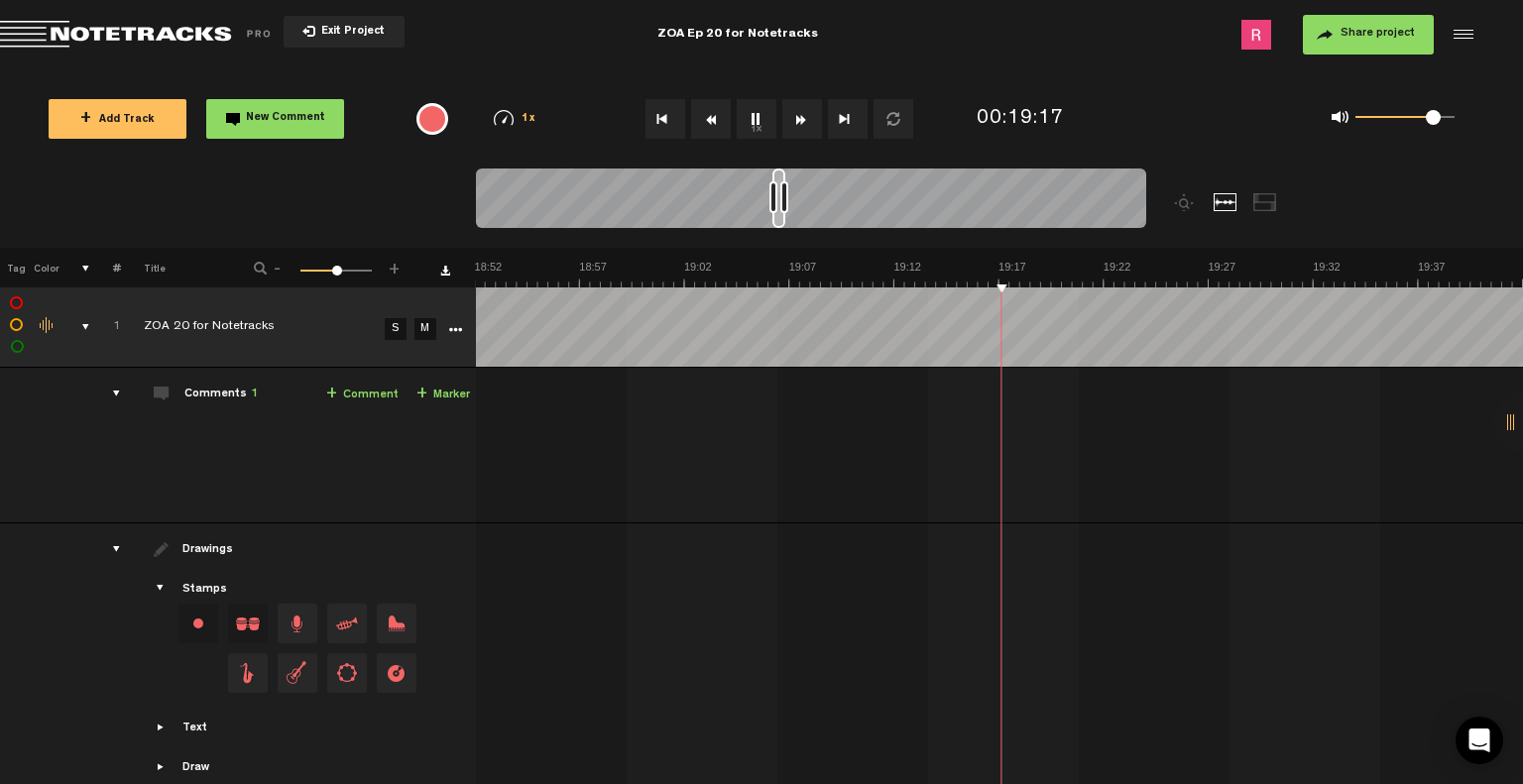 scroll, scrollTop: 0, scrollLeft: 23895, axis: horizontal 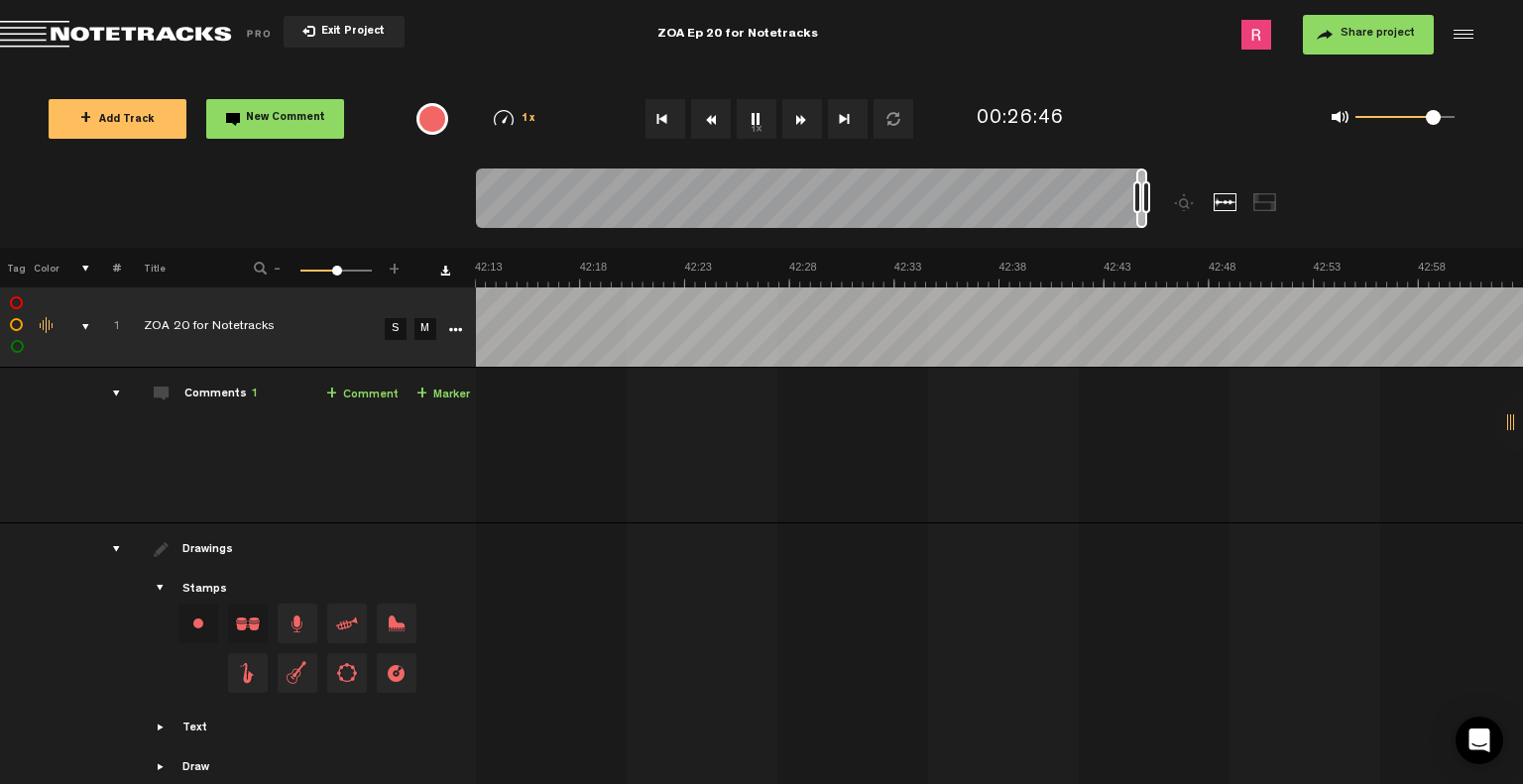 drag, startPoint x: 892, startPoint y: 187, endPoint x: 1218, endPoint y: 213, distance: 327.03517 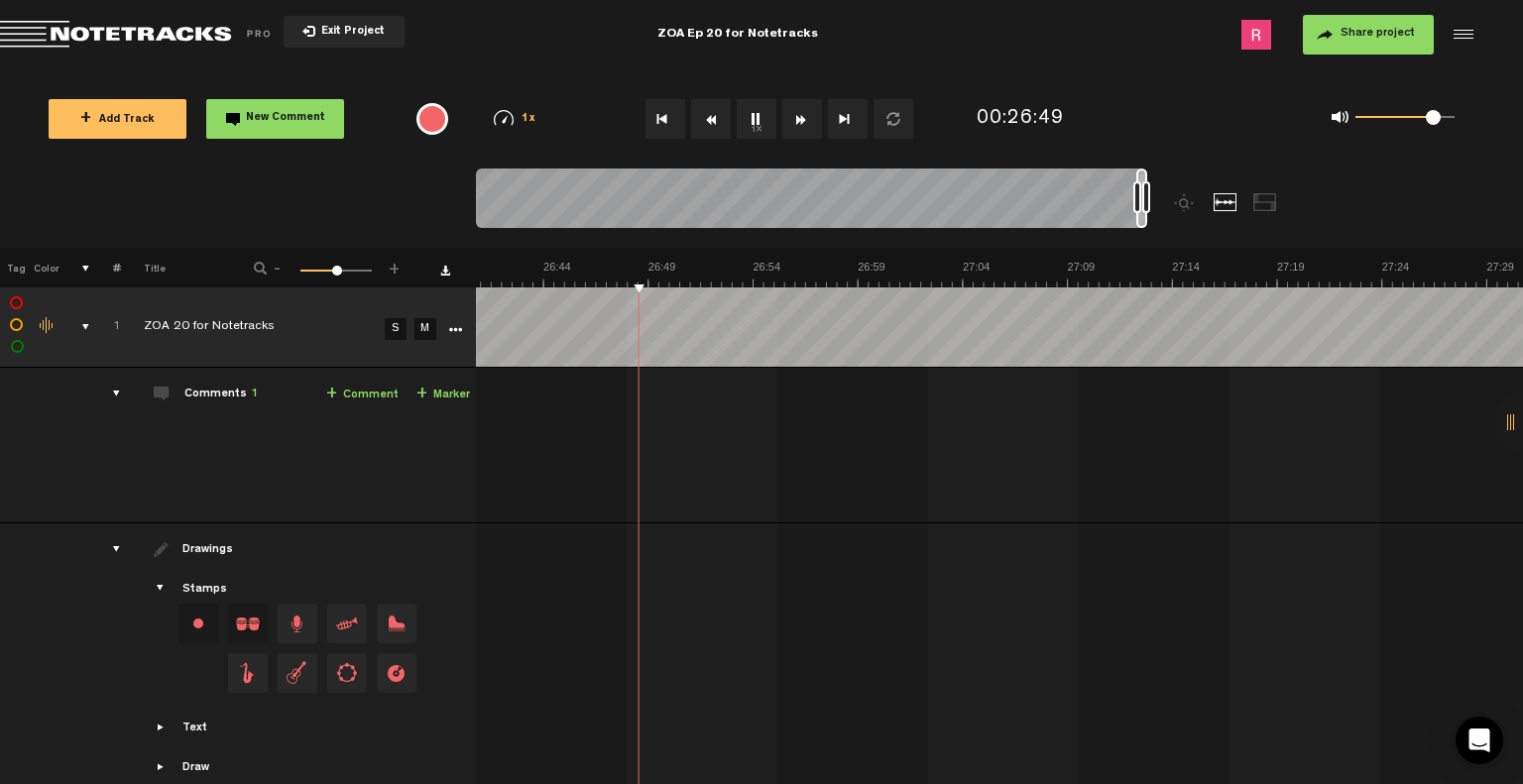 click at bounding box center [848, 119] 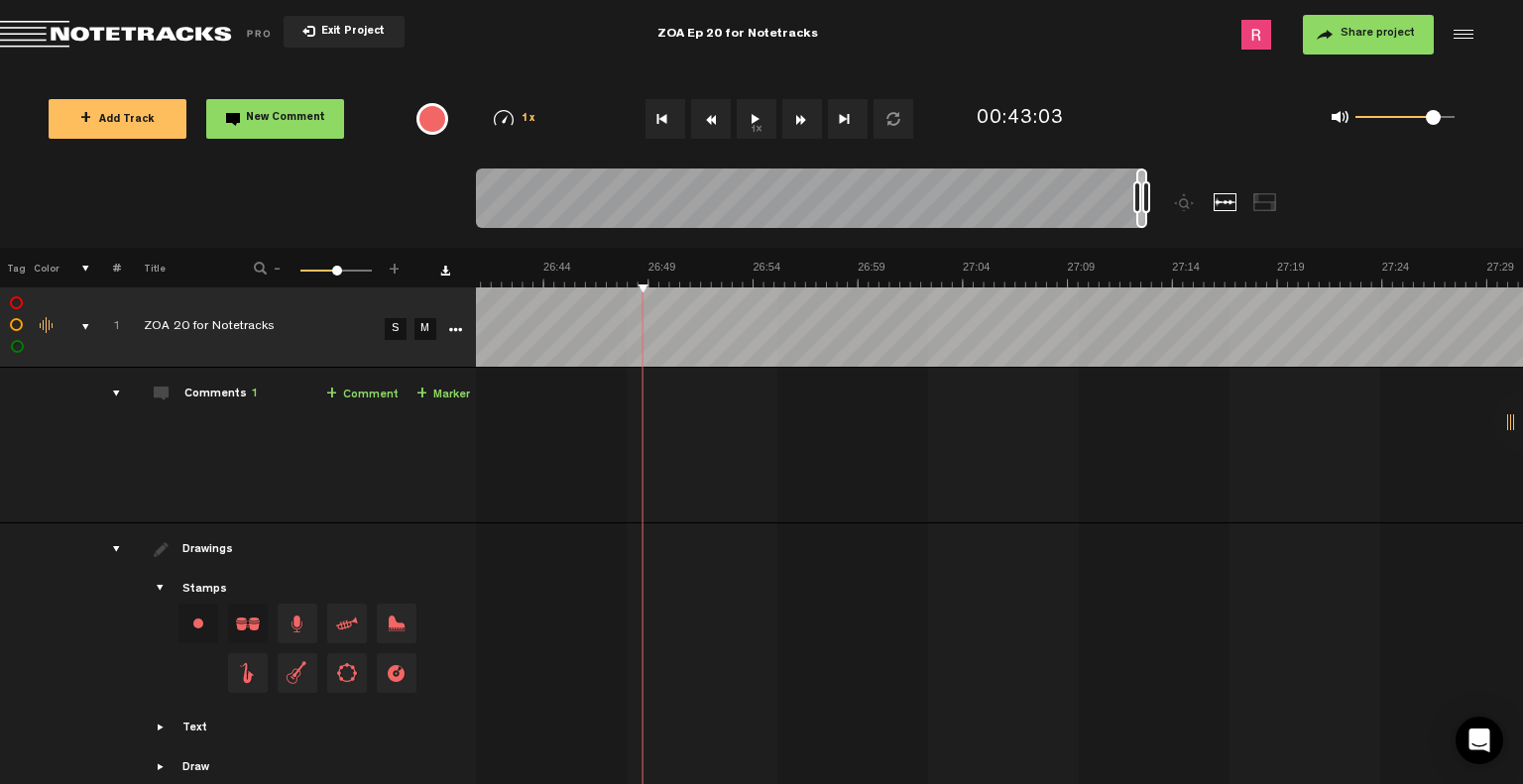 click at bounding box center [848, 119] 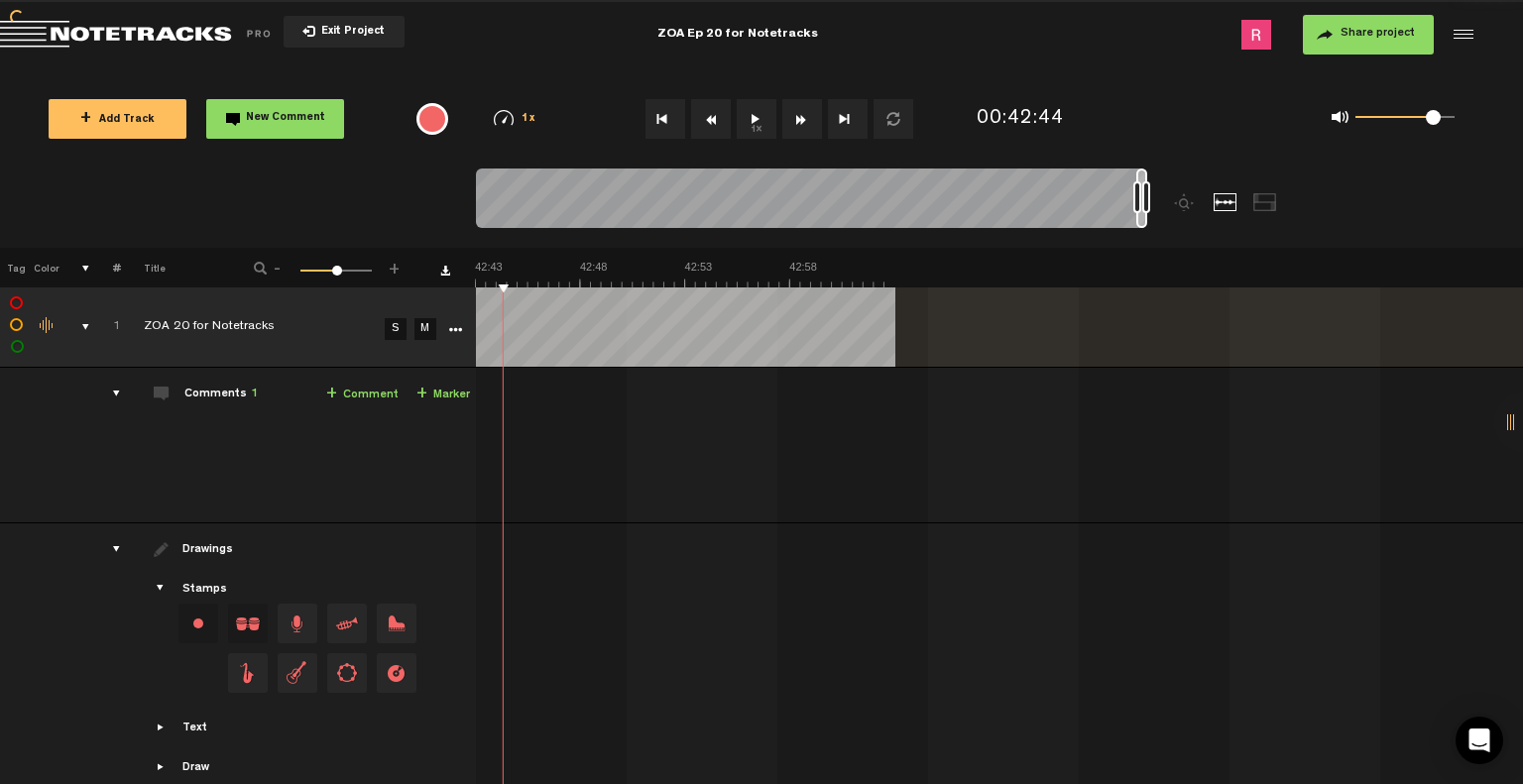 click at bounding box center (711, 119) 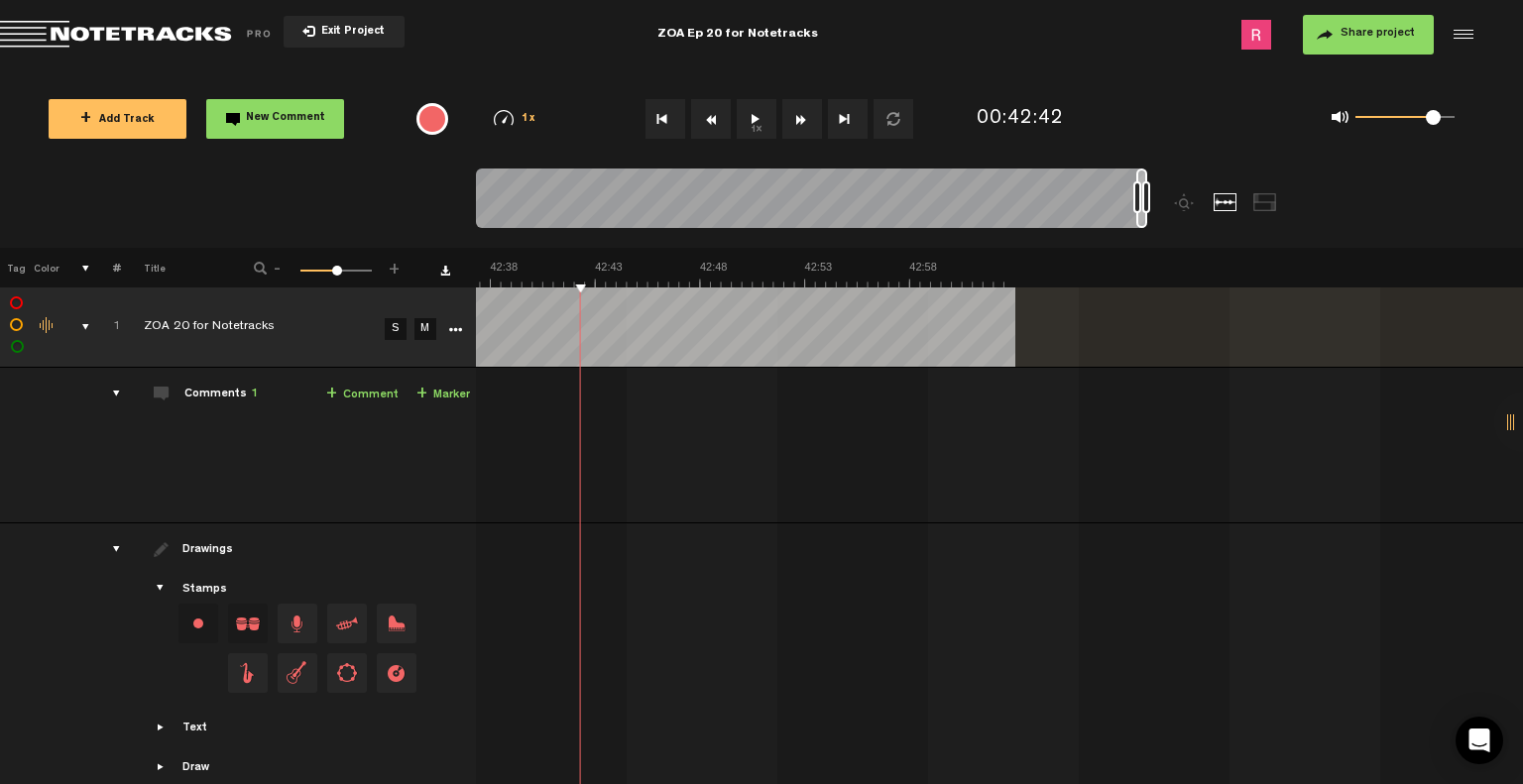 click at bounding box center (711, 119) 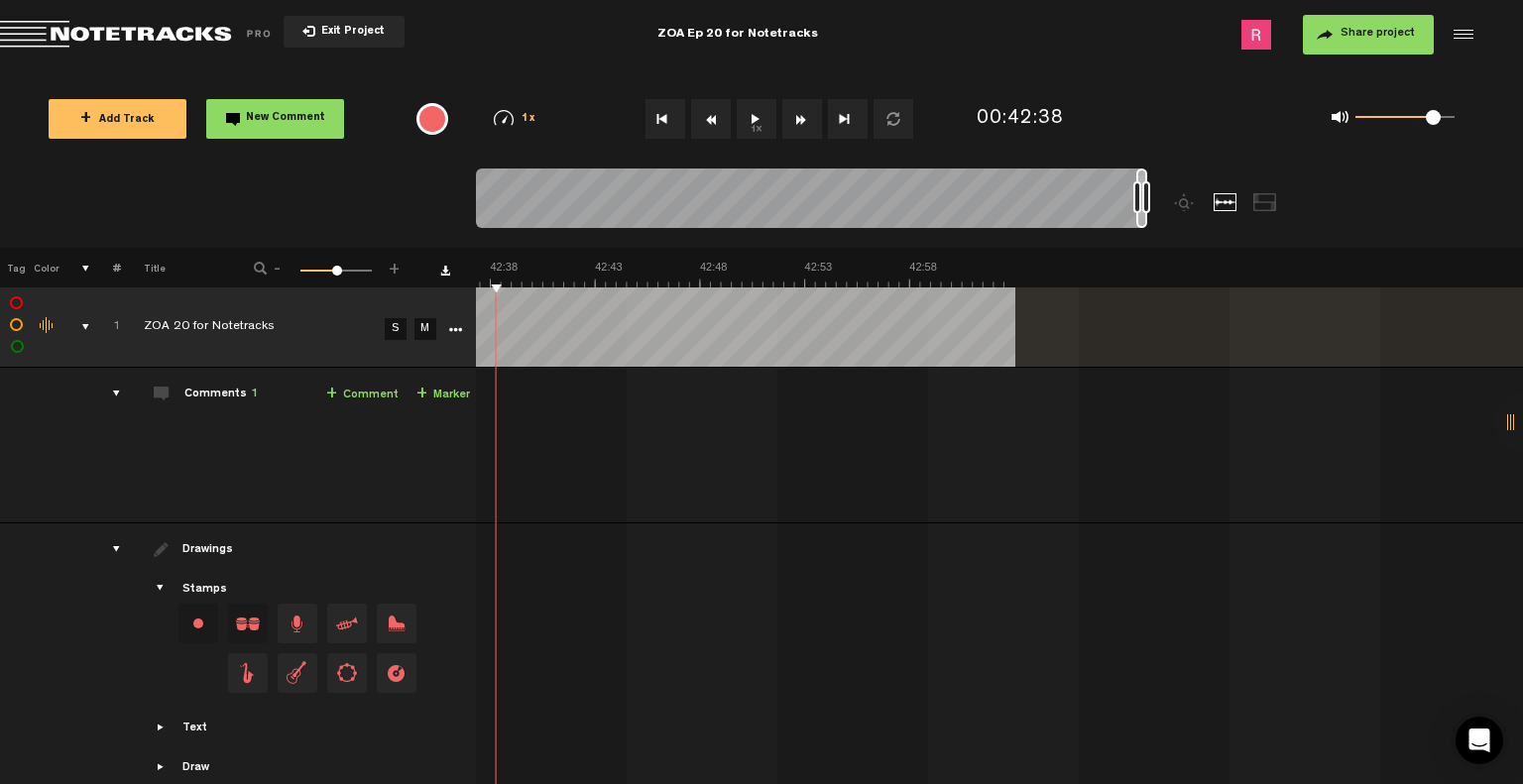 click at bounding box center [711, 119] 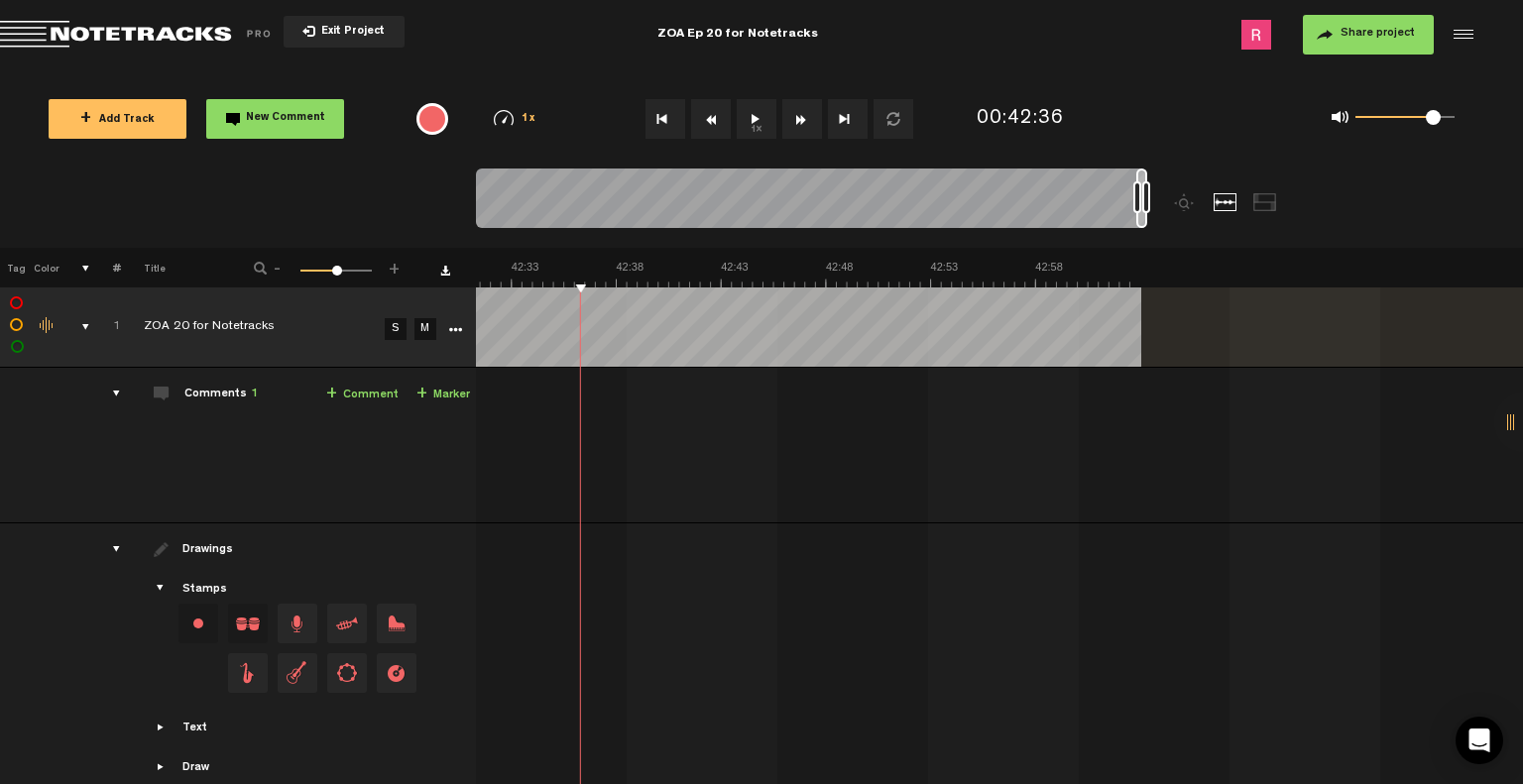 scroll, scrollTop: 0, scrollLeft: 53833, axis: horizontal 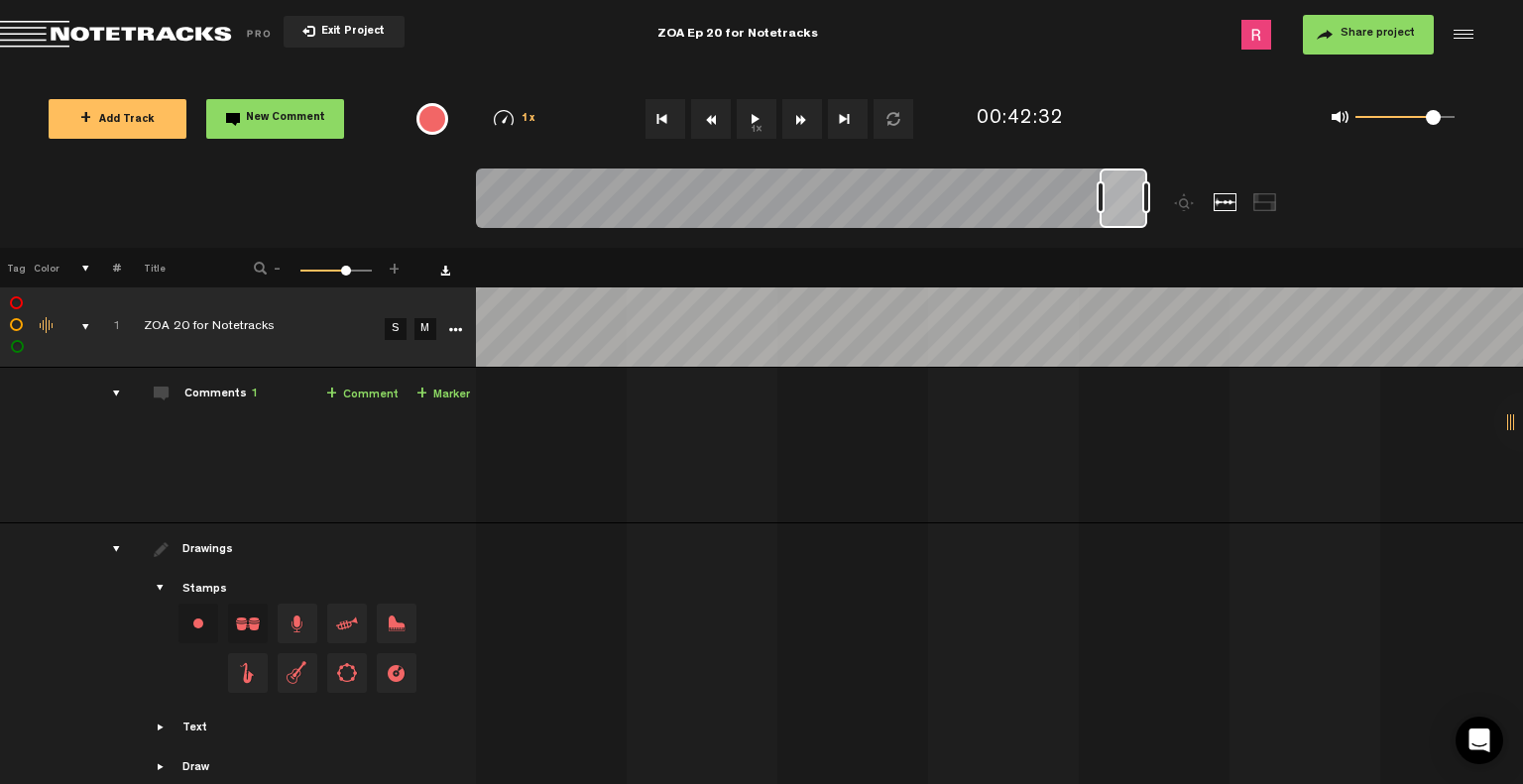 drag, startPoint x: 1133, startPoint y: 197, endPoint x: 1095, endPoint y: 205, distance: 38.832976 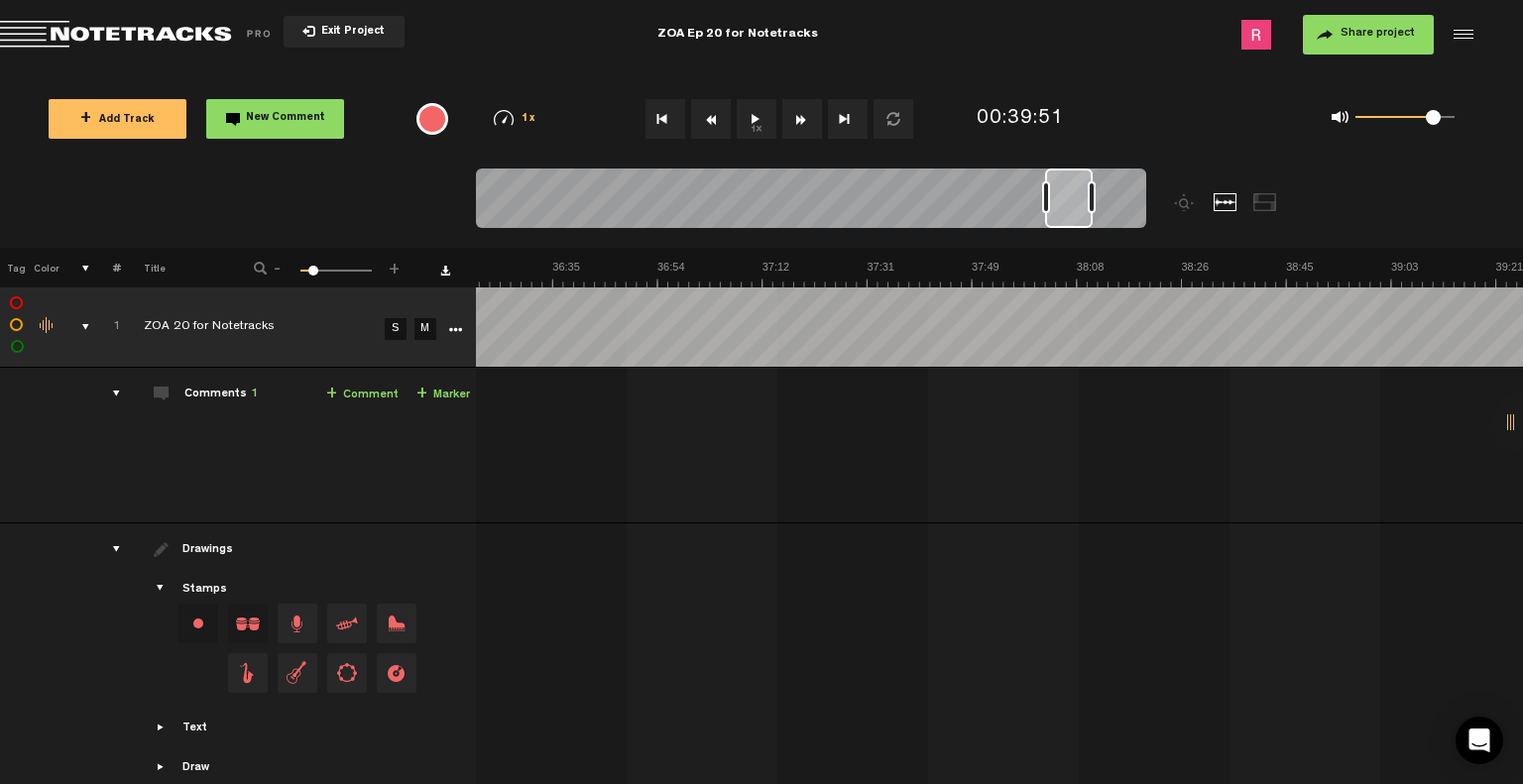 scroll, scrollTop: 0, scrollLeft: 12046, axis: horizontal 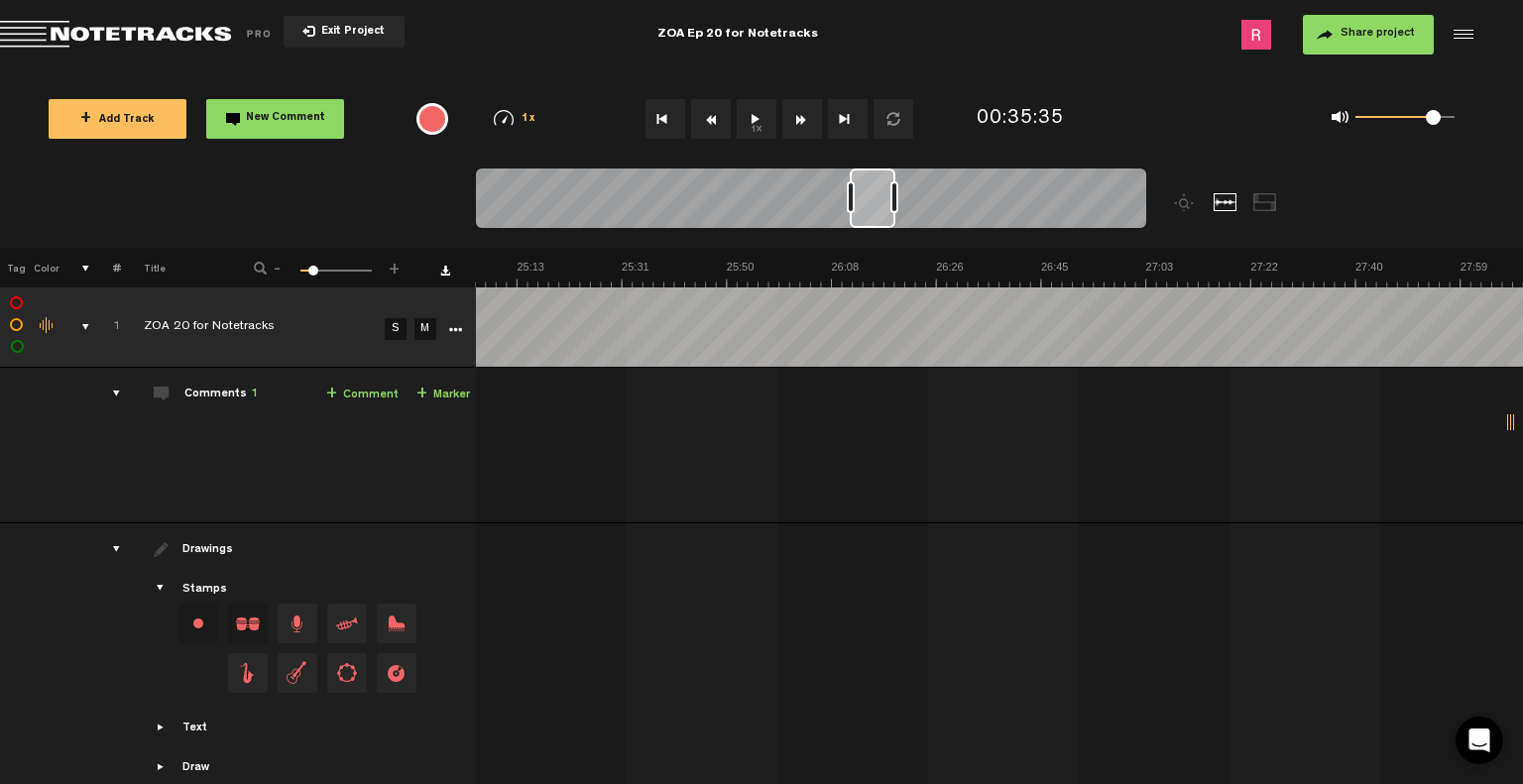 drag, startPoint x: 1040, startPoint y: 212, endPoint x: 851, endPoint y: 227, distance: 189.5943 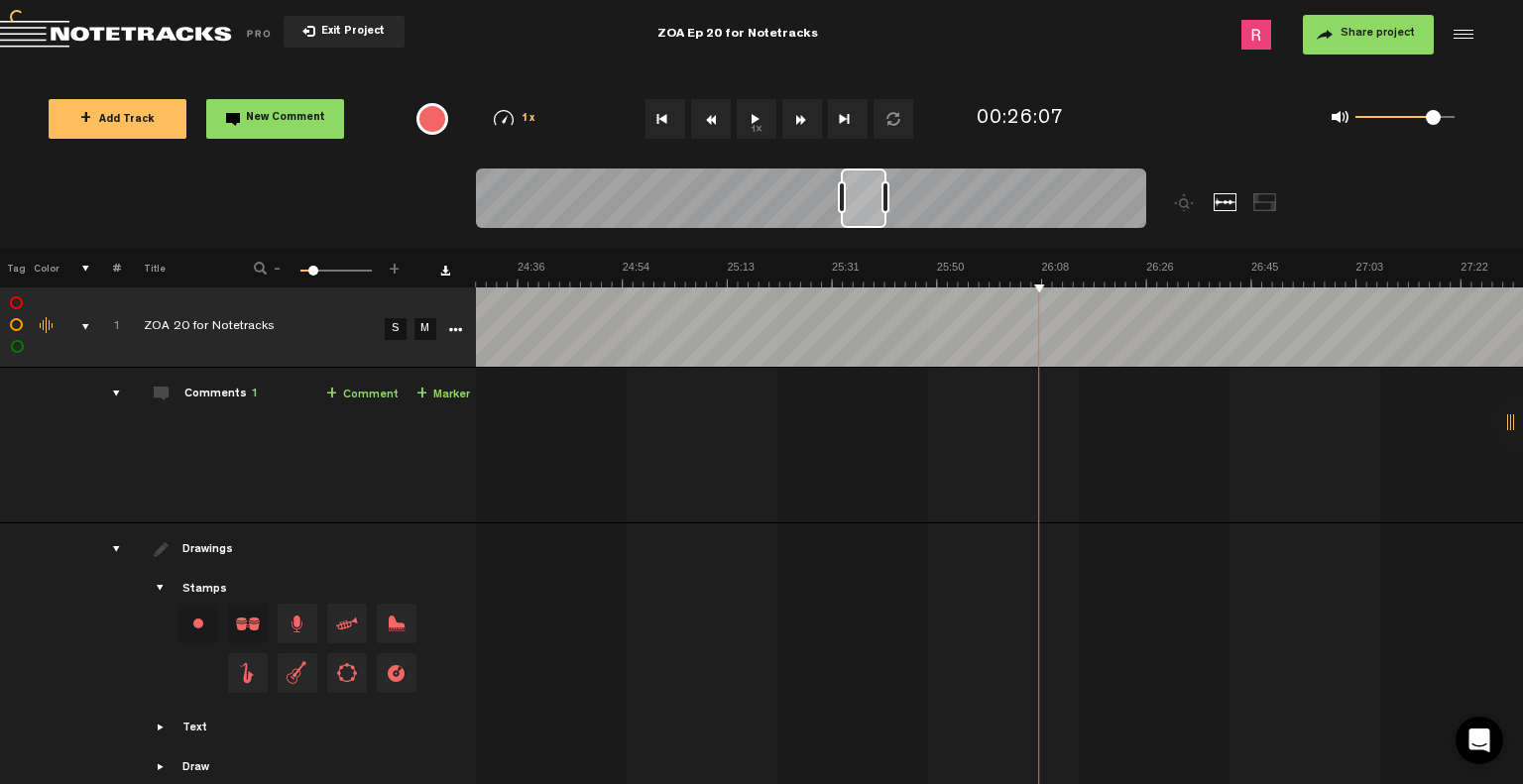 scroll, scrollTop: 0, scrollLeft: 8341, axis: horizontal 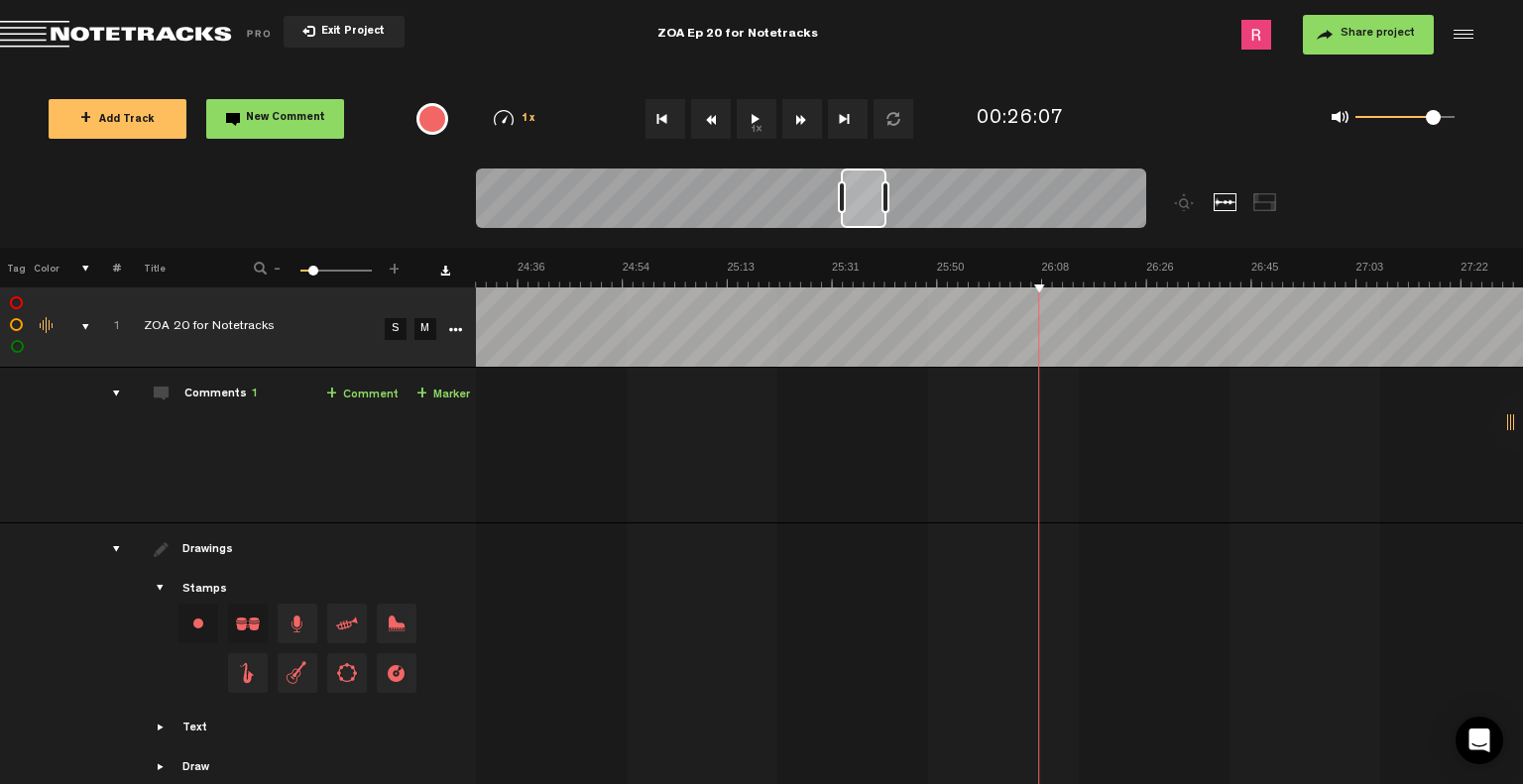 click on "1x" at bounding box center (757, 119) 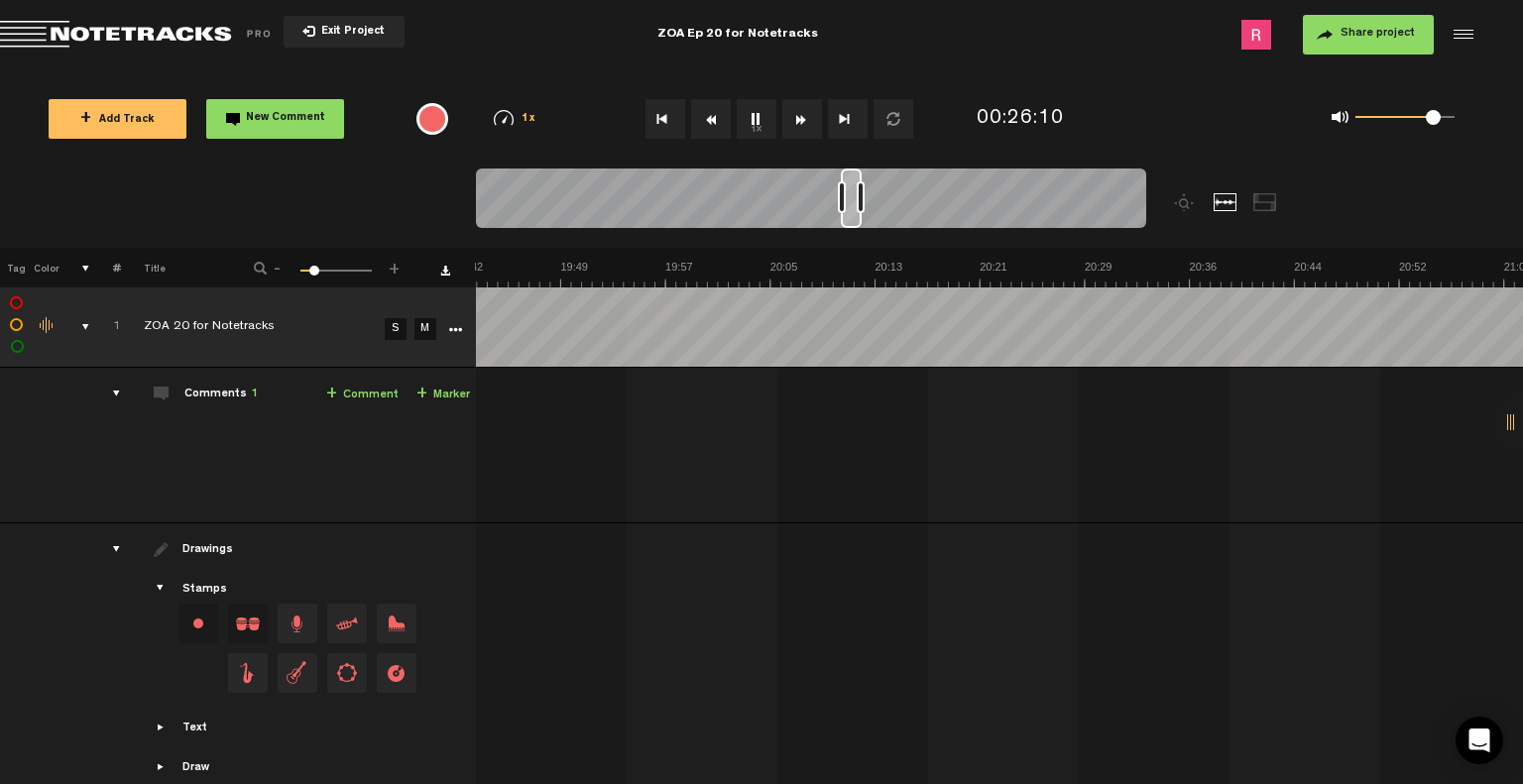 scroll, scrollTop: 0, scrollLeft: 21875, axis: horizontal 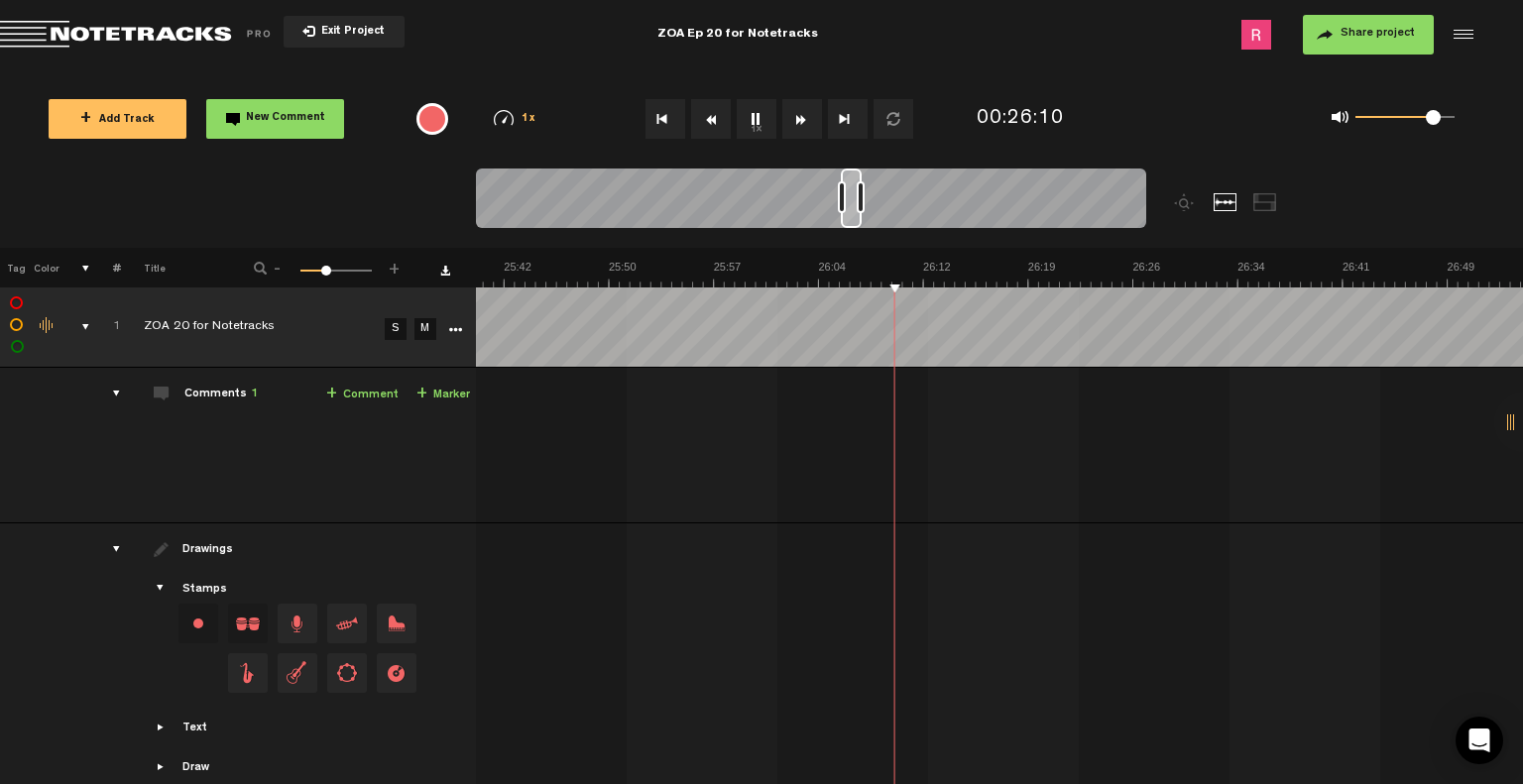 drag, startPoint x: 882, startPoint y: 199, endPoint x: 858, endPoint y: 202, distance: 24.186773 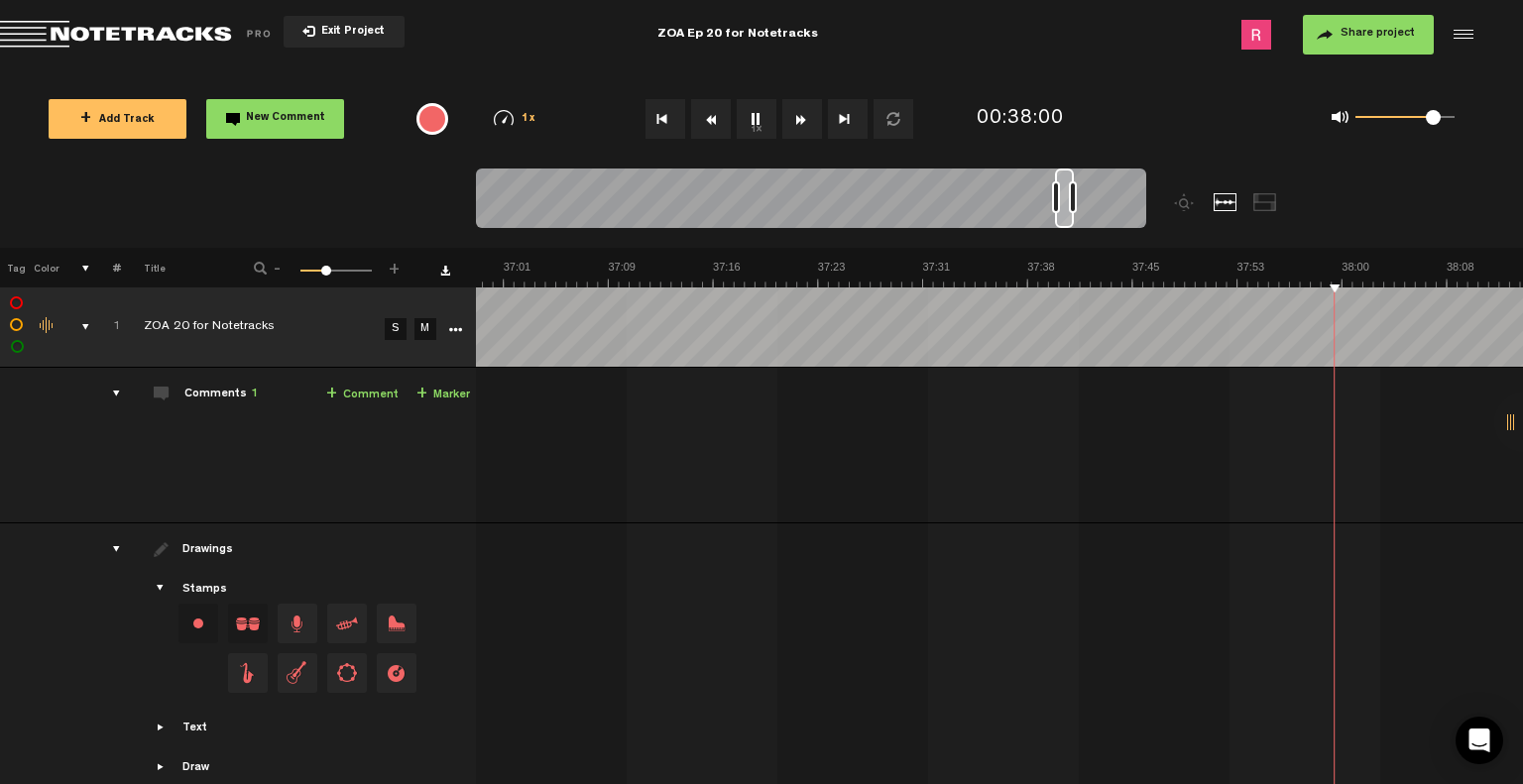 scroll, scrollTop: 0, scrollLeft: 31517, axis: horizontal 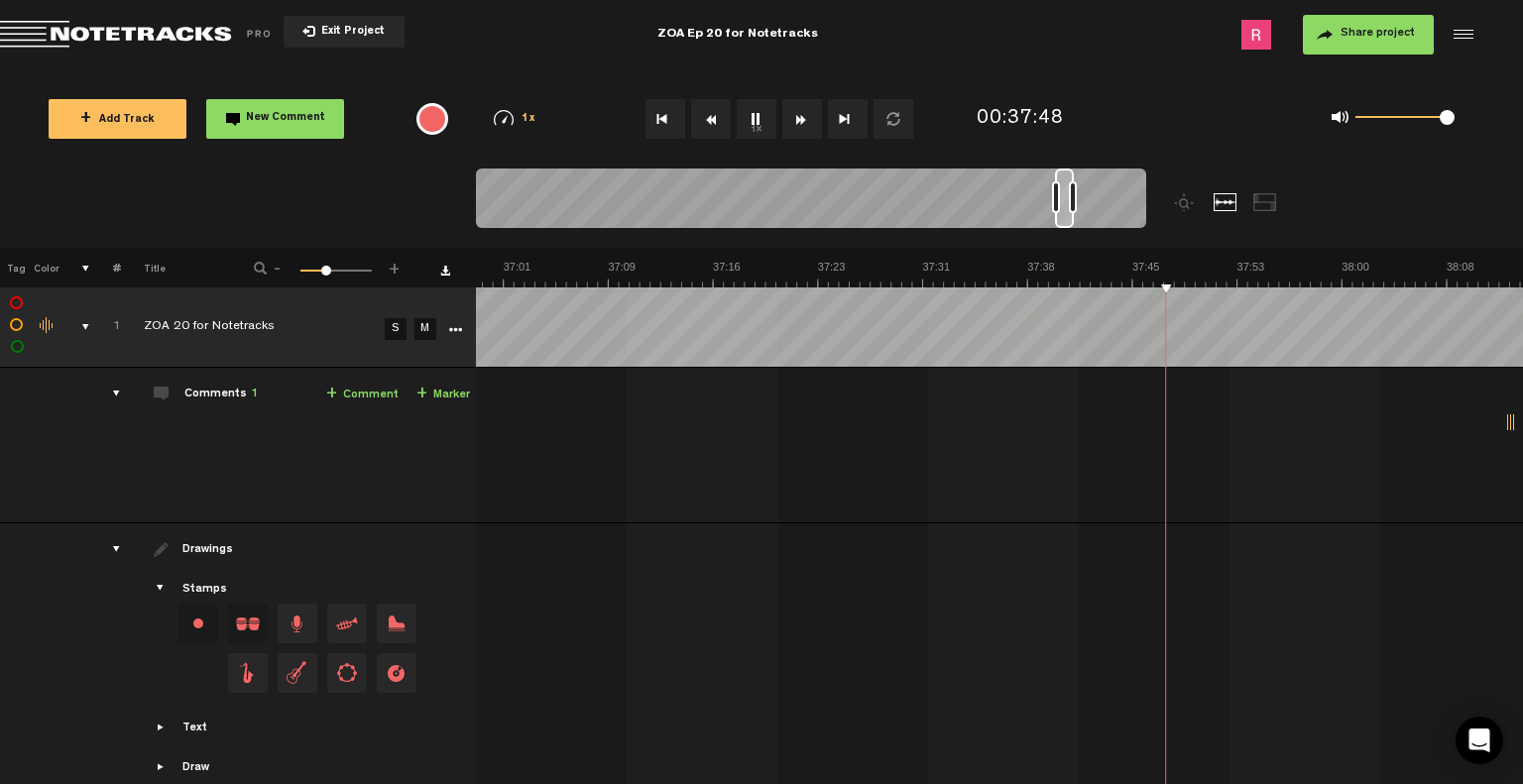 click on "0   1   1" at bounding box center (1405, 118) 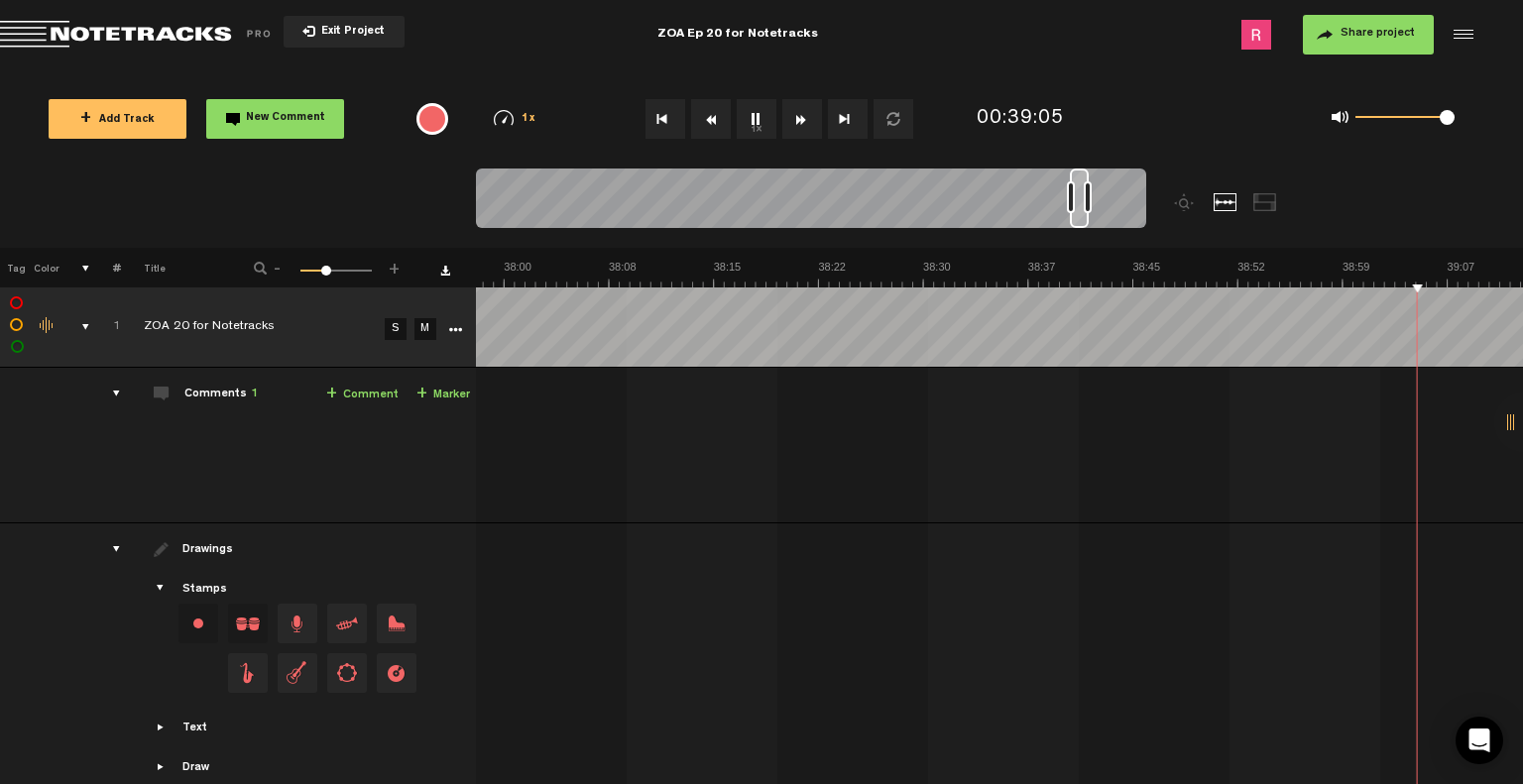 scroll, scrollTop: 0, scrollLeft: 32775, axis: horizontal 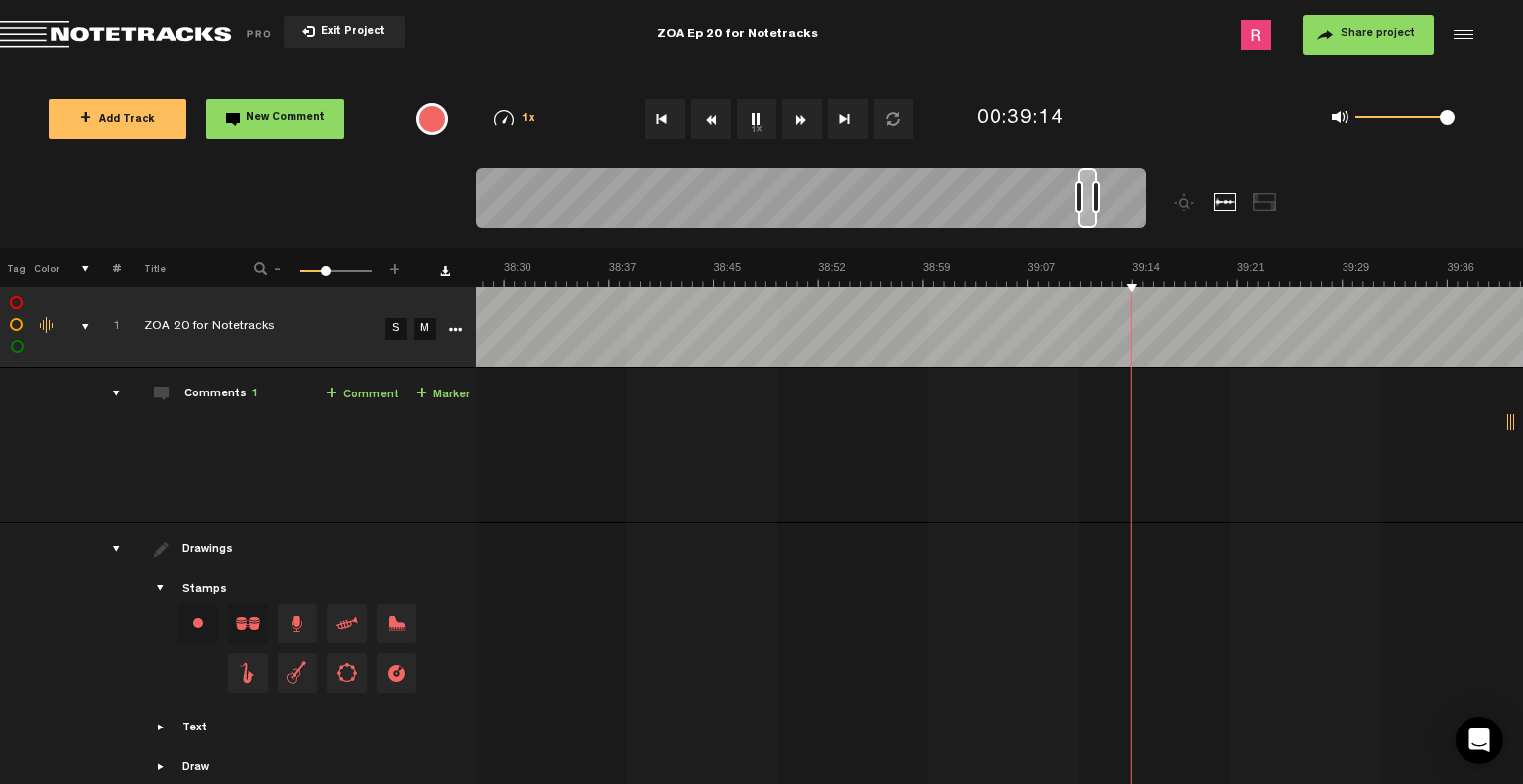 click on "1x" at bounding box center [757, 119] 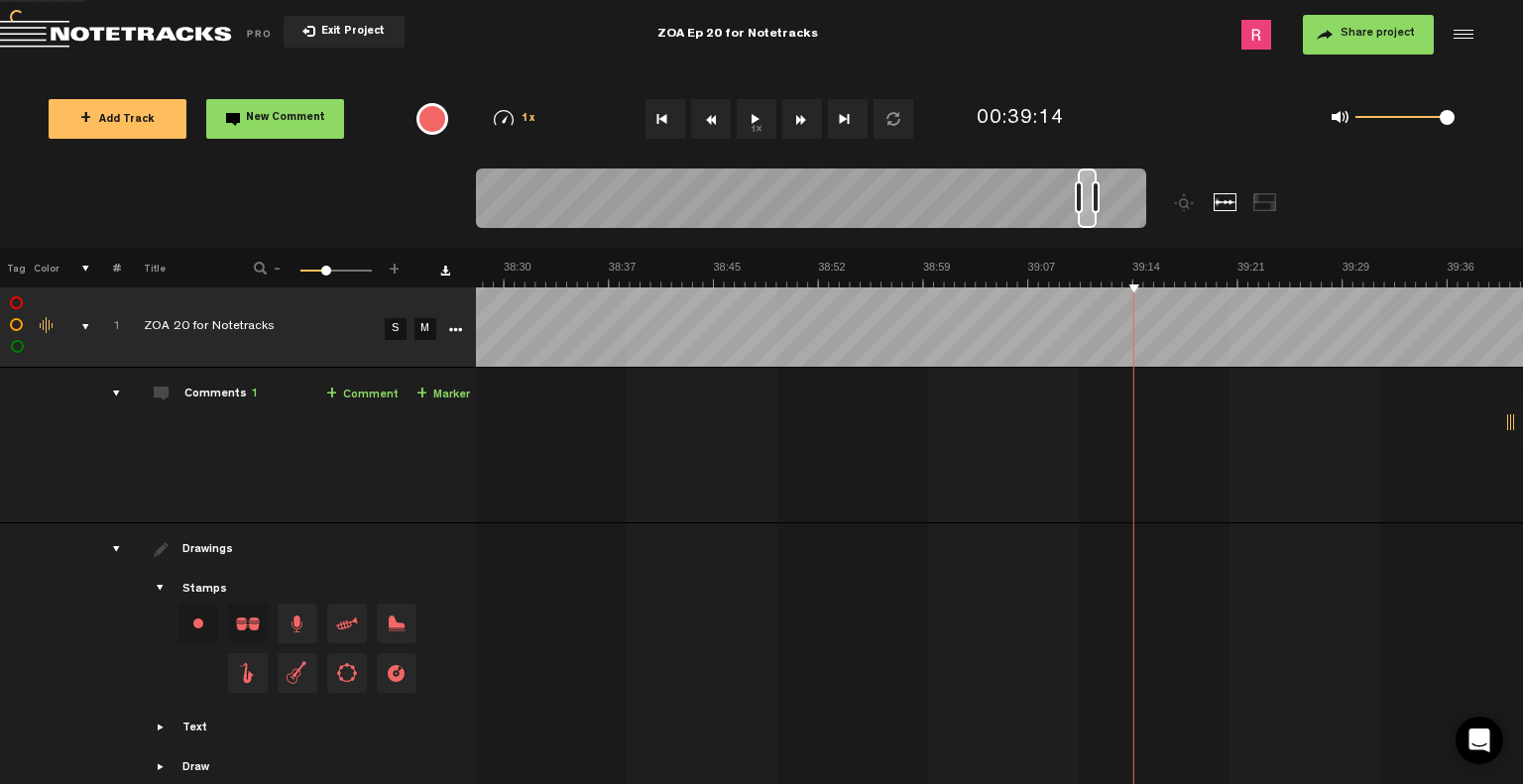 click on "1x" at bounding box center (757, 119) 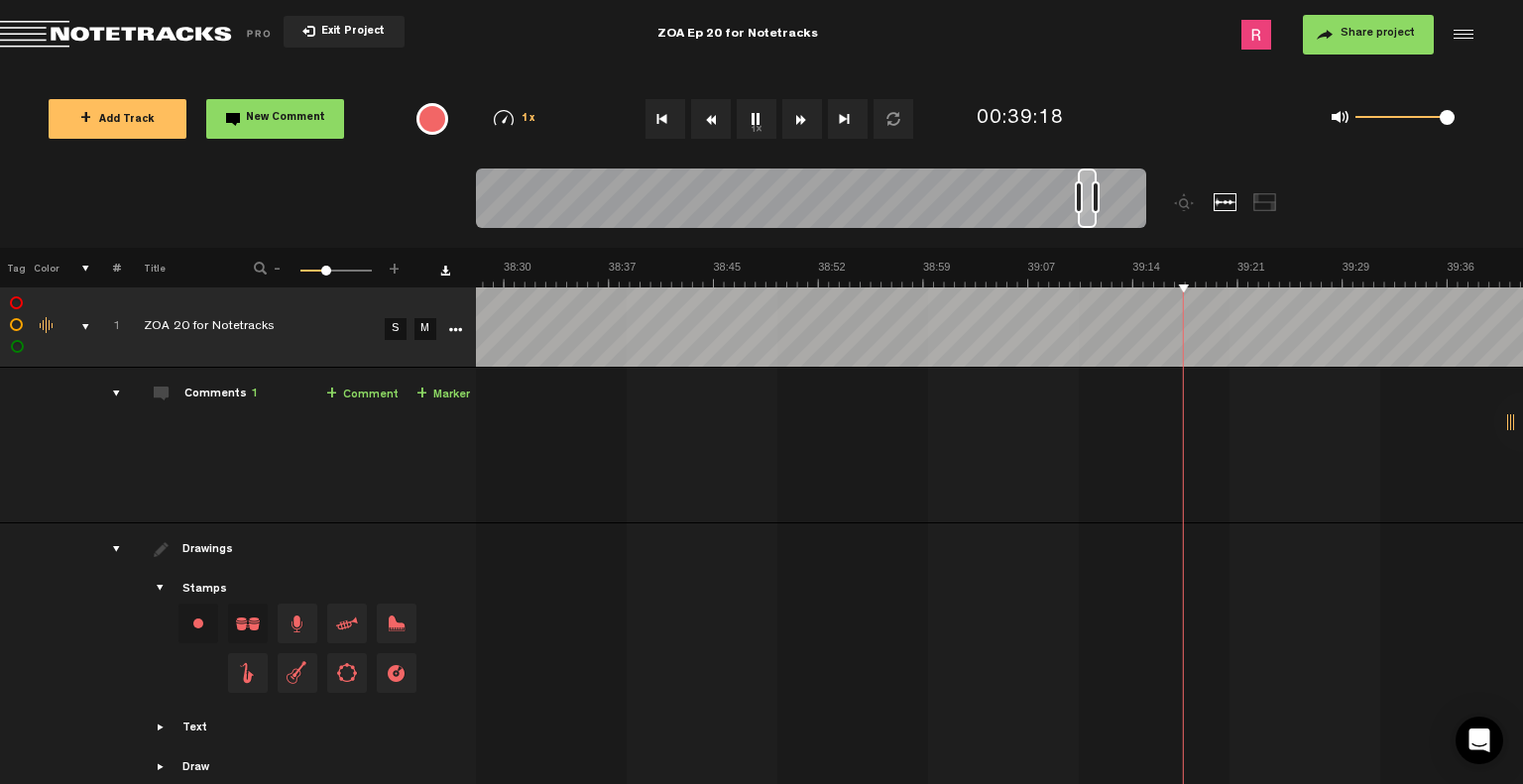 click on "1x" at bounding box center (757, 119) 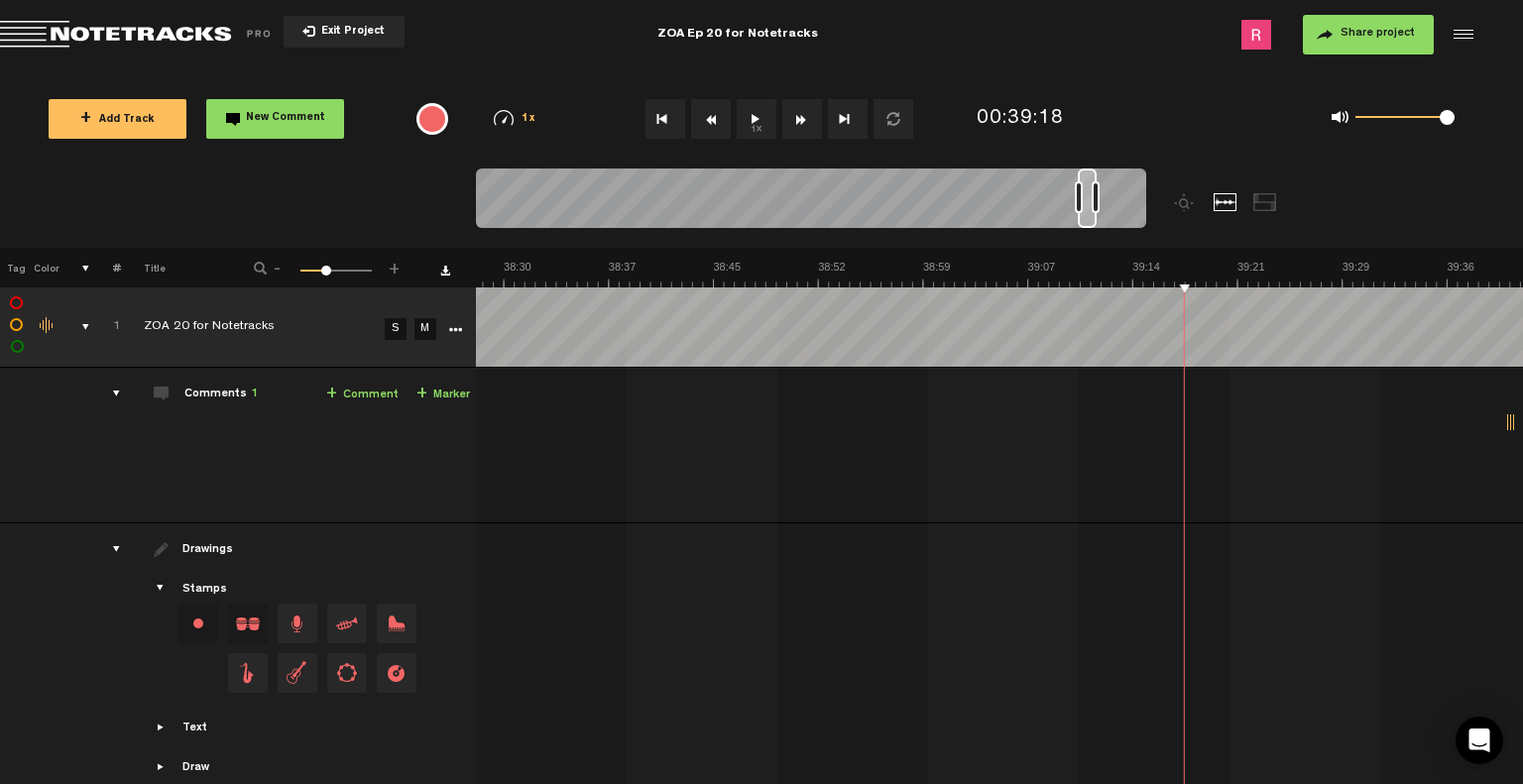 click on "1x" at bounding box center [757, 119] 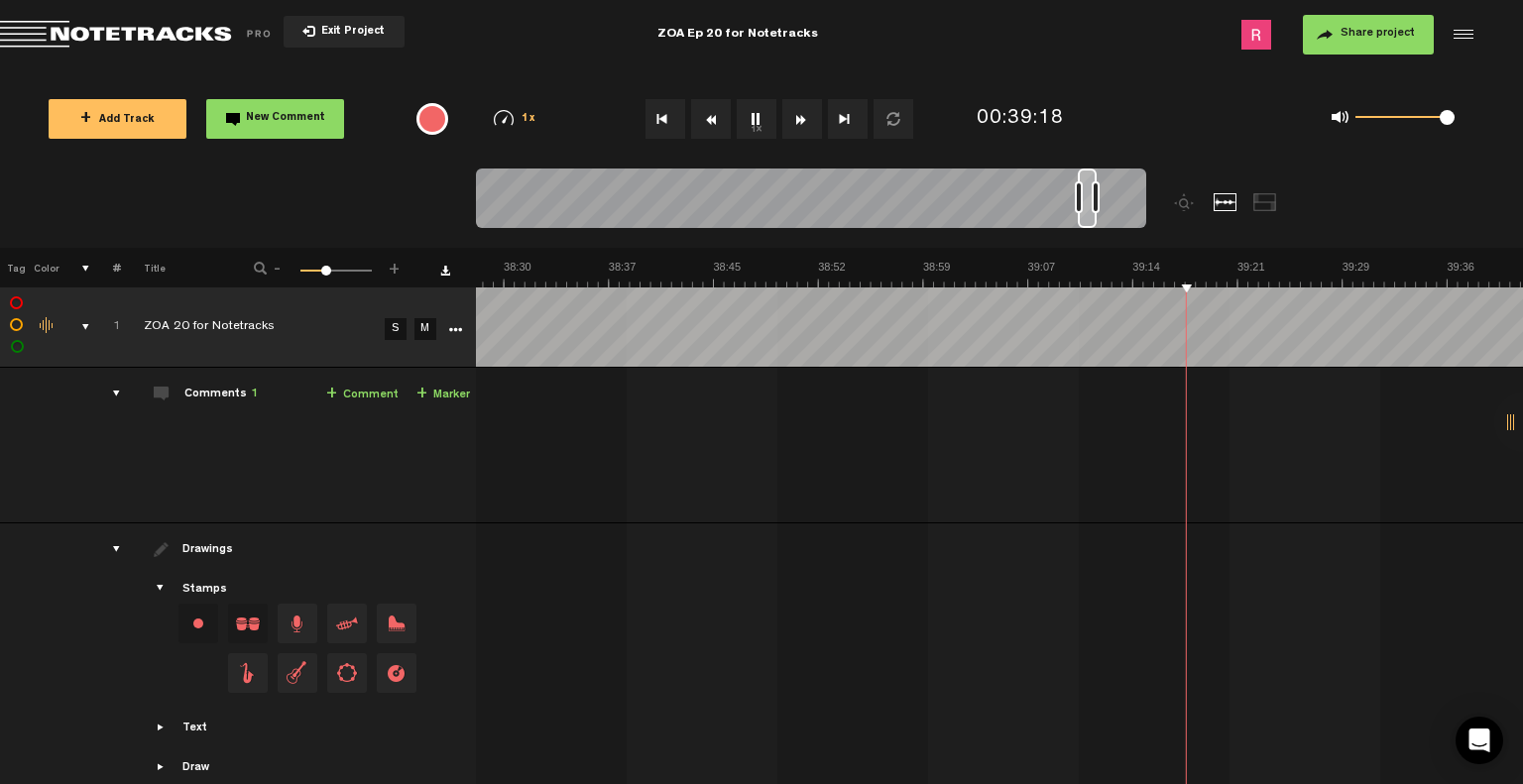 click on "1x" at bounding box center [757, 119] 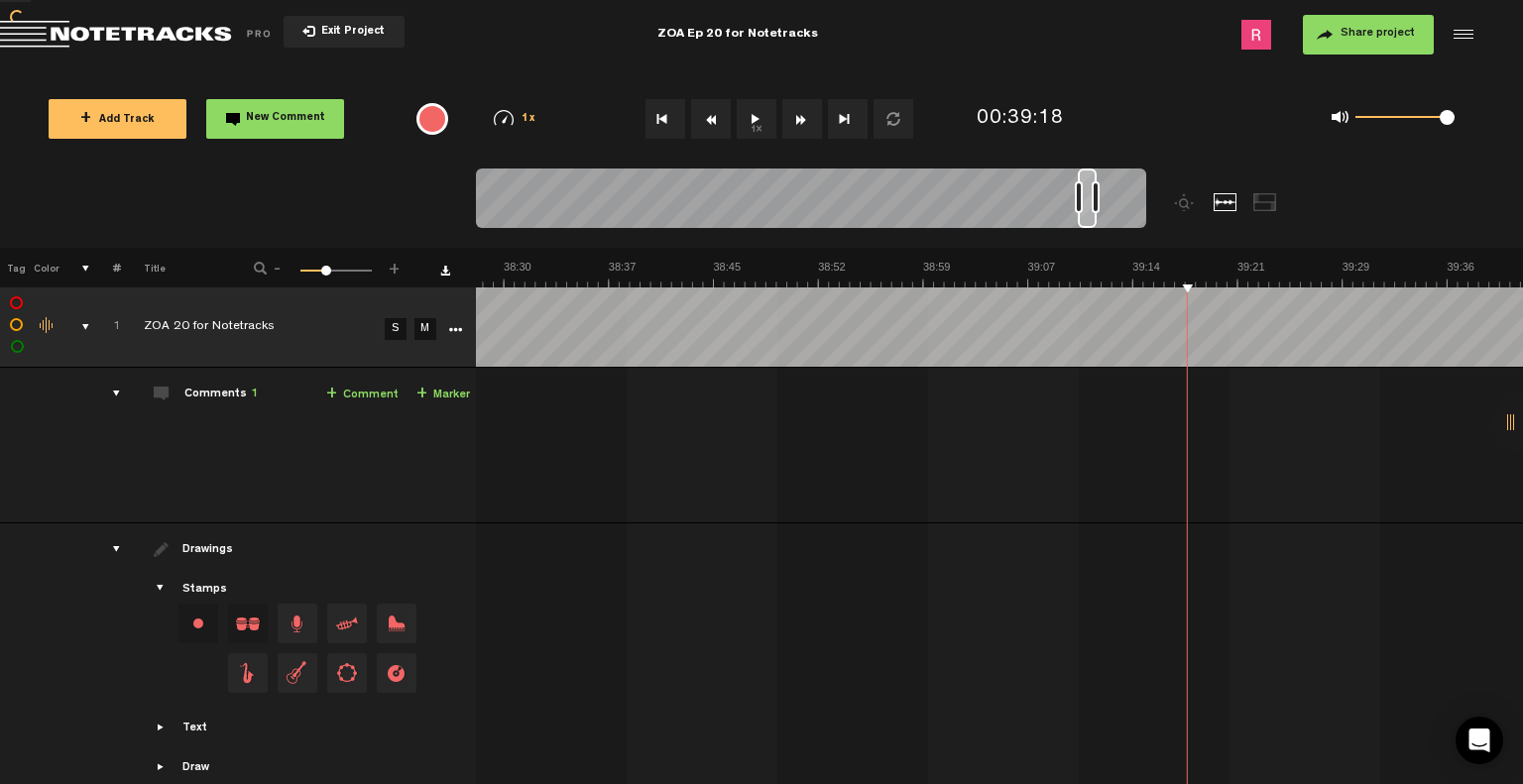 click on "1x" at bounding box center (757, 119) 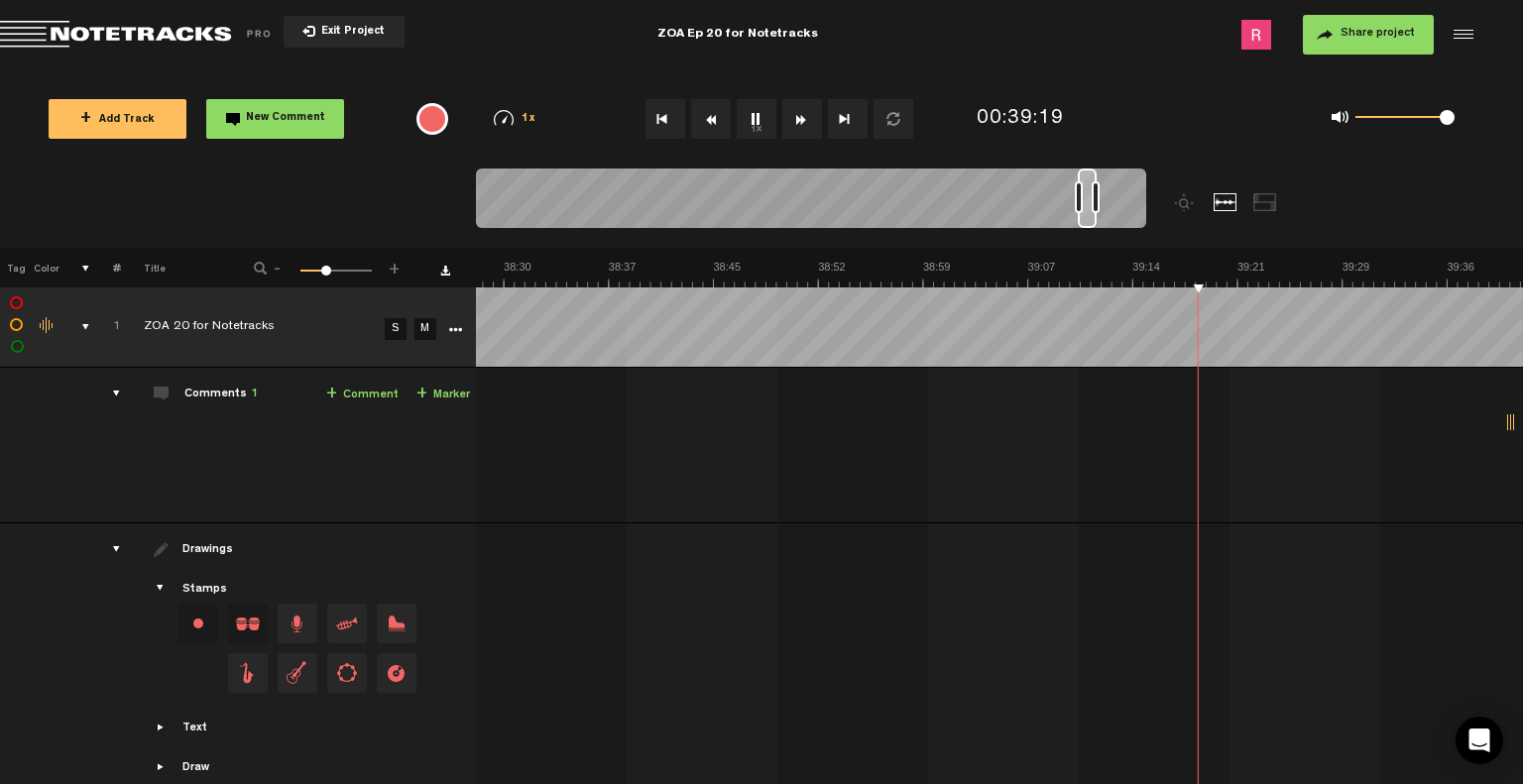 click on "1x" at bounding box center (757, 119) 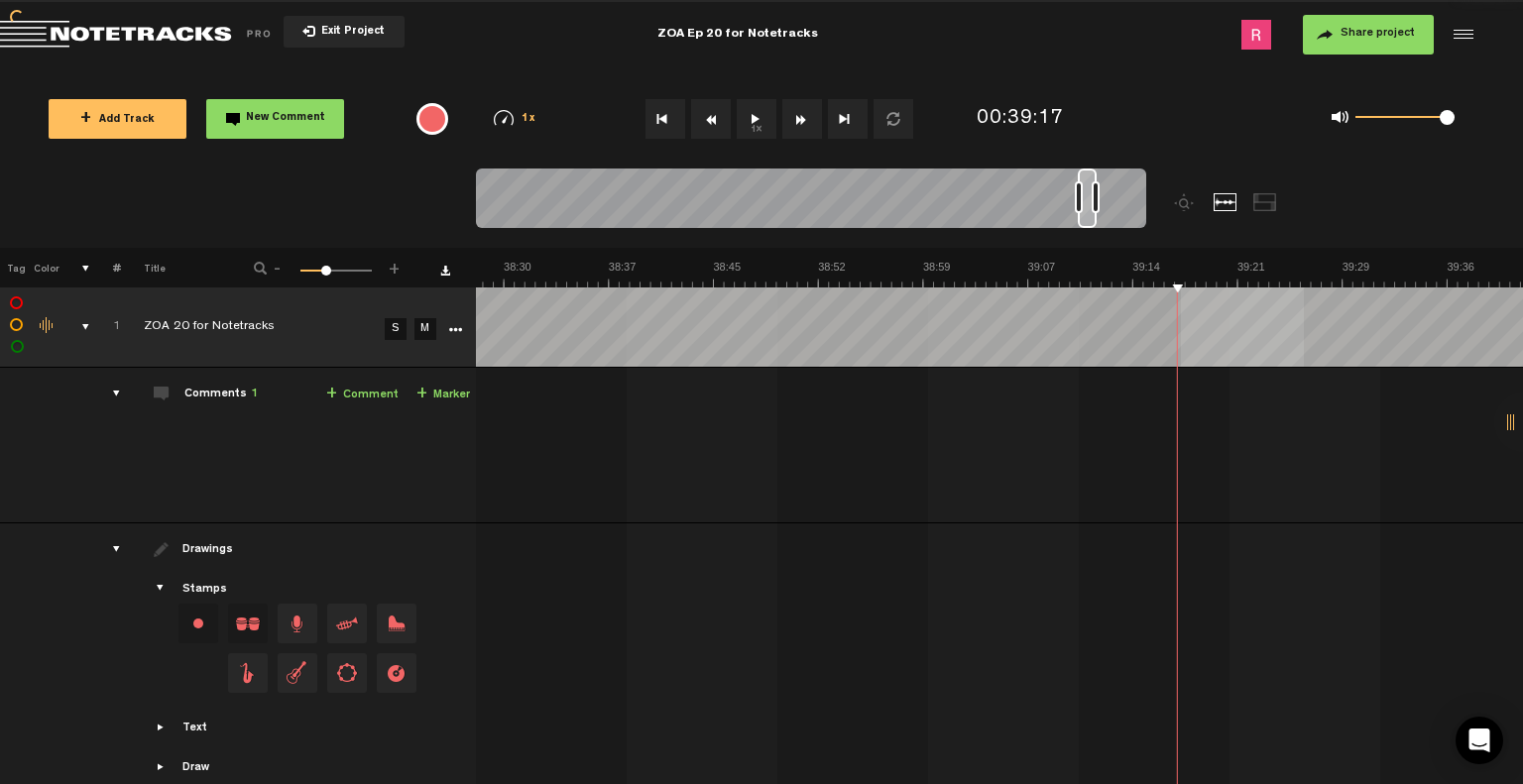 click on "00:32 - 00:33 • [FIRST NAME] [LAST NAME]: "Remove one of the 'for'"" at bounding box center (762, 506) 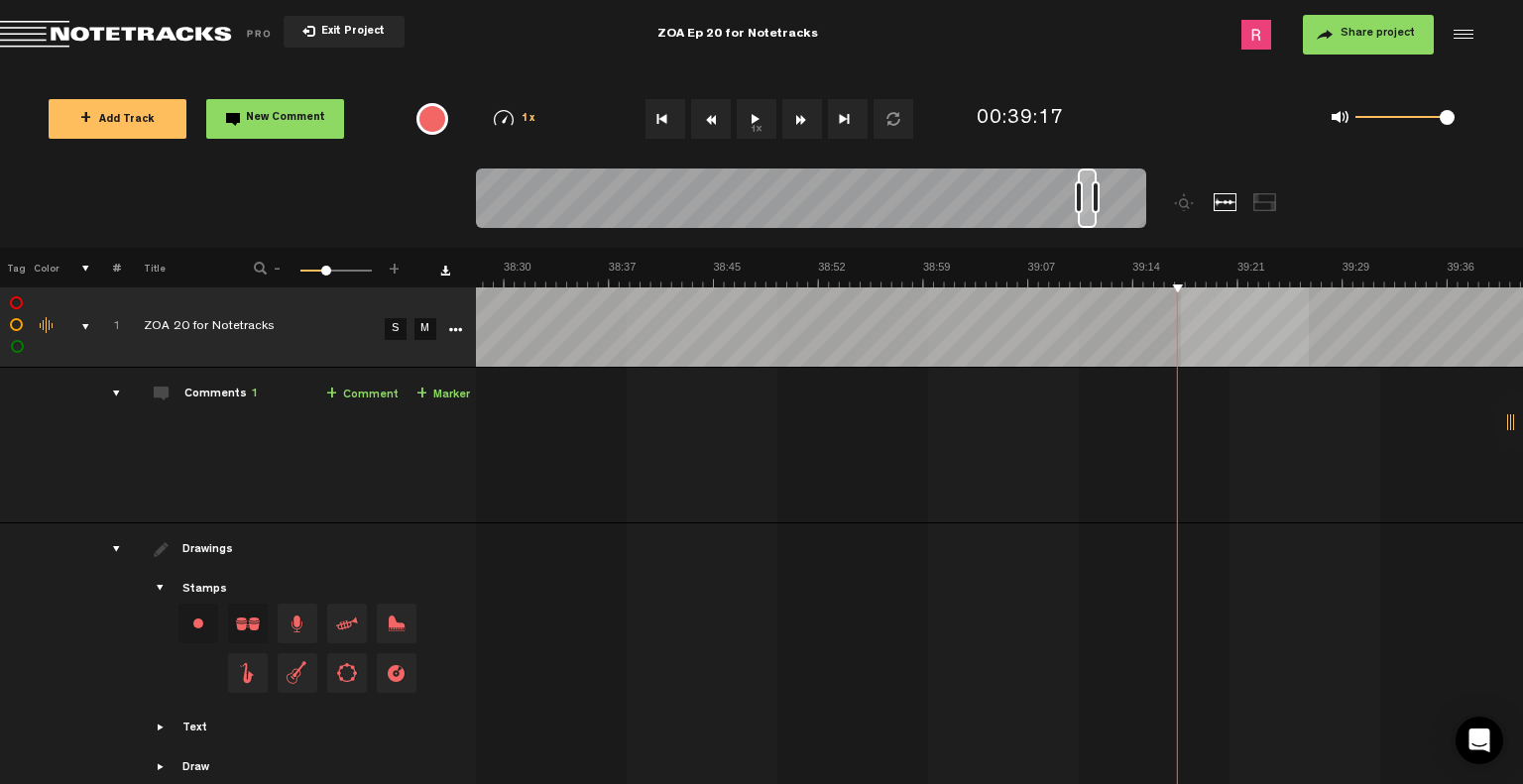 click on "1 ZOA 20 for Notetracks S M ZOA 20 for Notetracks by [LAST] 1 collaborators 00:32 - 00:33 • [FIRST] [LAST]: "Remove one of the 'for'" [FIRST] [LAST] Remove one of the 'for'" at bounding box center (999, 445) 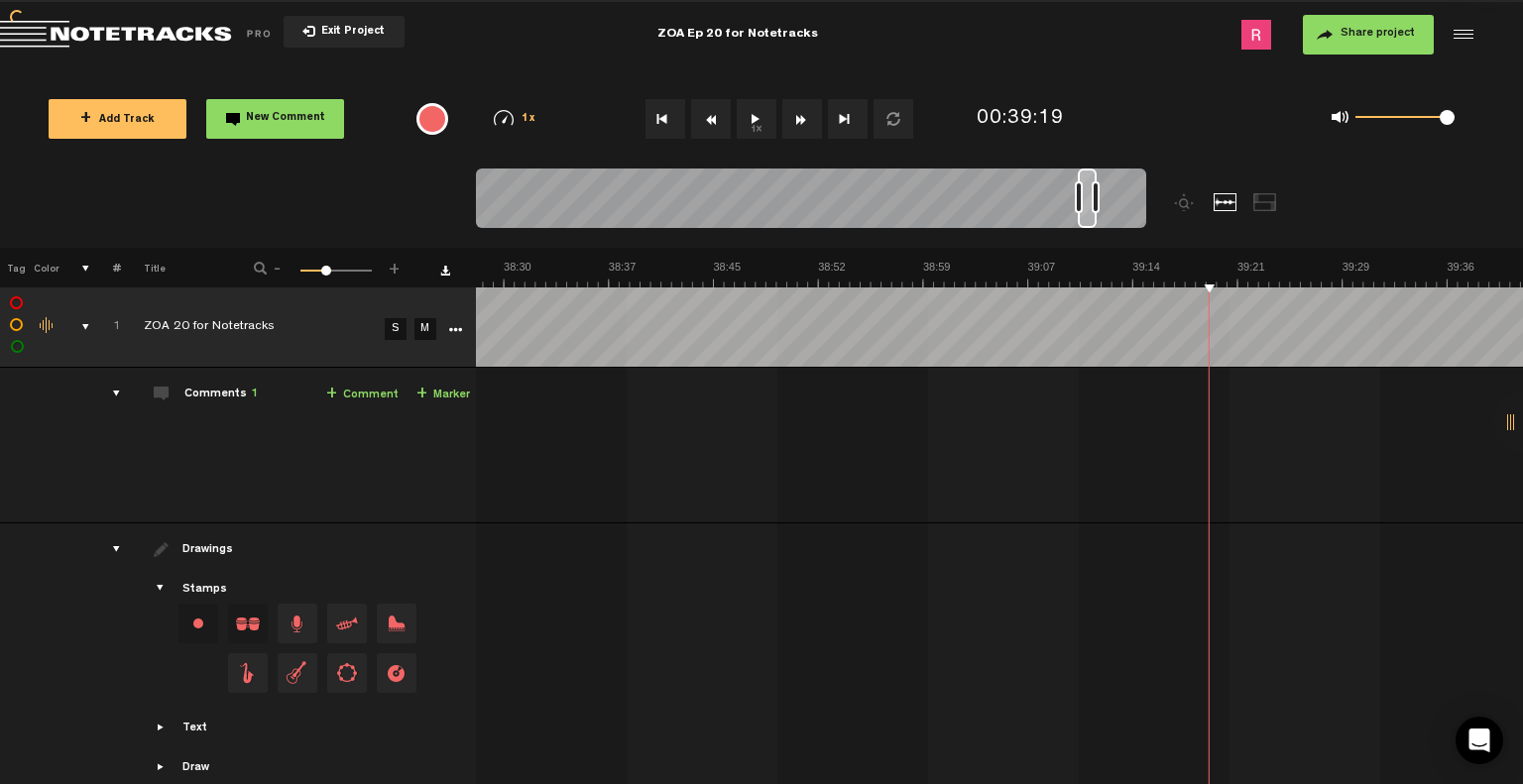 click on "1x" at bounding box center [757, 119] 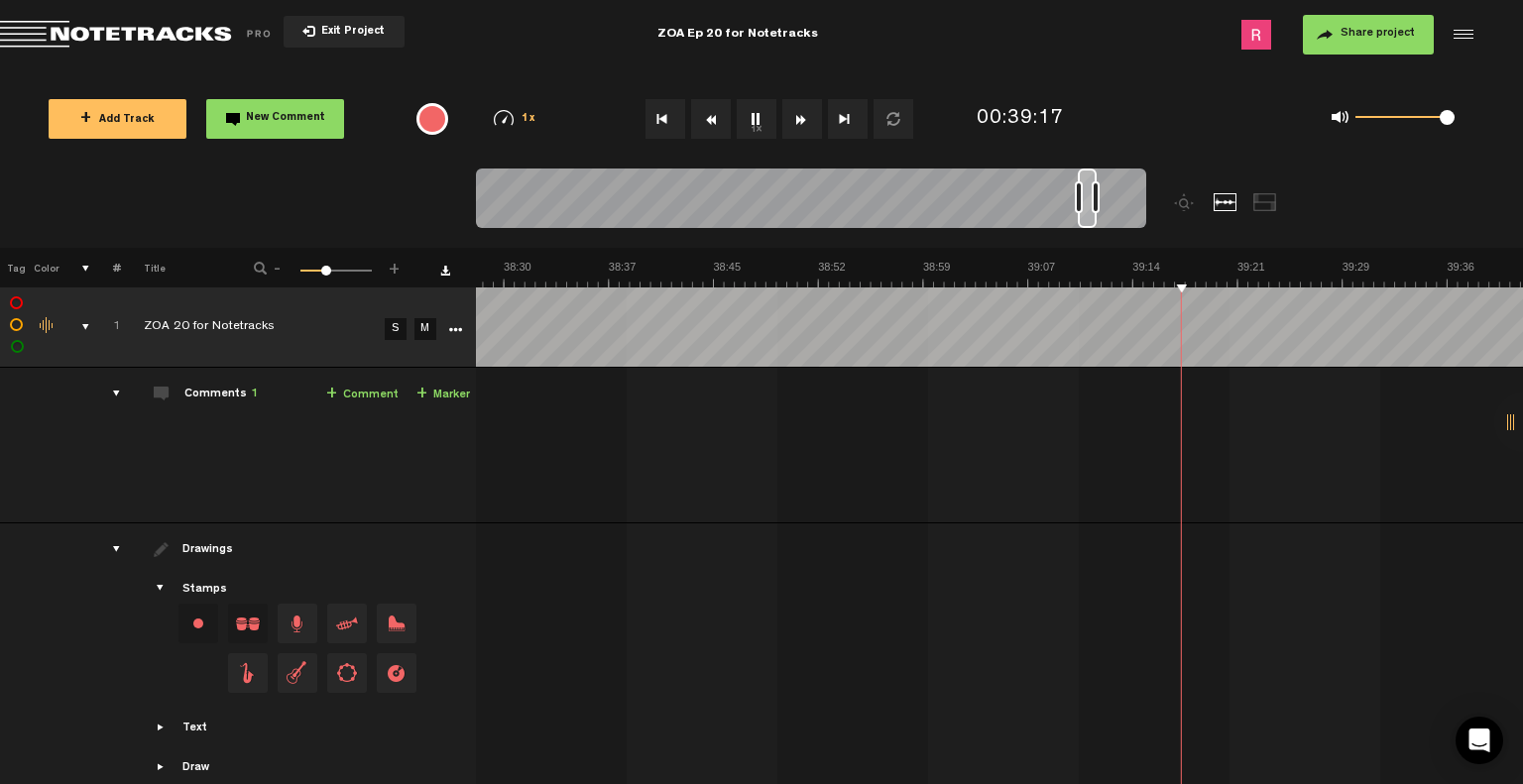 click on "1x" at bounding box center (757, 119) 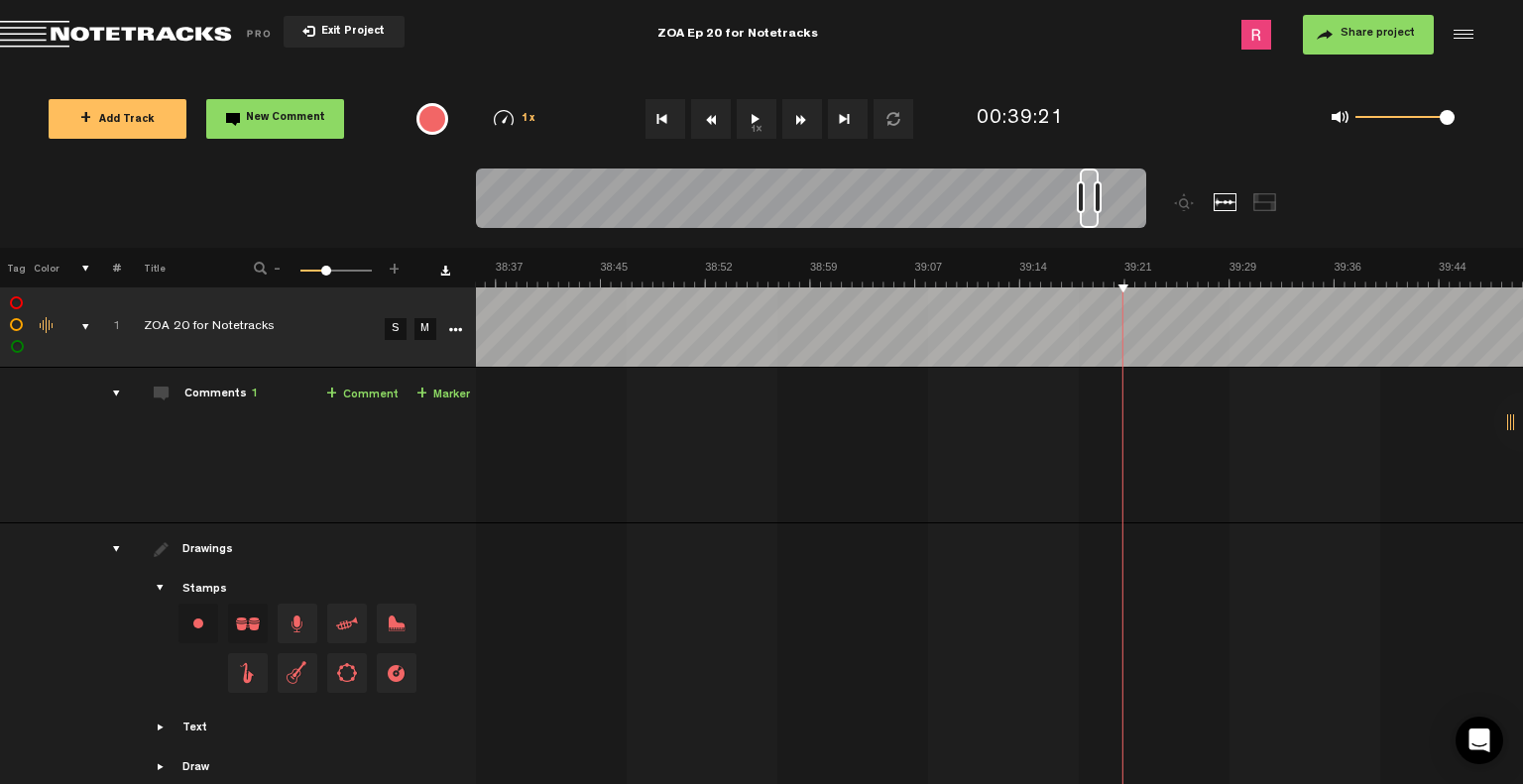 scroll, scrollTop: 0, scrollLeft: 32888, axis: horizontal 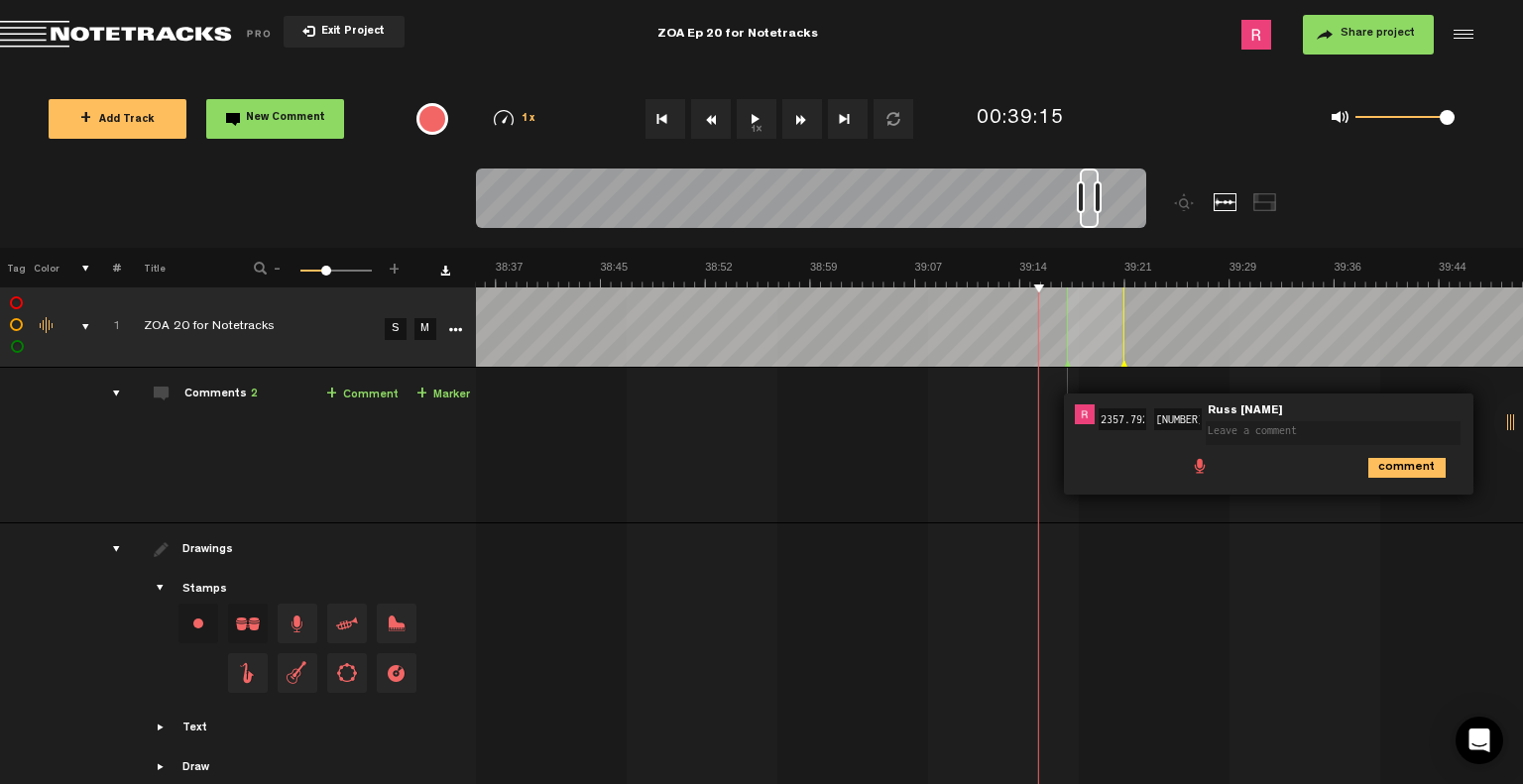 click on "1x" at bounding box center [757, 119] 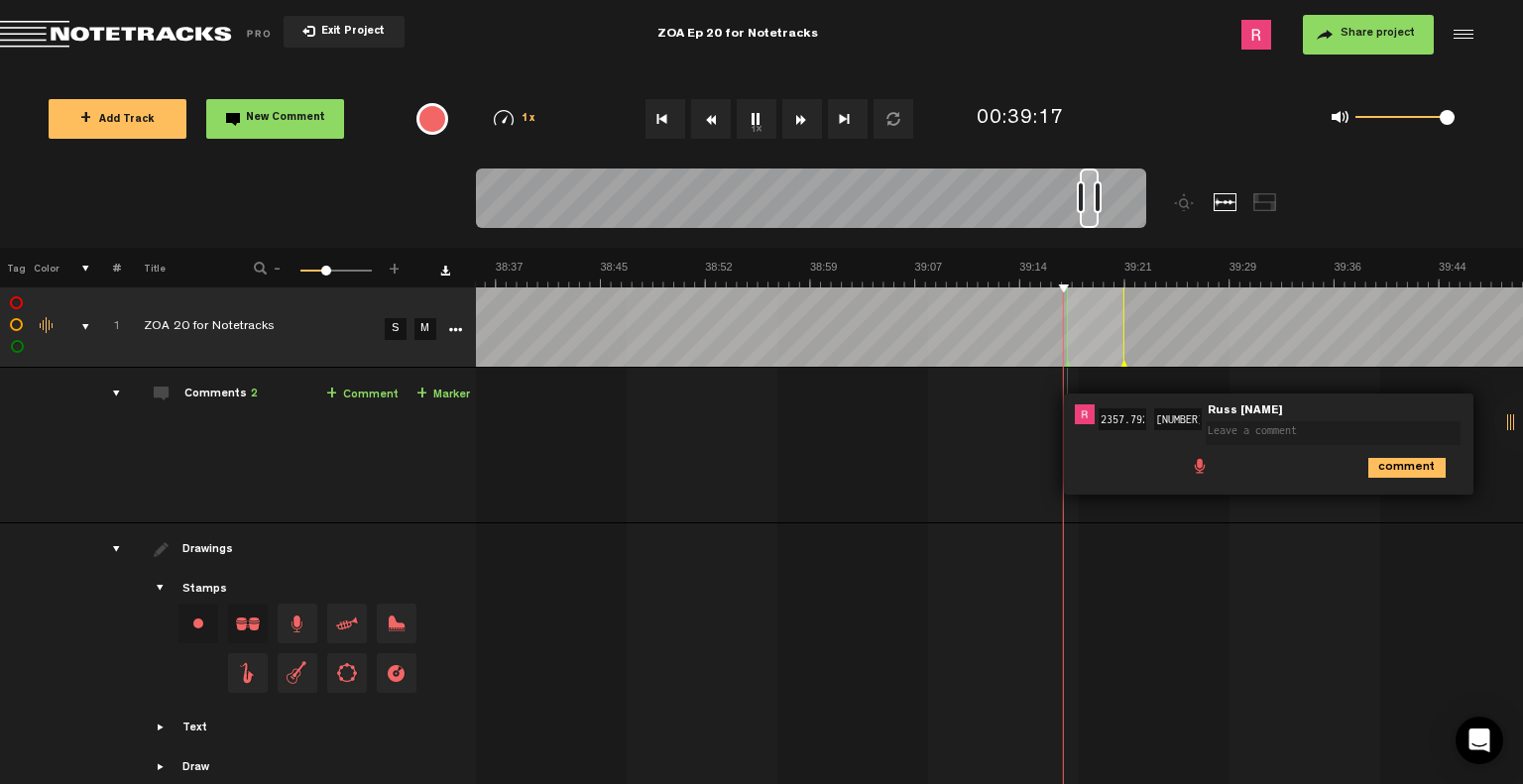 click on "1x" at bounding box center [757, 119] 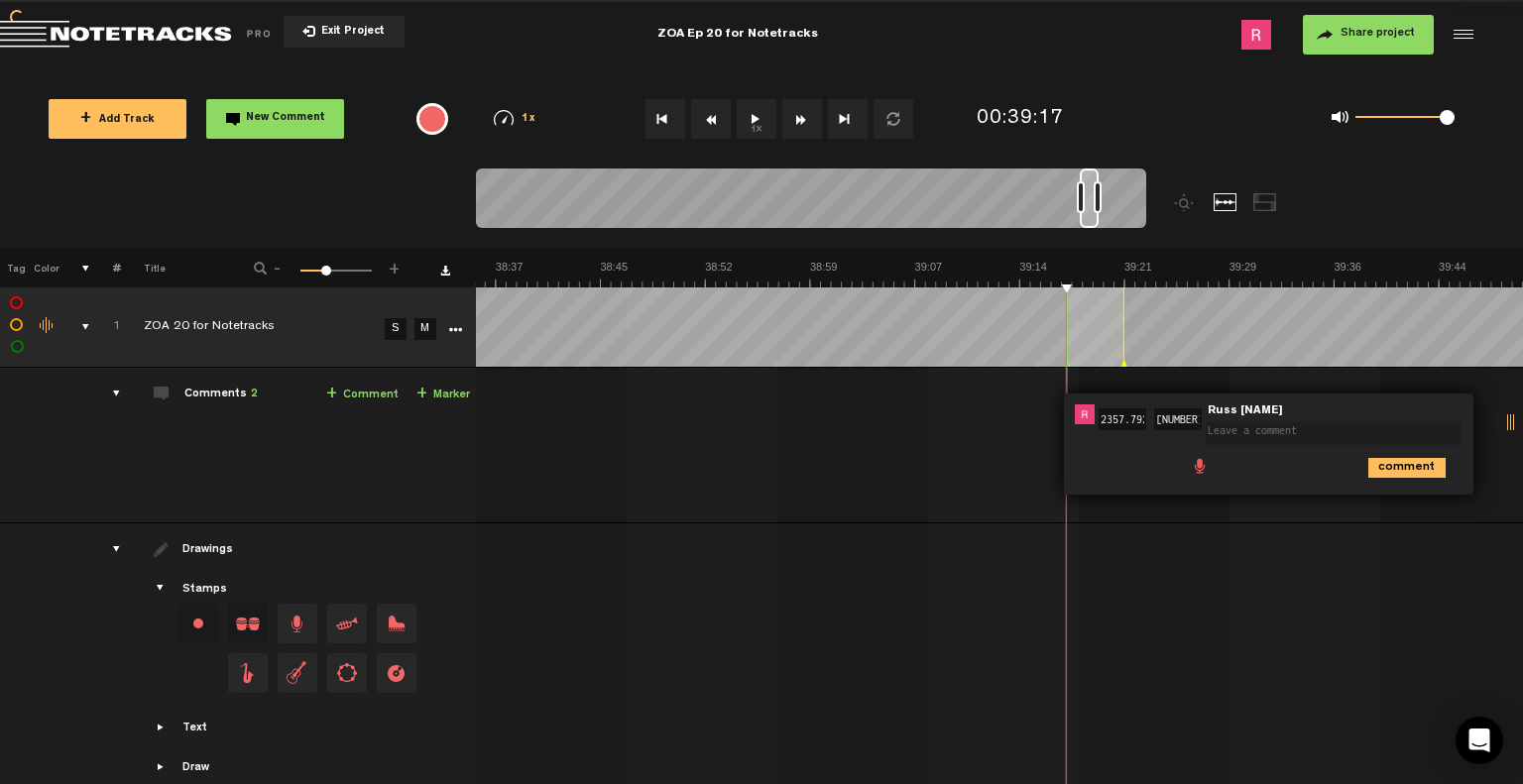 click on "1x" at bounding box center [757, 119] 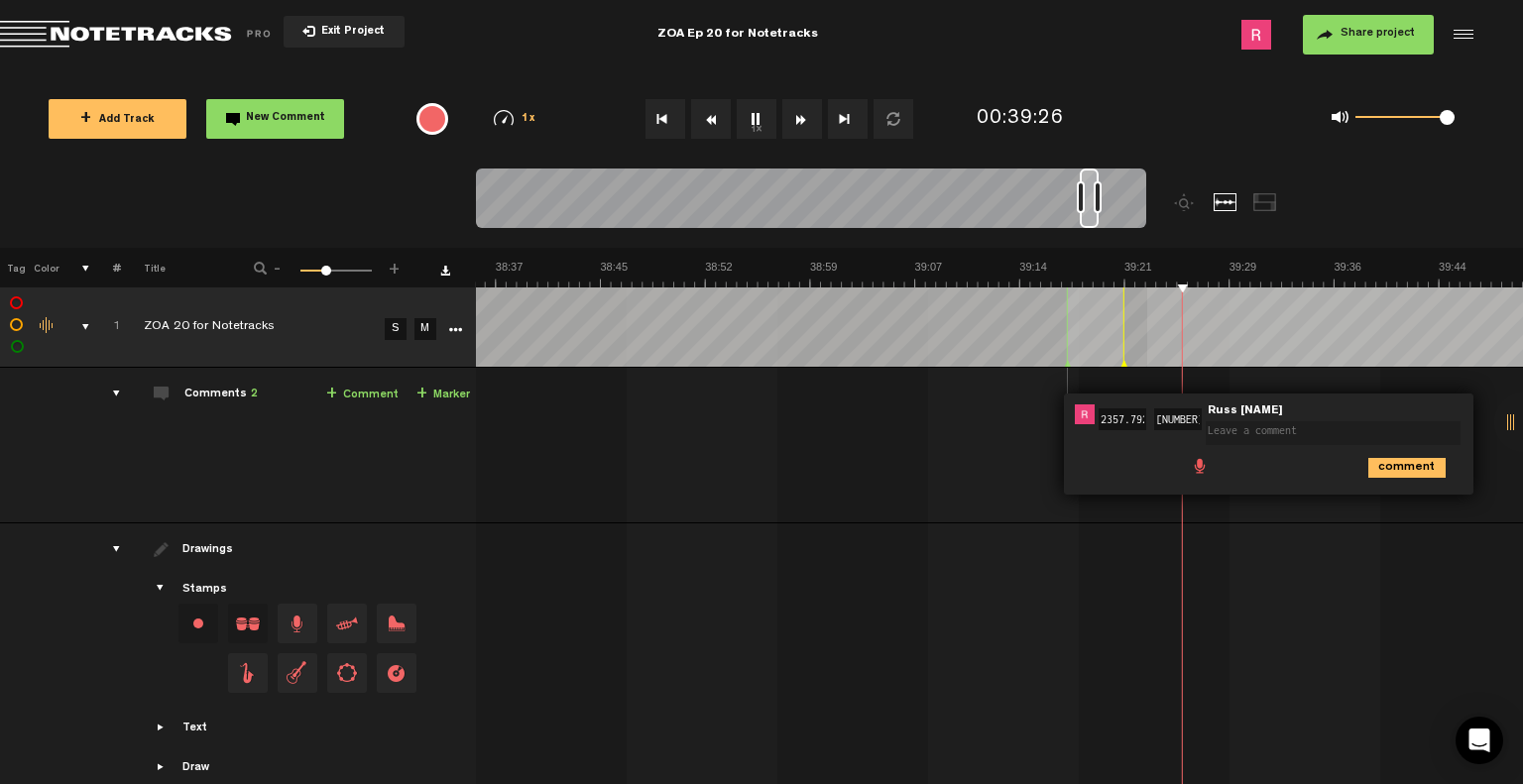 click at bounding box center (999, 327) 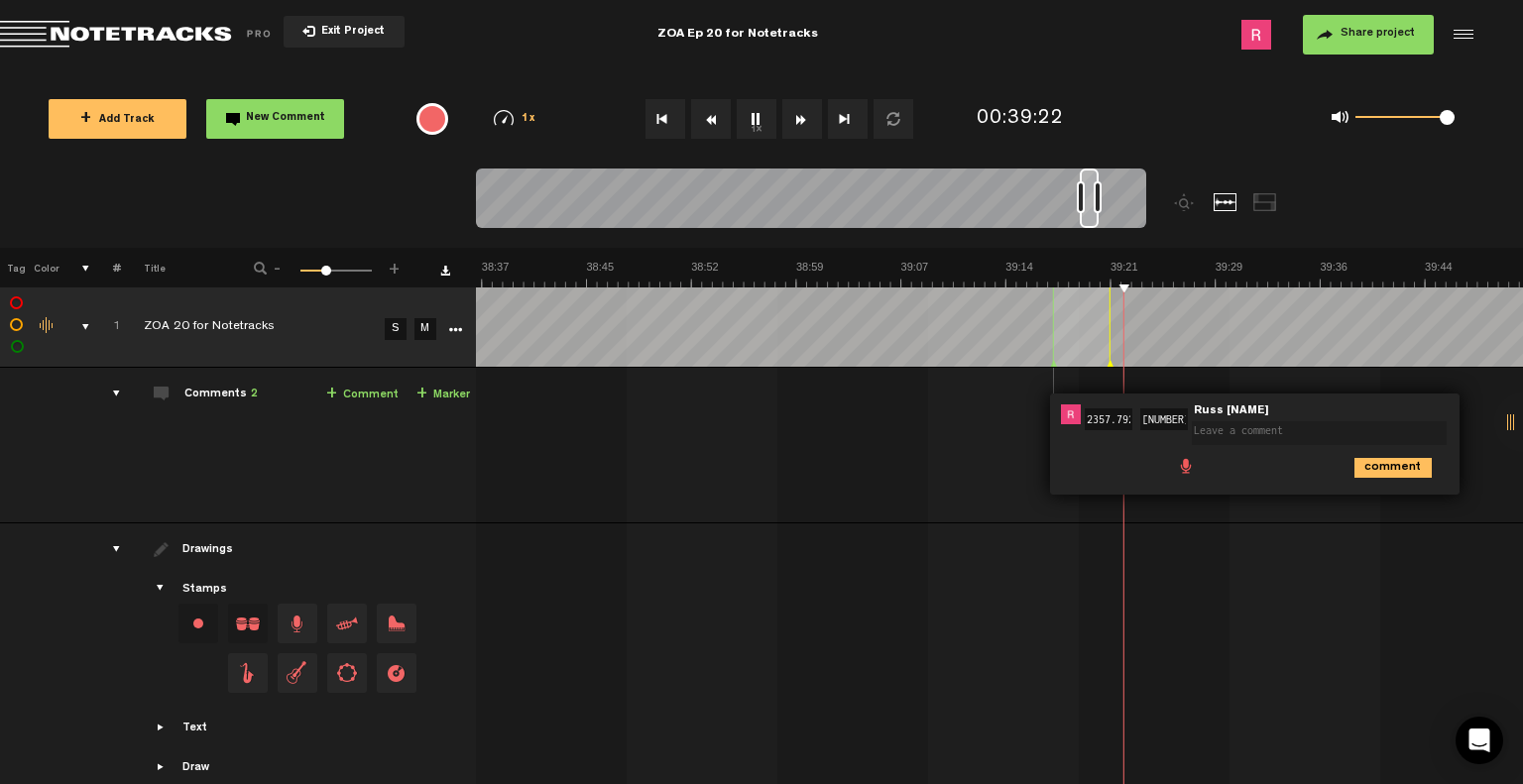 scroll, scrollTop: 0, scrollLeft: 32902, axis: horizontal 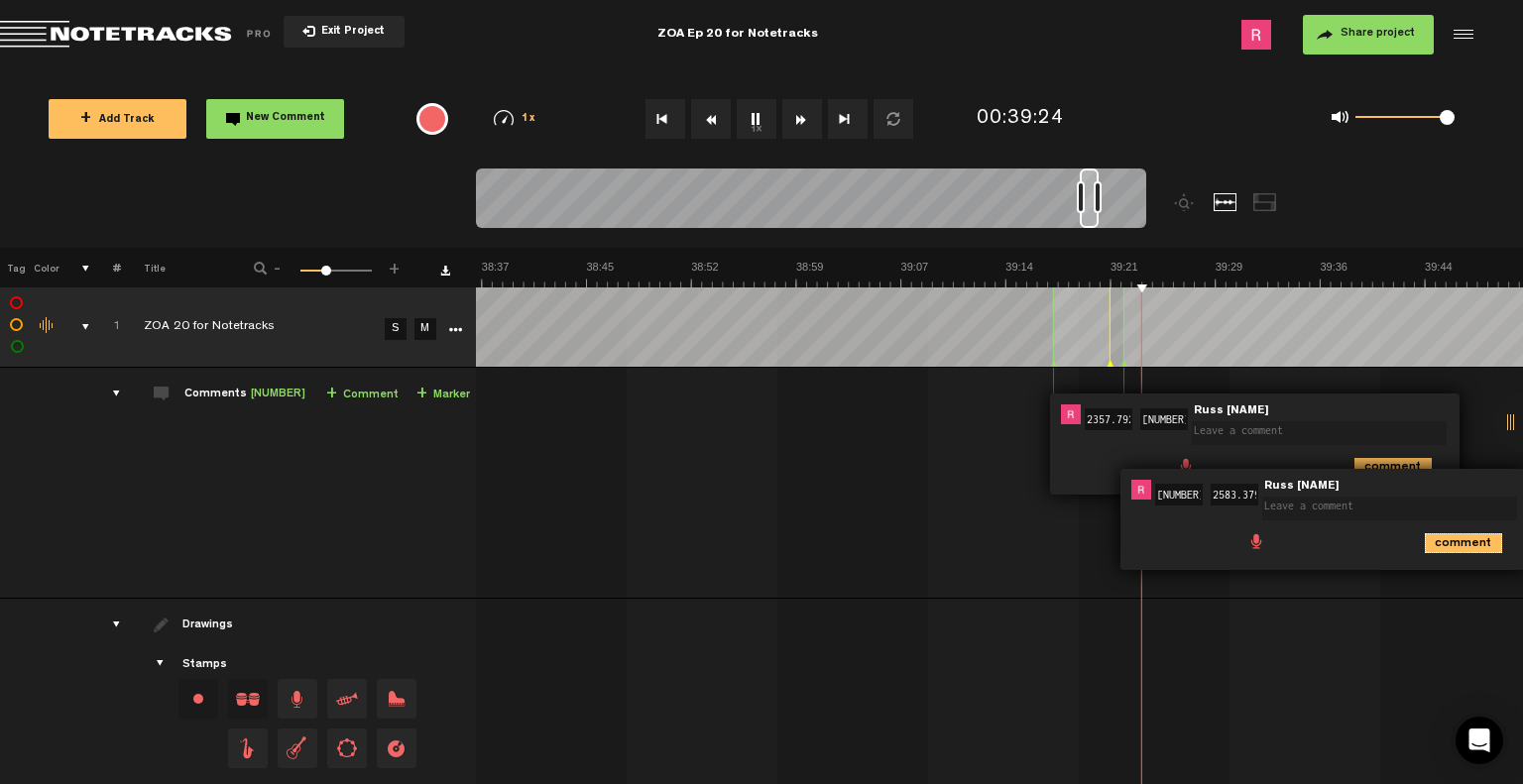 click on "comment" at bounding box center (1464, 543) 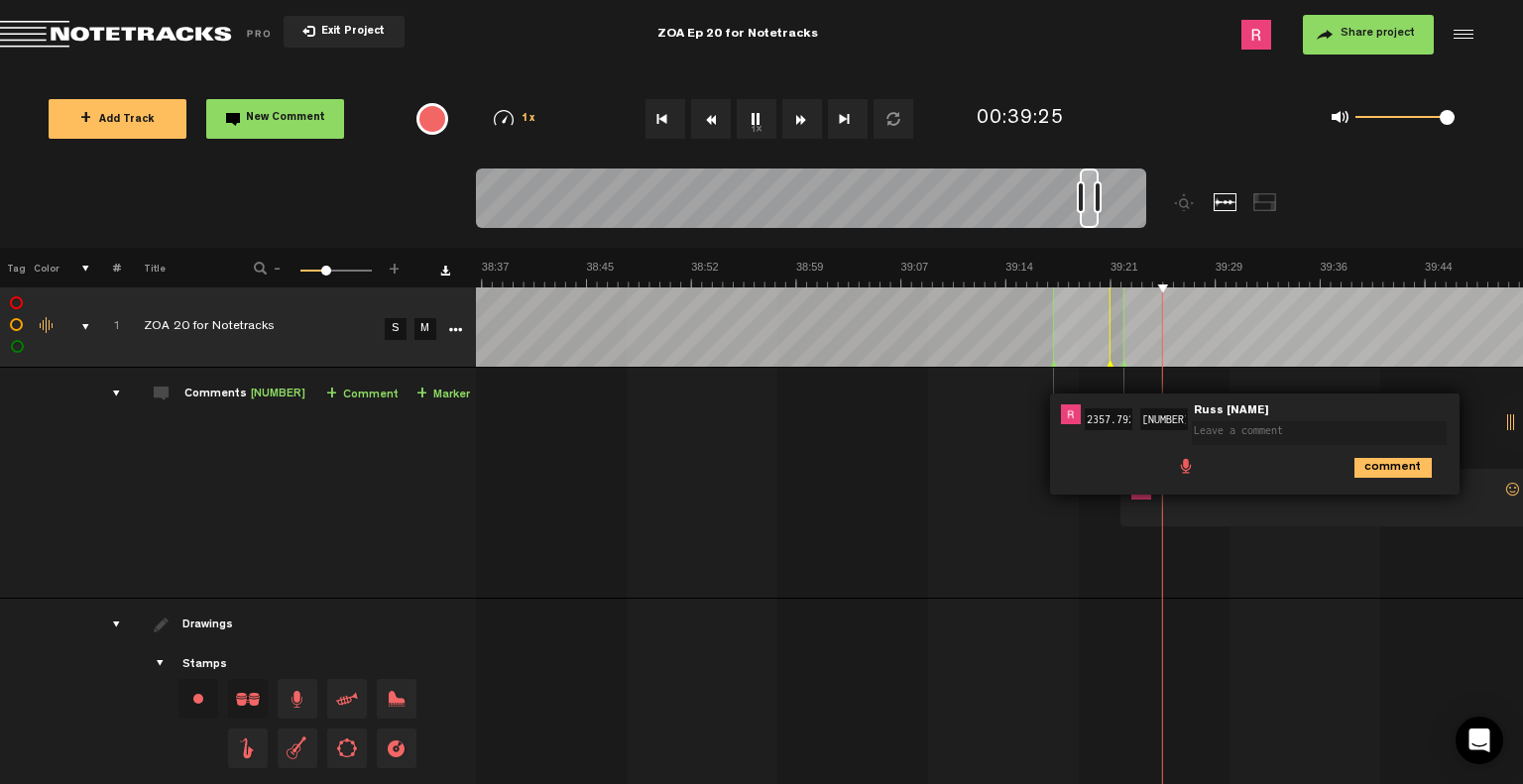 click at bounding box center (1379, 499) 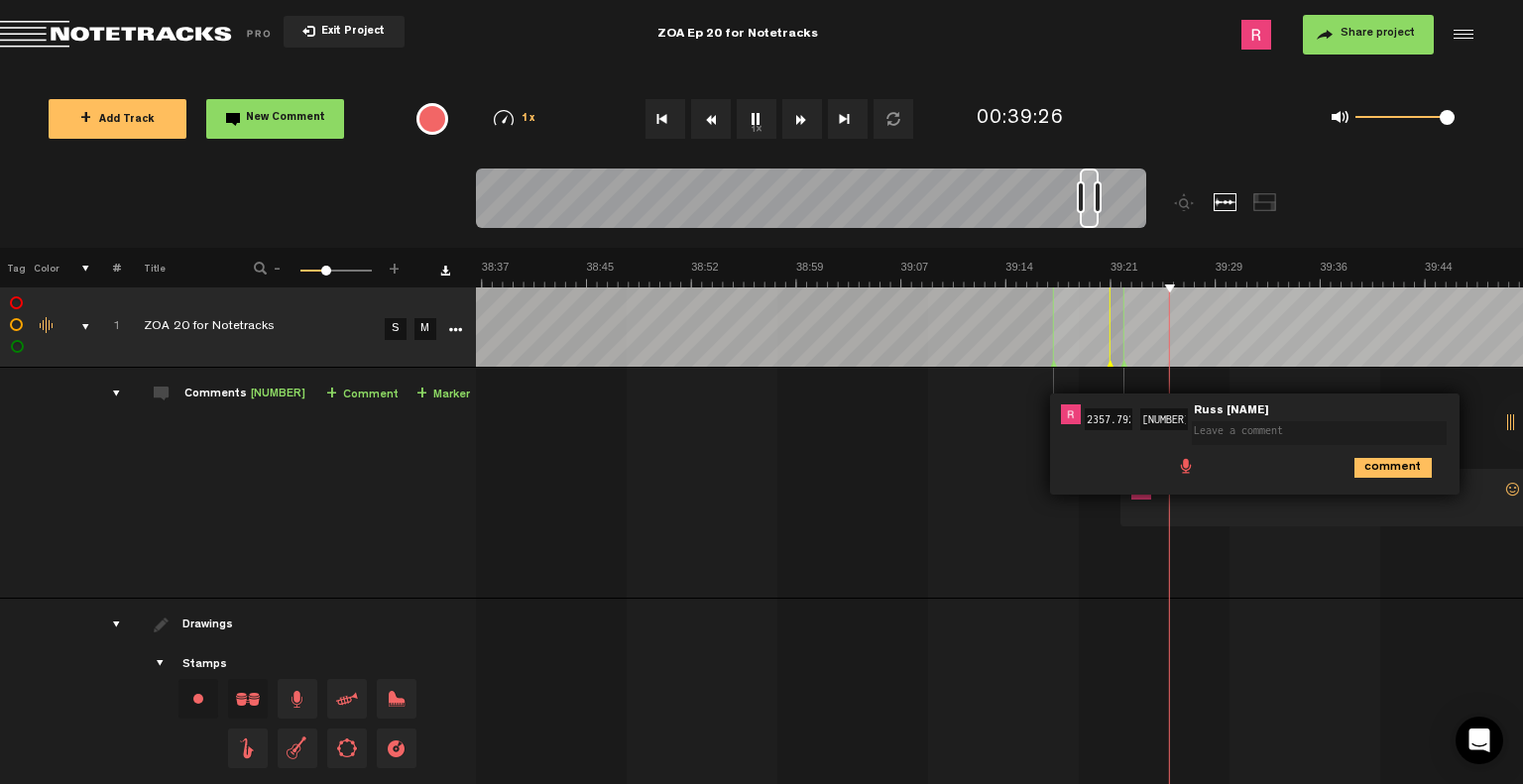 click at bounding box center (1379, 506) 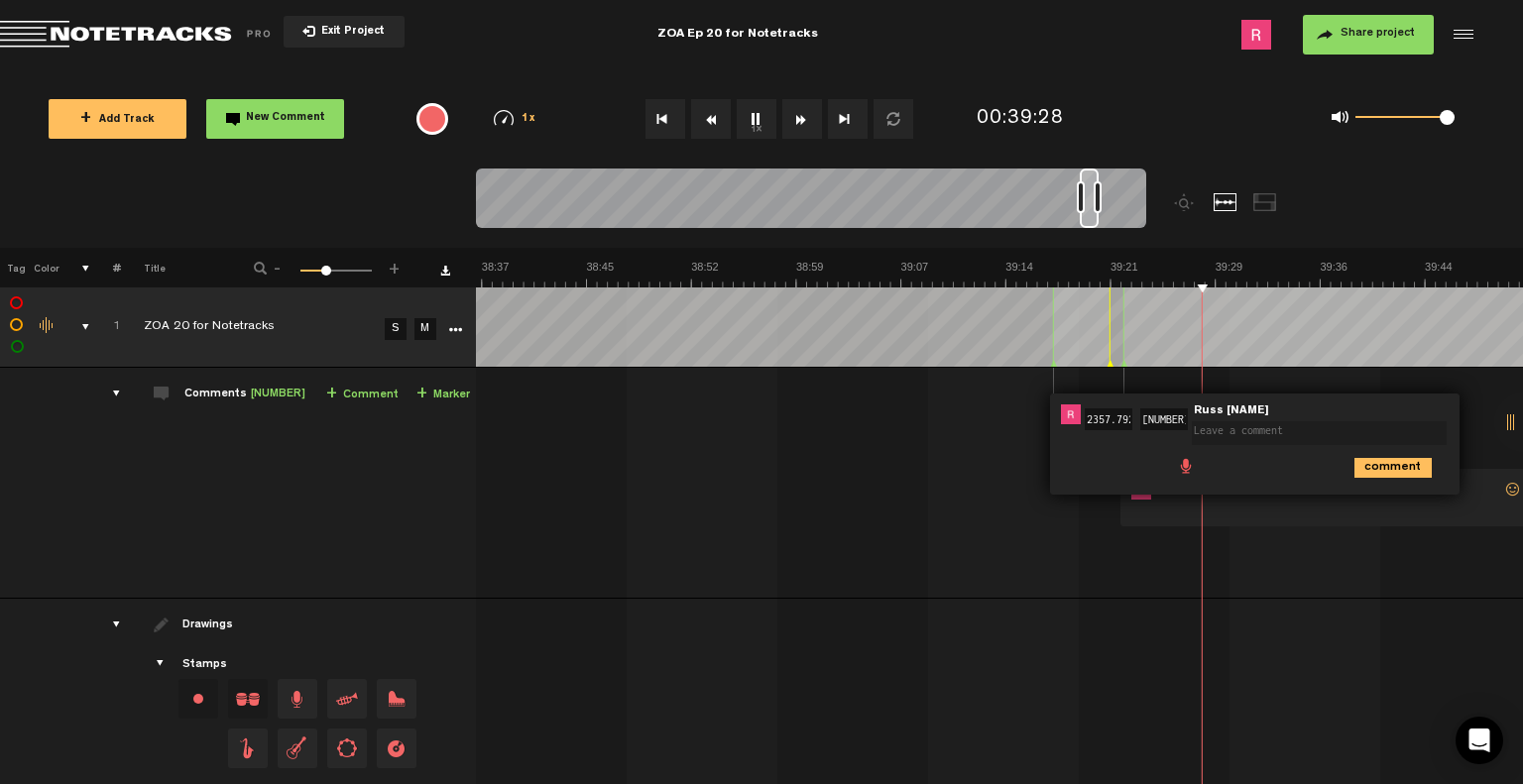 scroll, scrollTop: 0, scrollLeft: 4, axis: horizontal 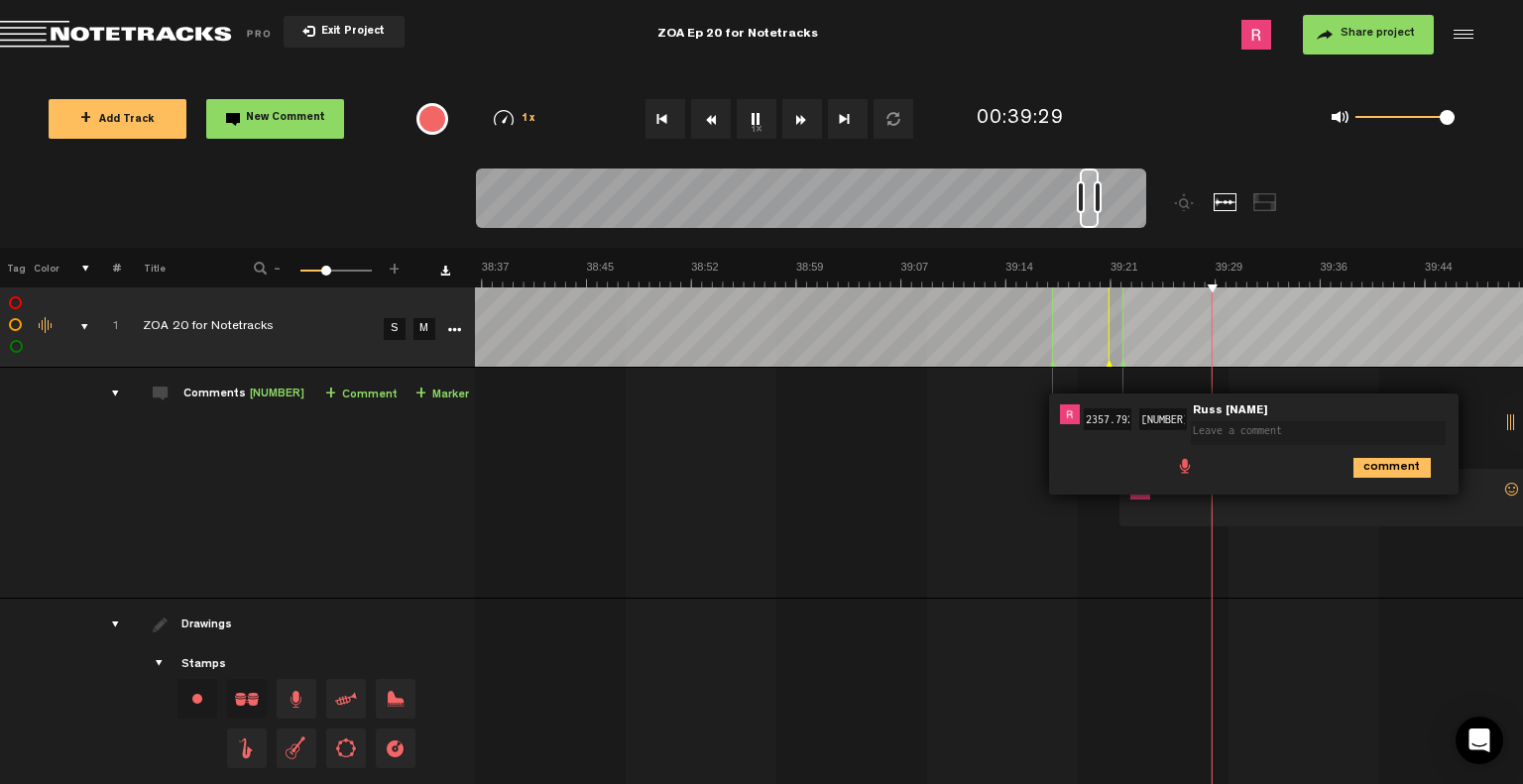 click at bounding box center (1318, 433) 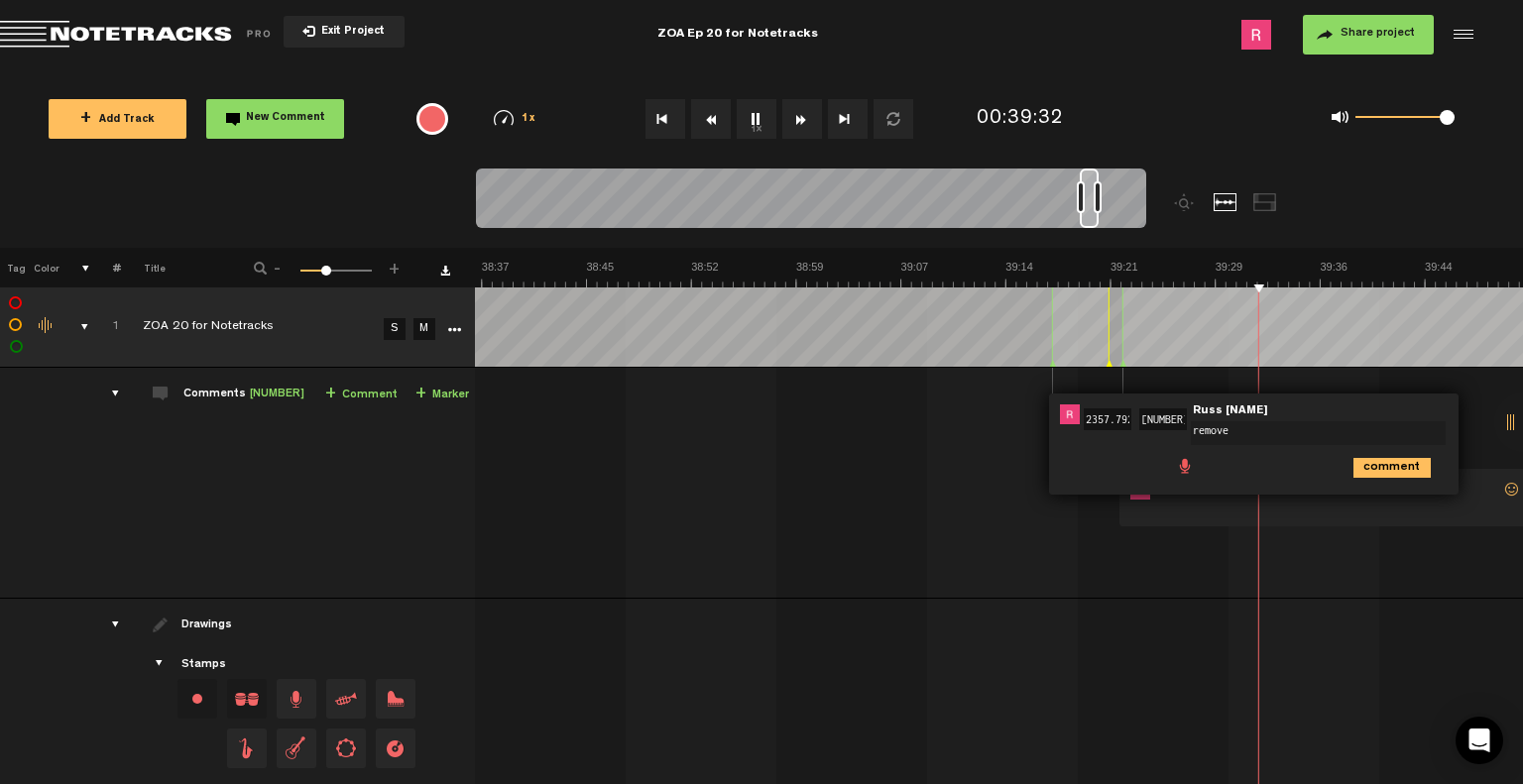 type on "remove" 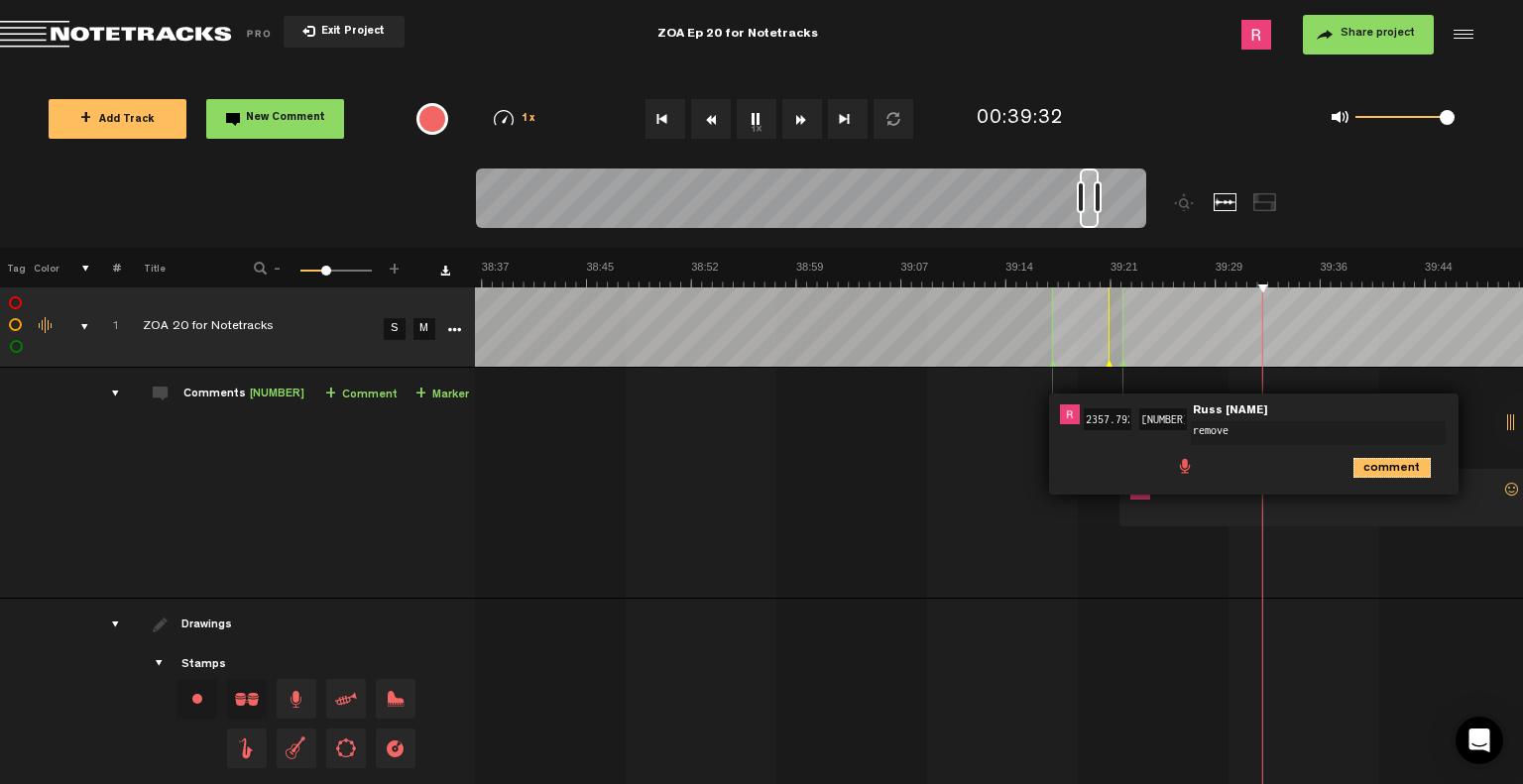 click on "comment" at bounding box center [1392, 468] 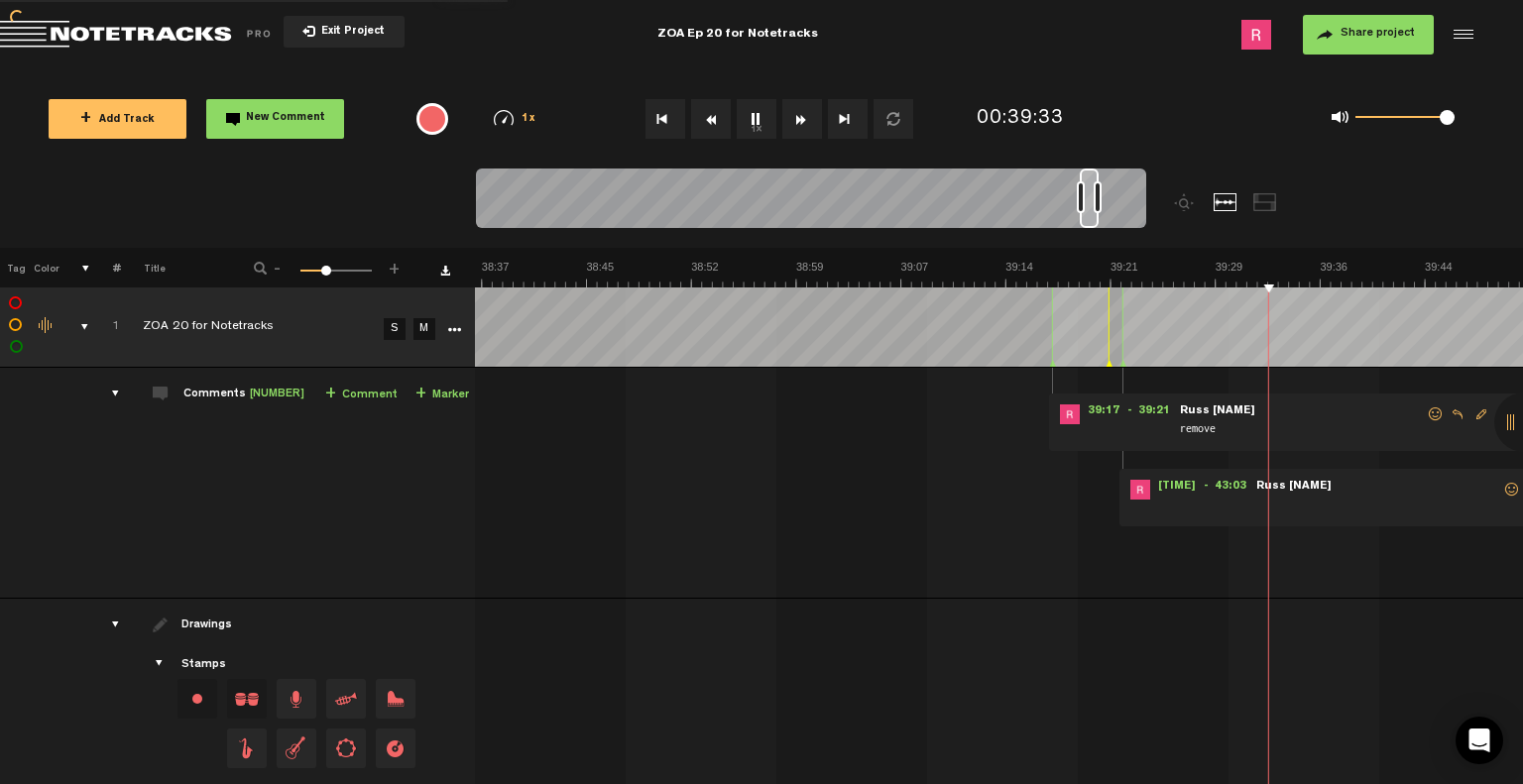 click at bounding box center [1378, 506] 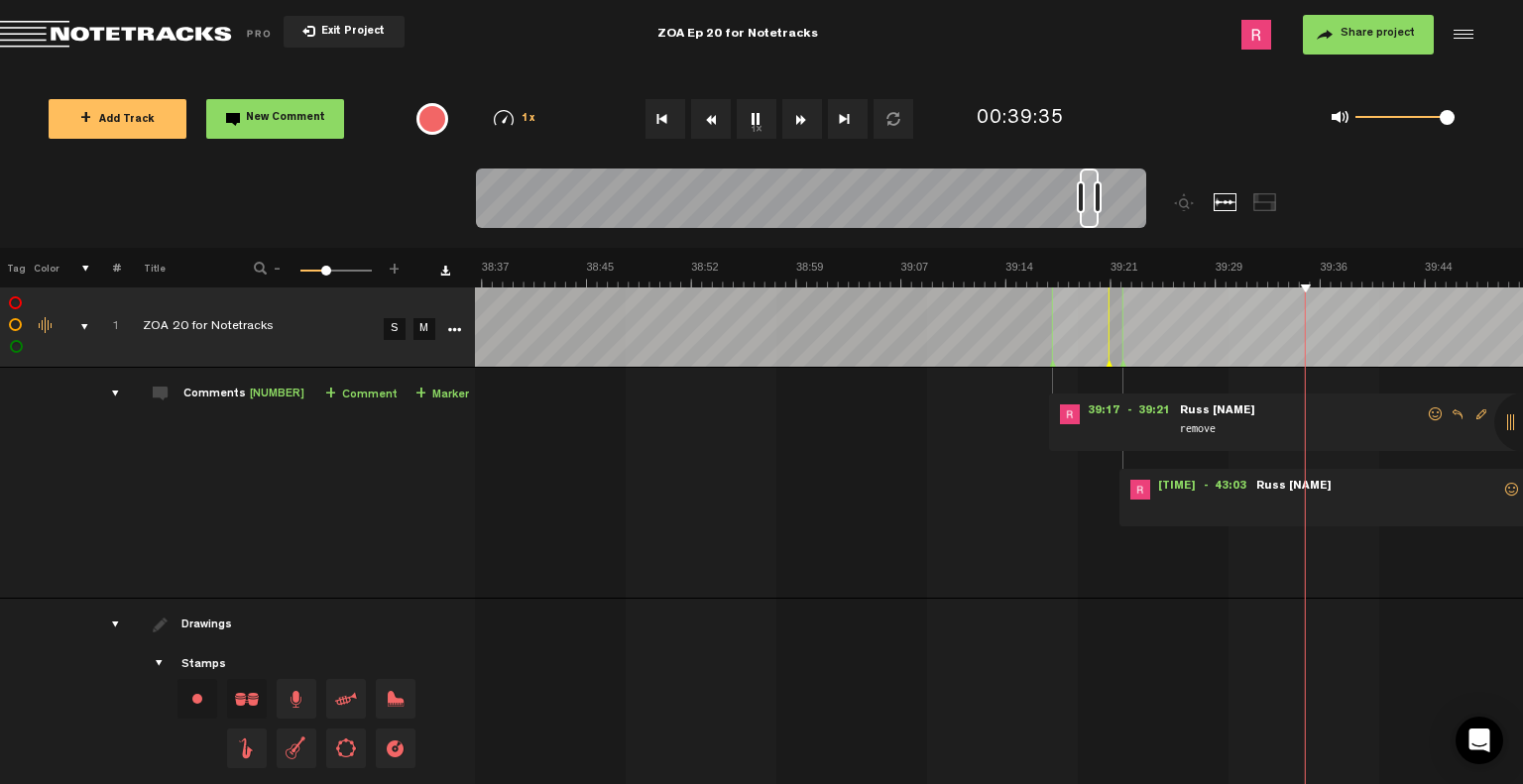 scroll, scrollTop: 0, scrollLeft: 16, axis: horizontal 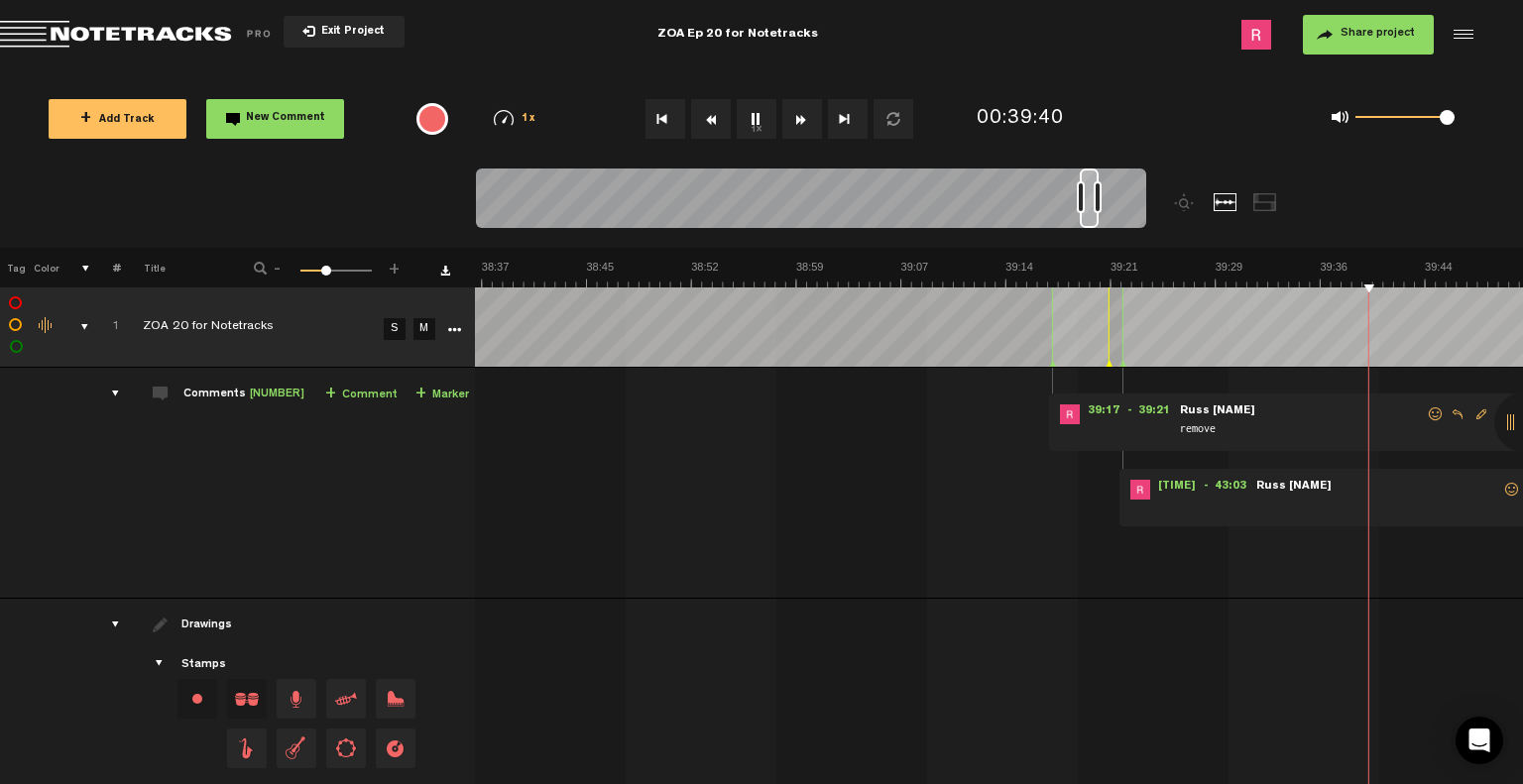 click at bounding box center (1378, 499) 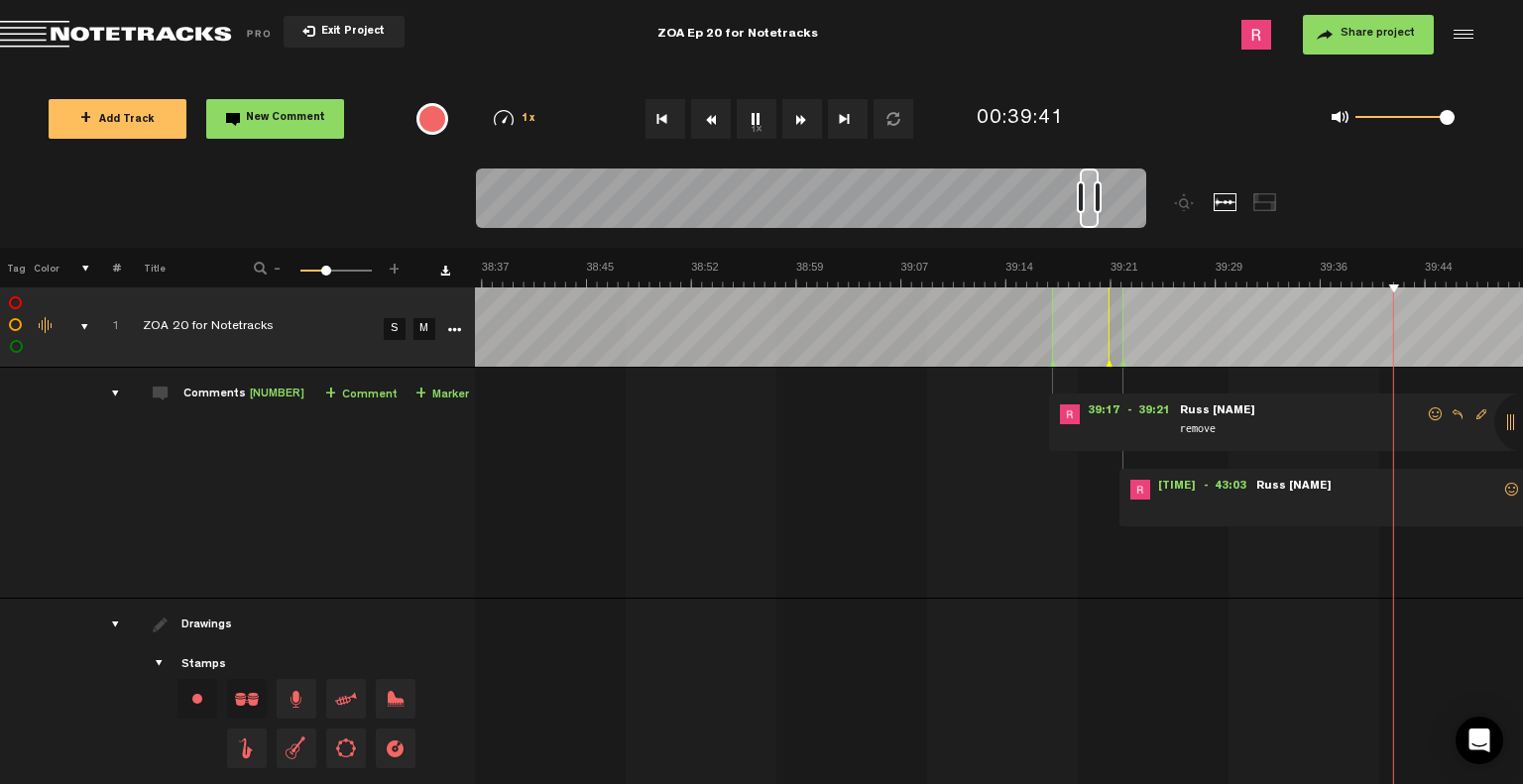 click at bounding box center [802, 119] 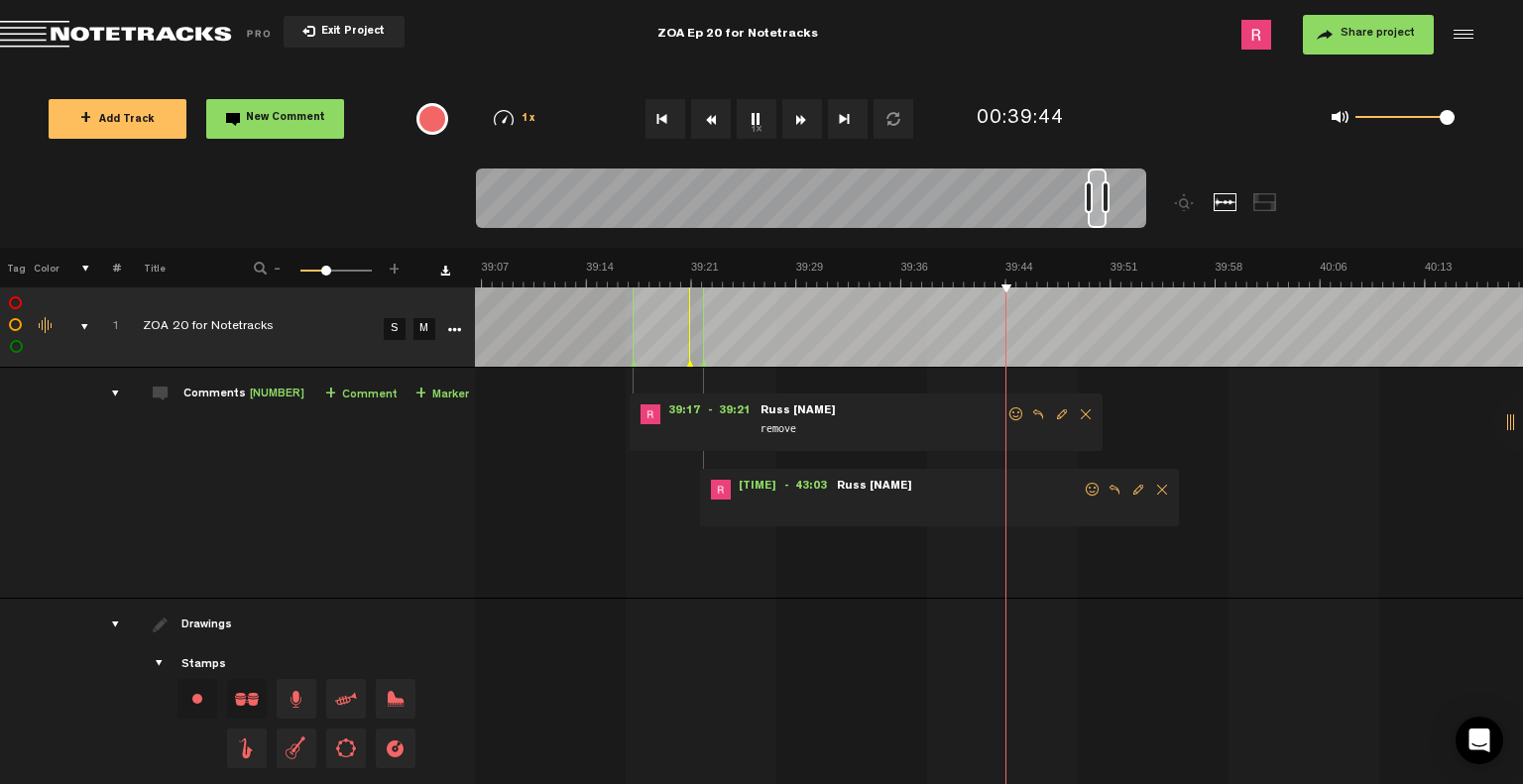 scroll, scrollTop: 0, scrollLeft: 33322, axis: horizontal 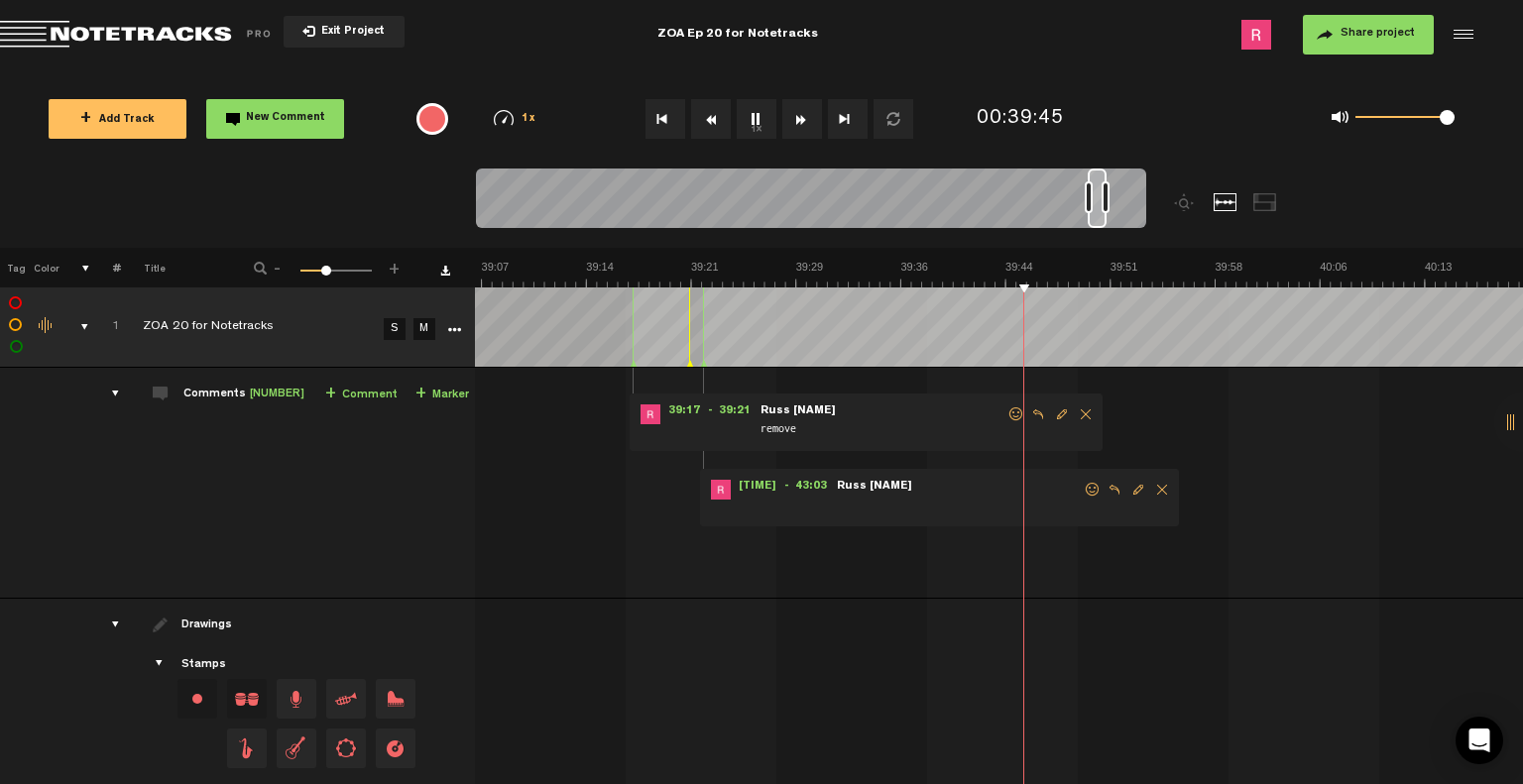 click on "[TIME] - [TIME] • [PERSON]: "" [PERSON]" at bounding box center (939, 498) 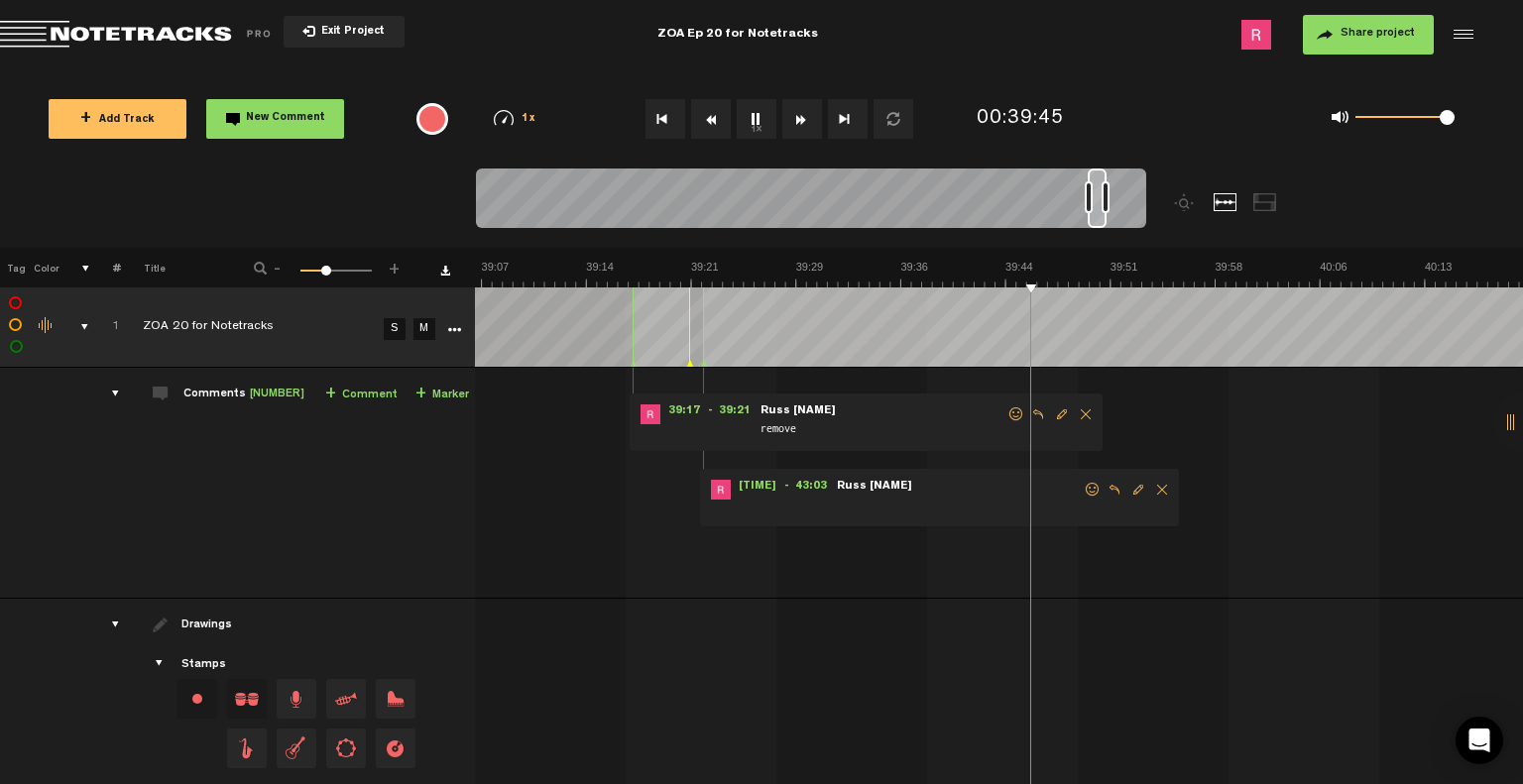 click on "[TIME] - [TIME] • [PERSON]: "" [PERSON]" at bounding box center (939, 498) 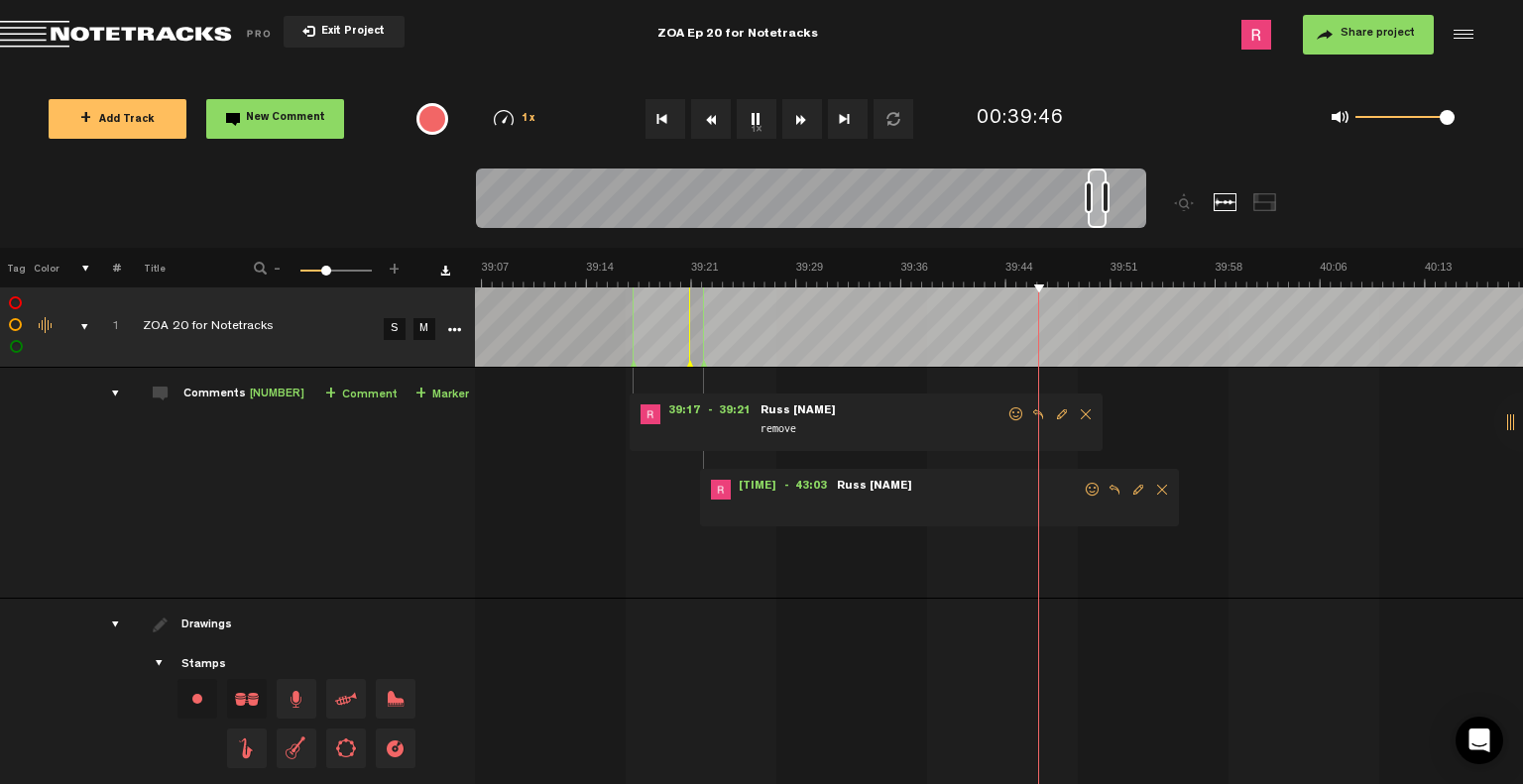click at bounding box center (1162, 490) 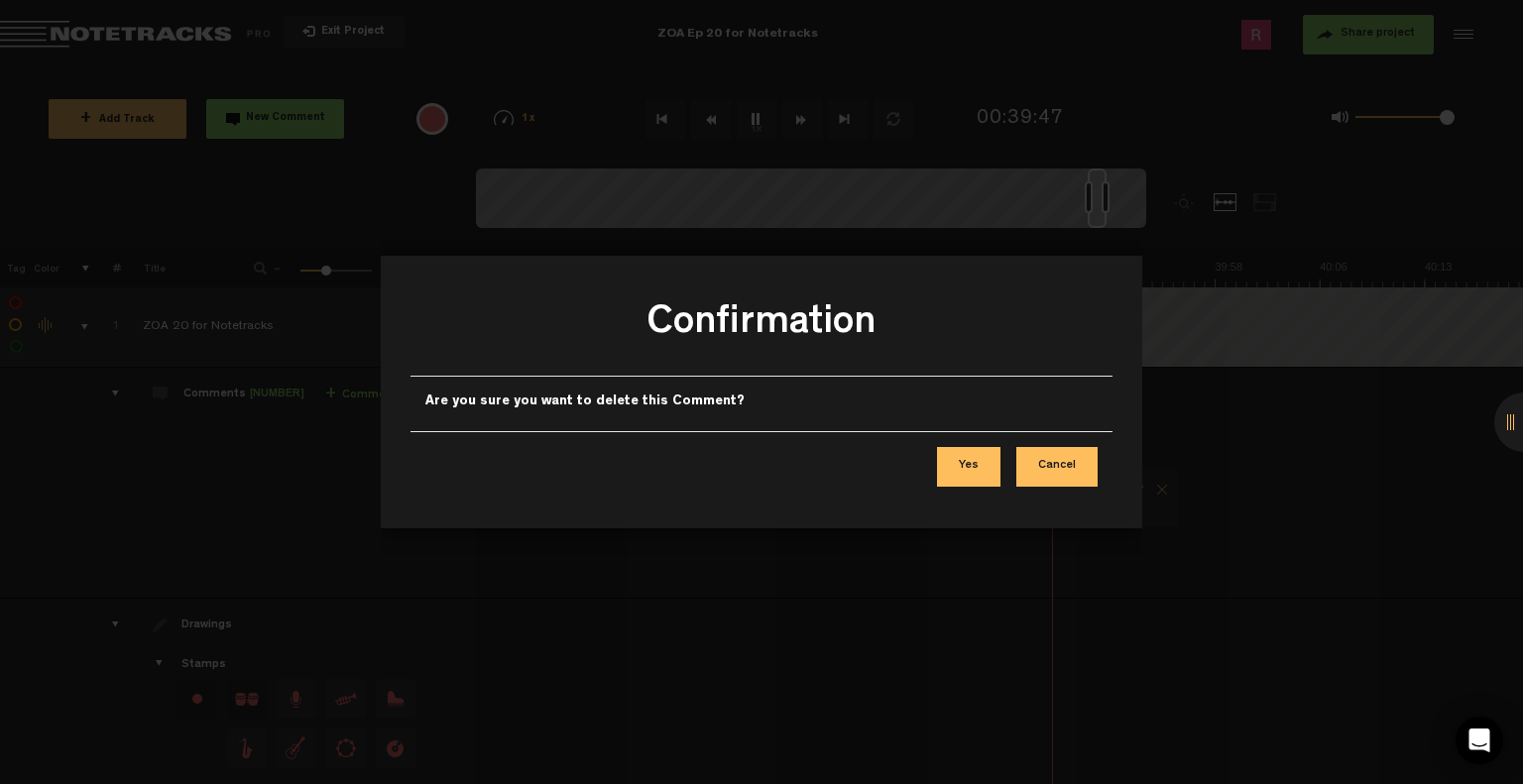 click on "Yes" at bounding box center [969, 467] 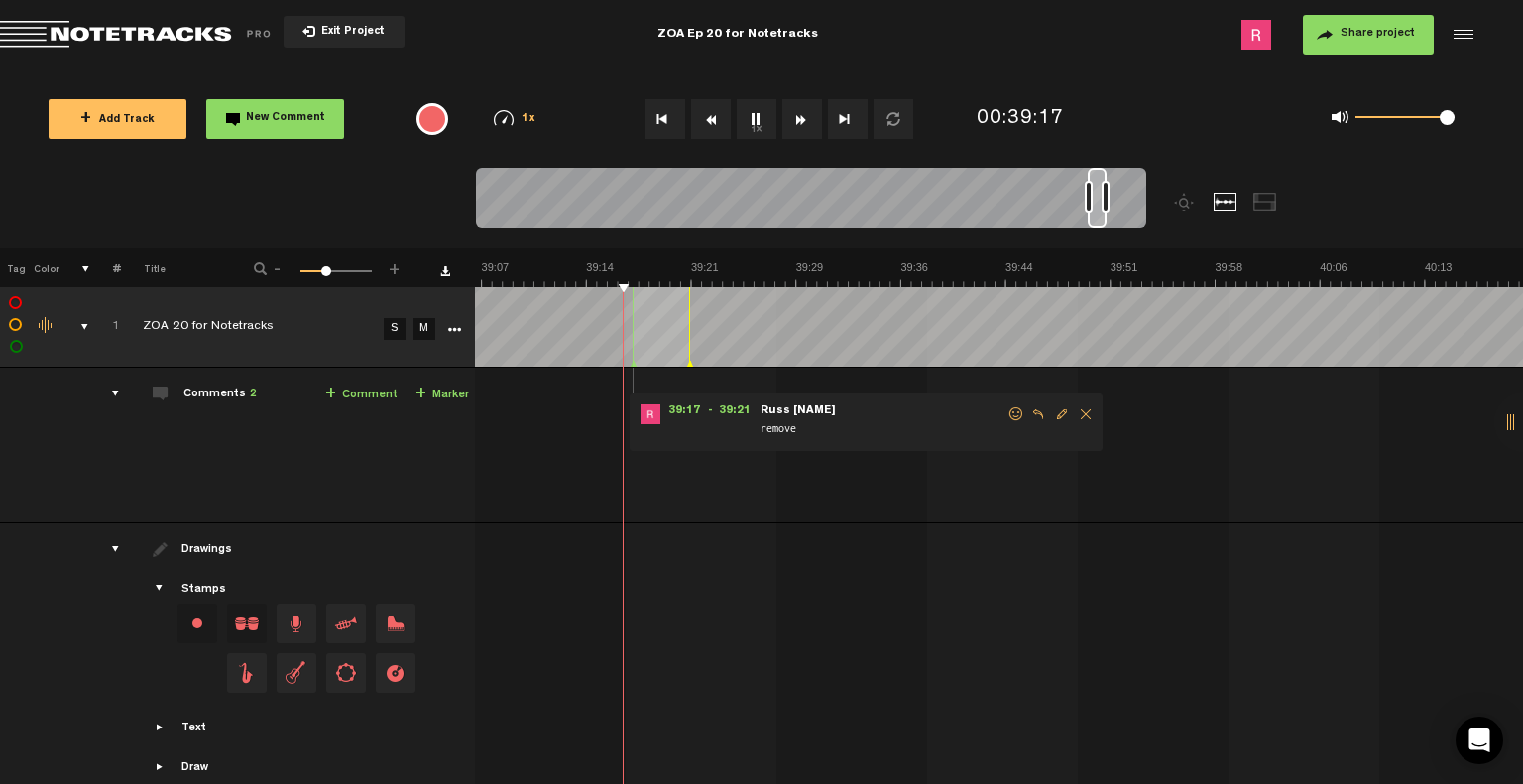 click on "1x" at bounding box center [757, 119] 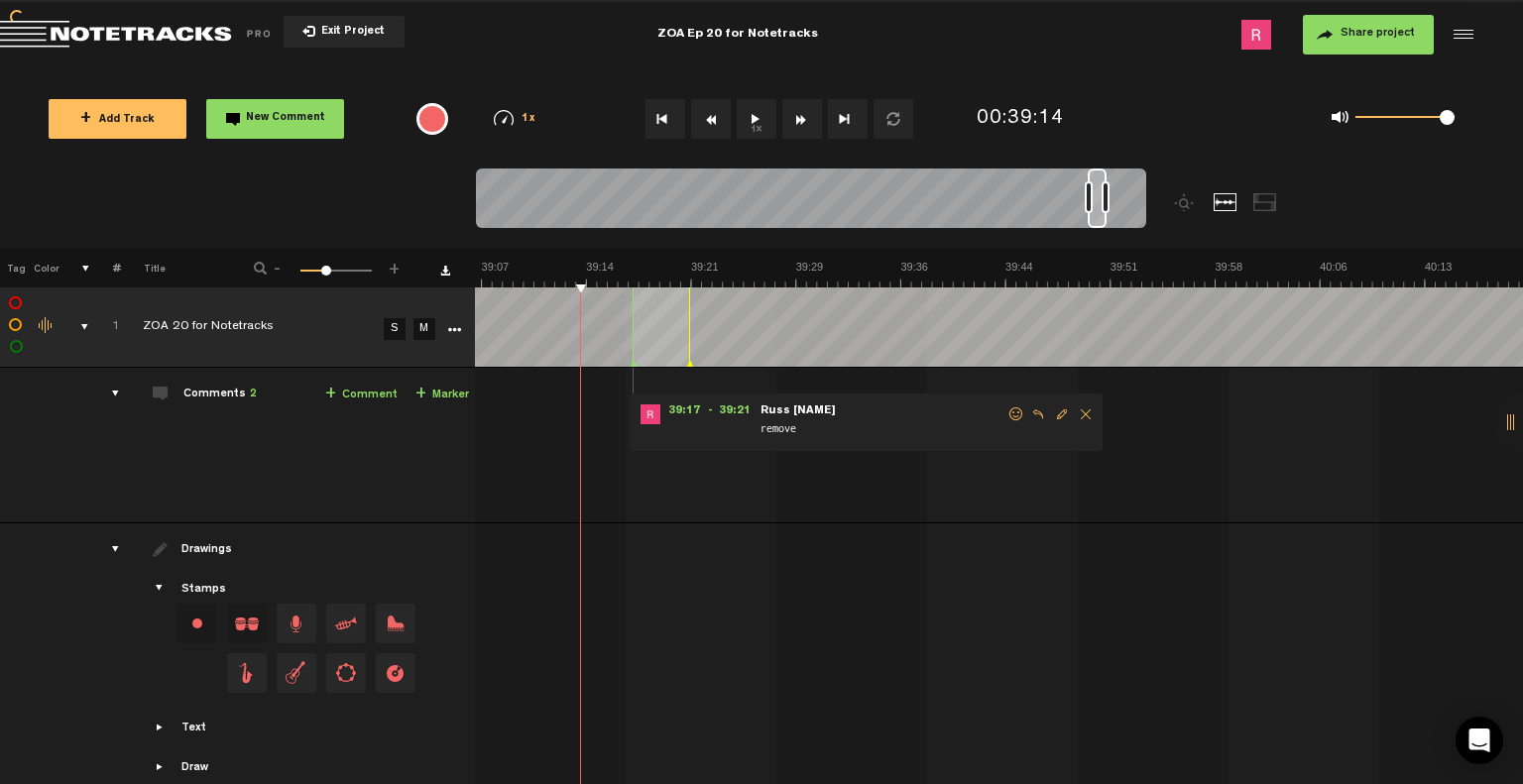 click on "1x" at bounding box center [757, 119] 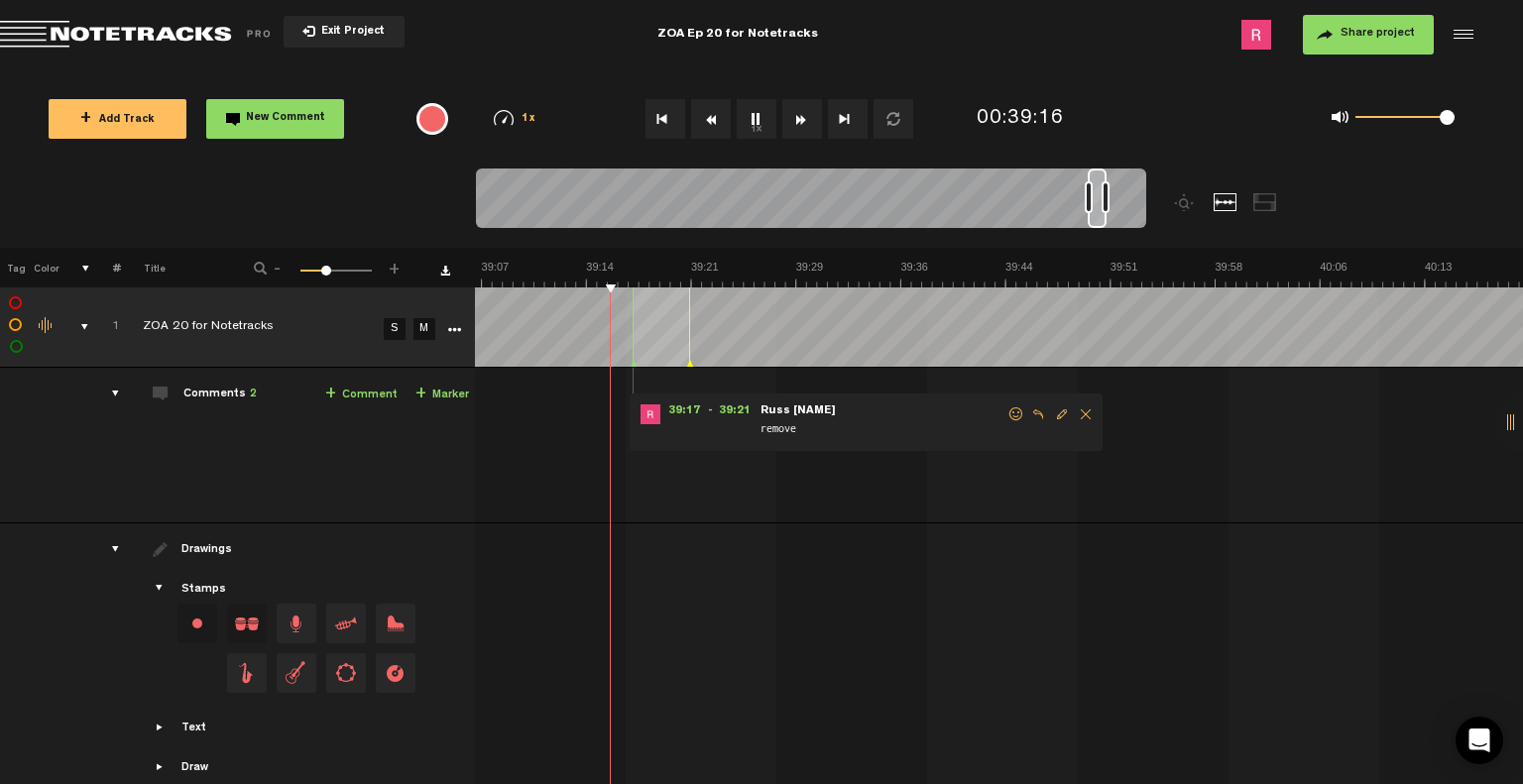 click on "1x" at bounding box center [757, 119] 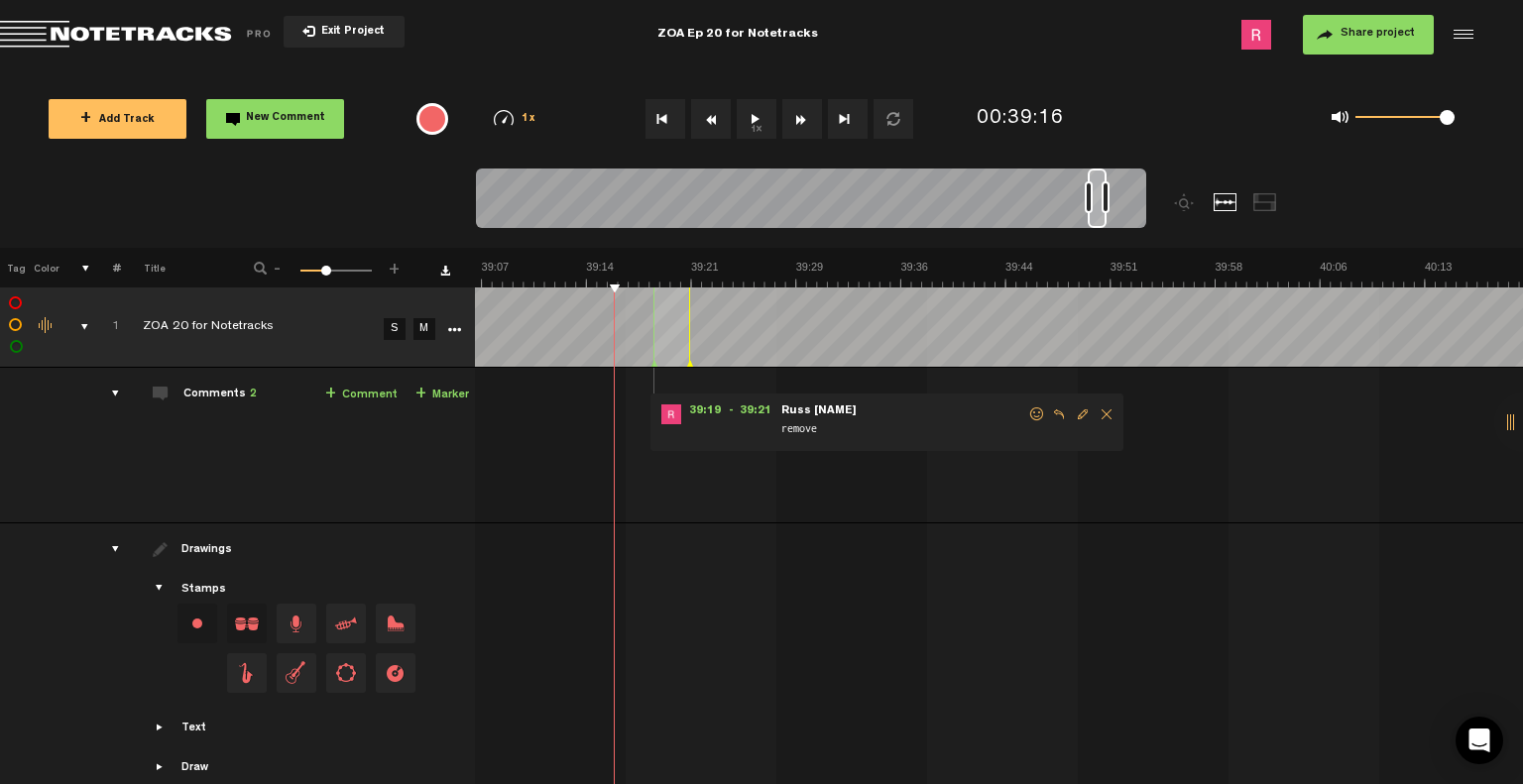 drag, startPoint x: 618, startPoint y: 365, endPoint x: 639, endPoint y: 365, distance: 21 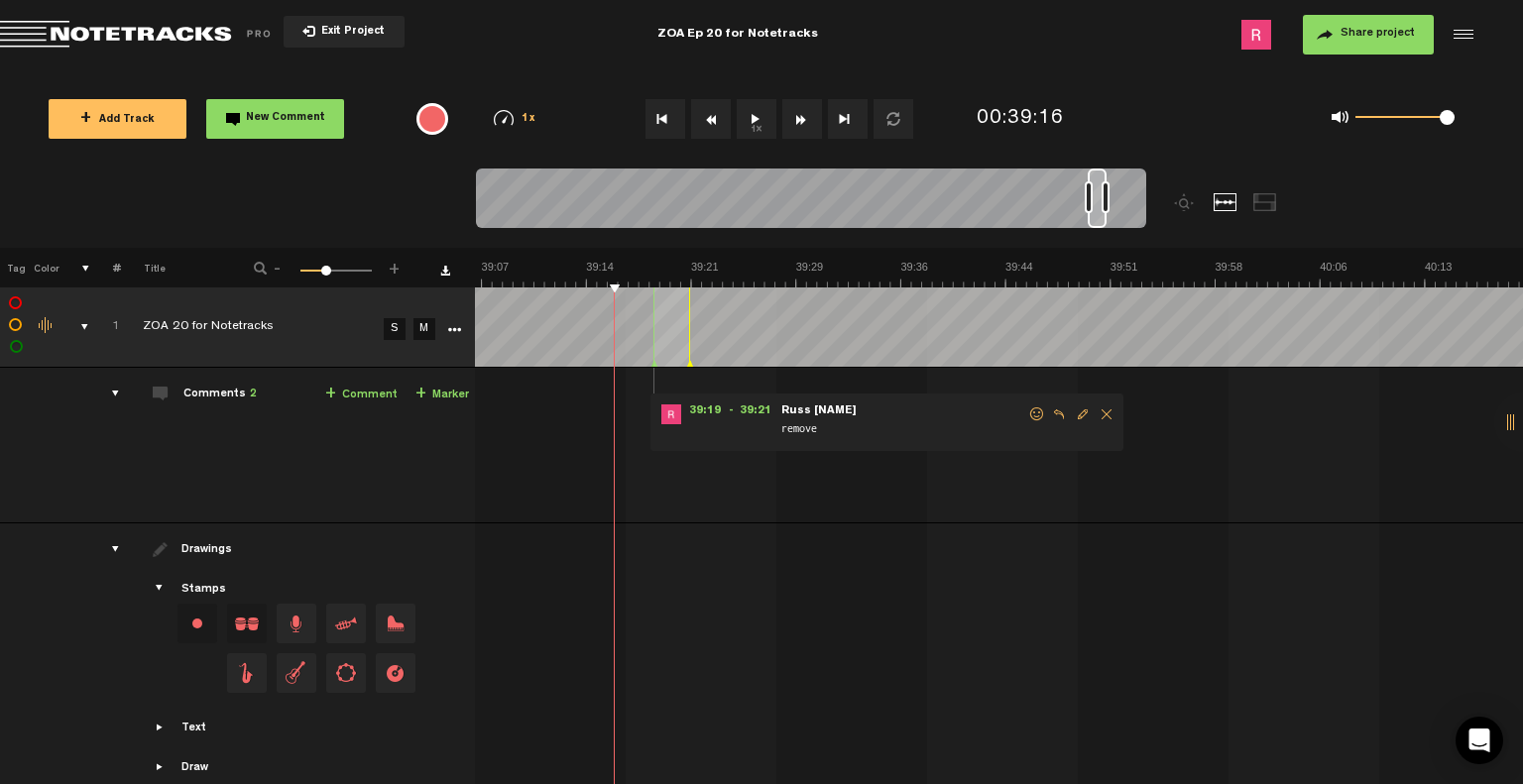 drag, startPoint x: 740, startPoint y: 124, endPoint x: 755, endPoint y: 126, distance: 15.132746 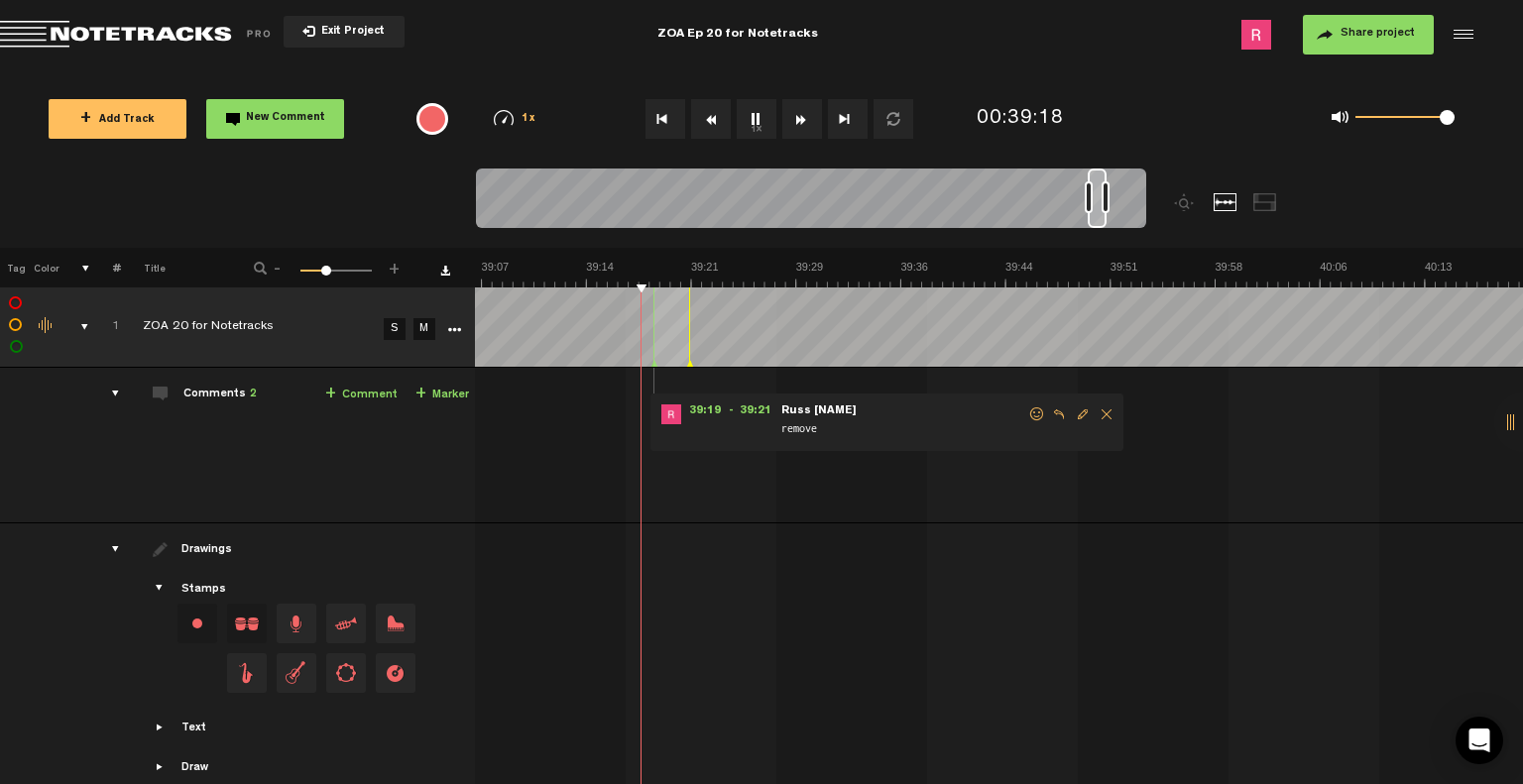 click on "1x" at bounding box center [757, 119] 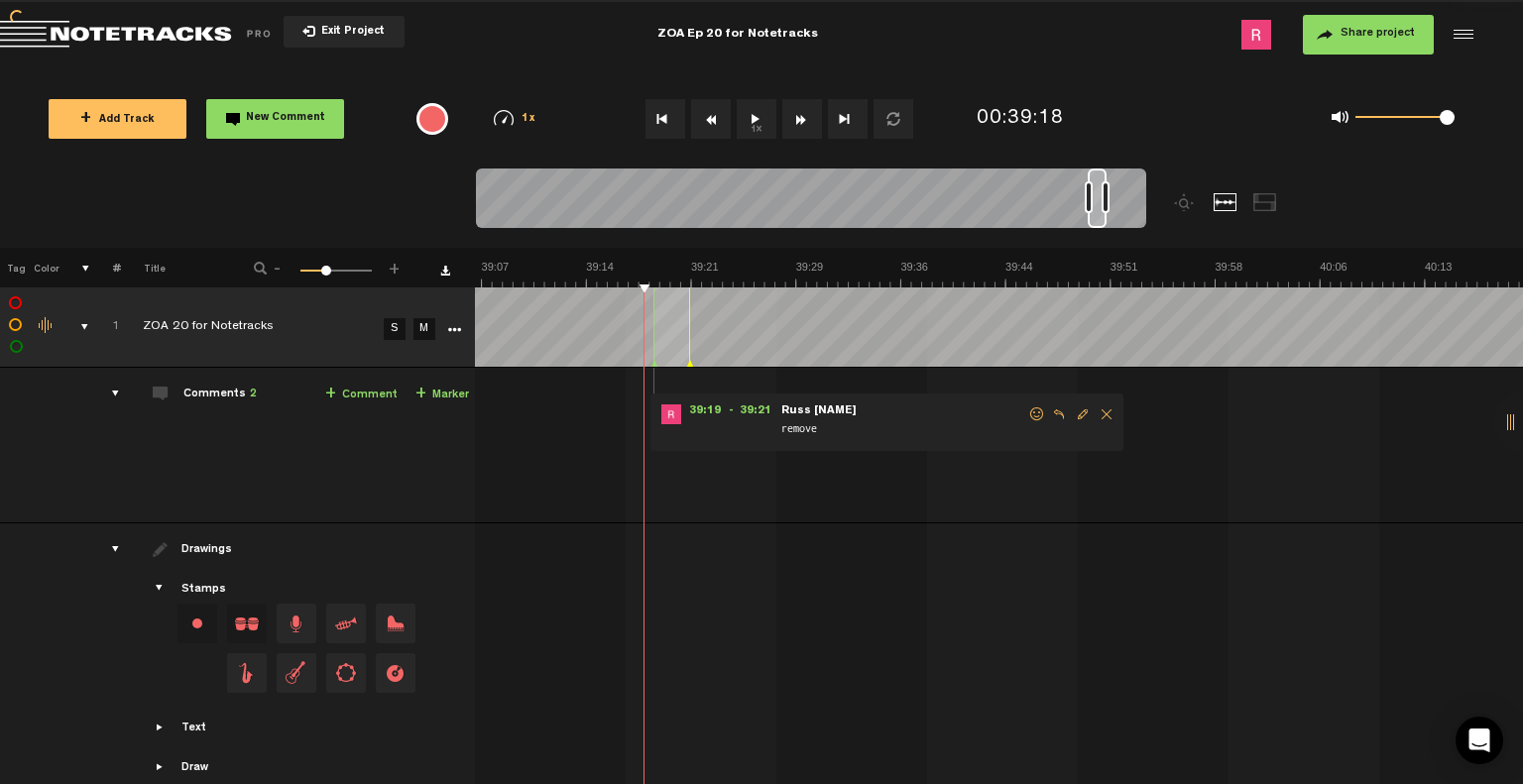 click on "1x" at bounding box center [757, 119] 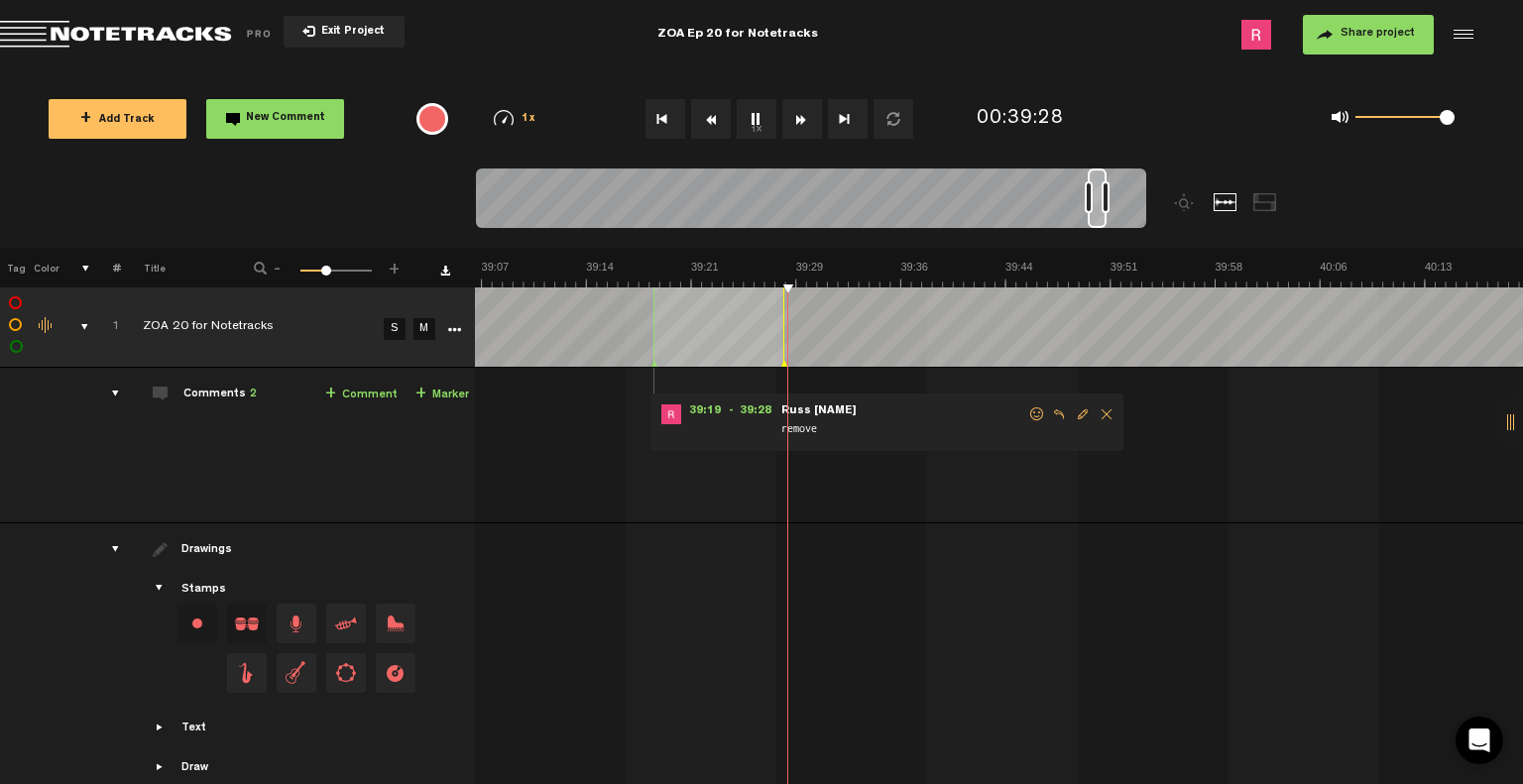 drag, startPoint x: 673, startPoint y: 364, endPoint x: 767, endPoint y: 371, distance: 94.260278 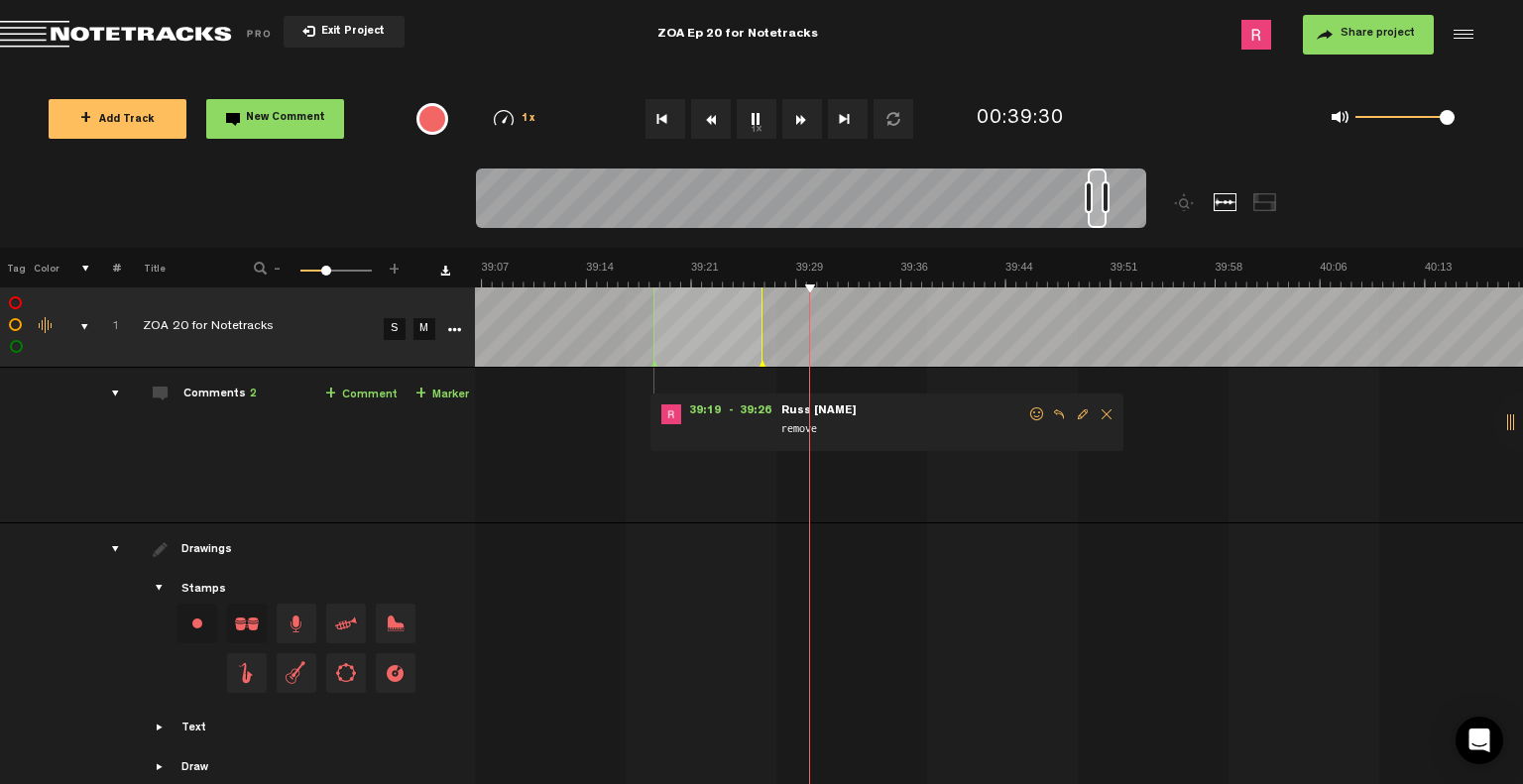 drag, startPoint x: 769, startPoint y: 363, endPoint x: 753, endPoint y: 367, distance: 16.492423 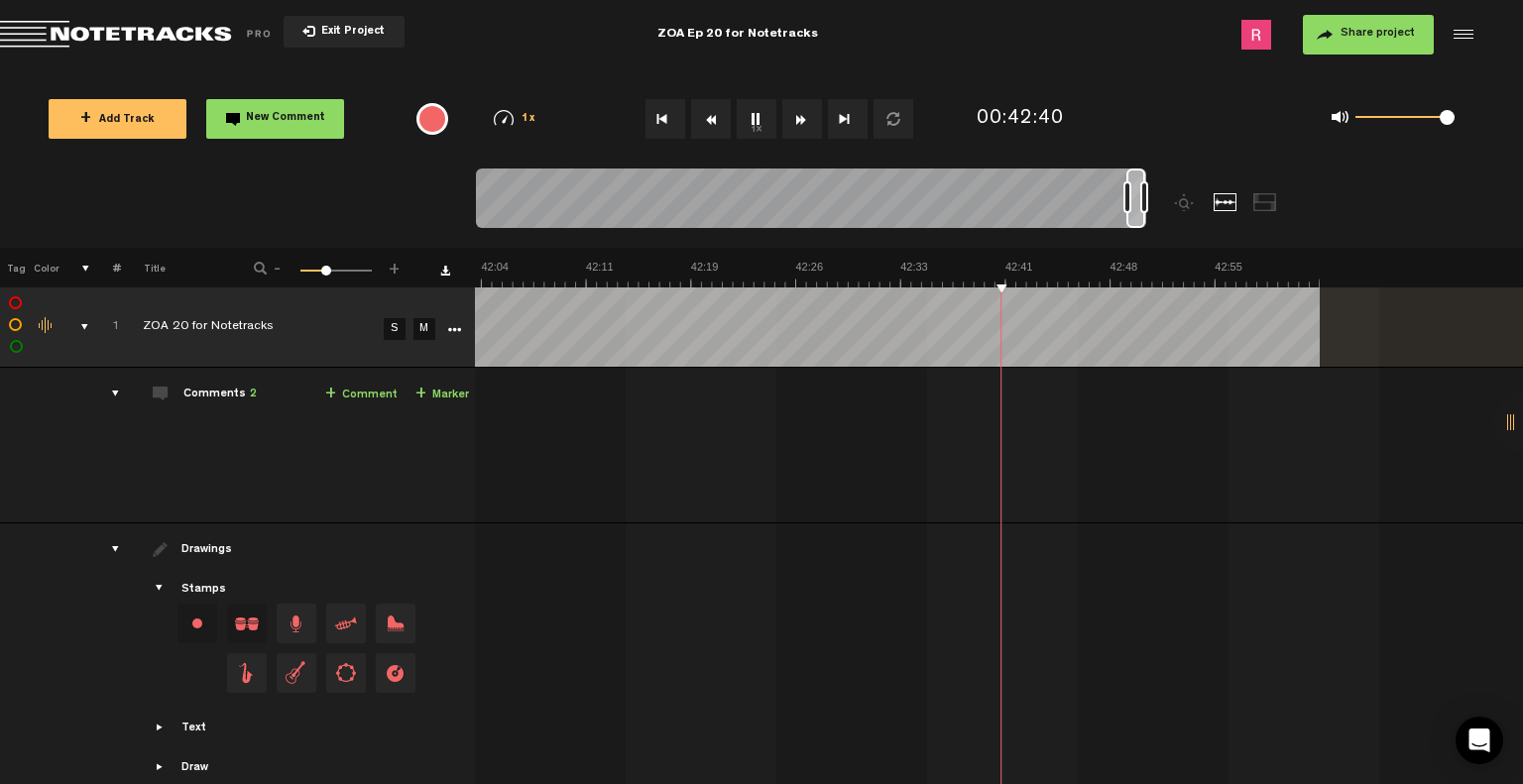 scroll, scrollTop: 0, scrollLeft: 35836, axis: horizontal 